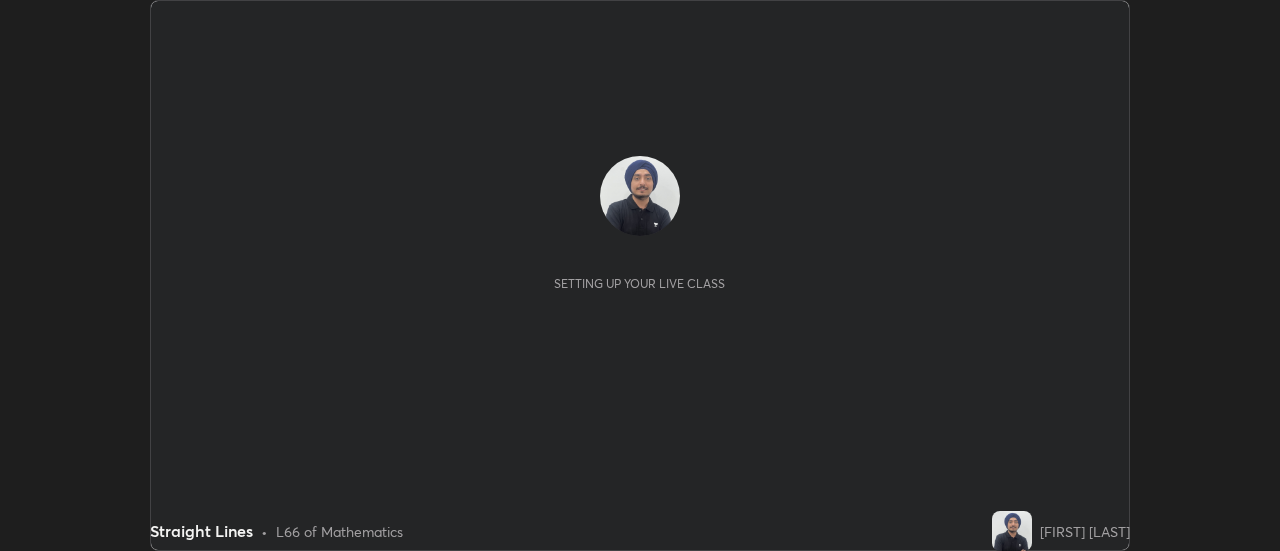 scroll, scrollTop: 0, scrollLeft: 0, axis: both 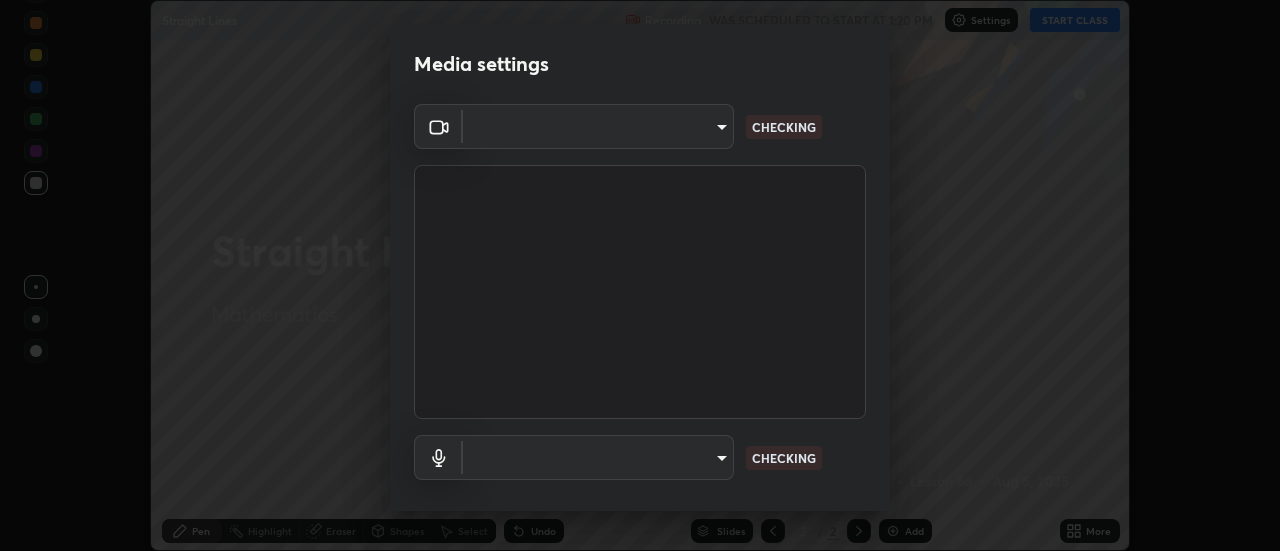 type on "22fd1baf326a4dc2477b81f4db25bcd6a257ae2ff3fe6e8918437301c5c1cc95" 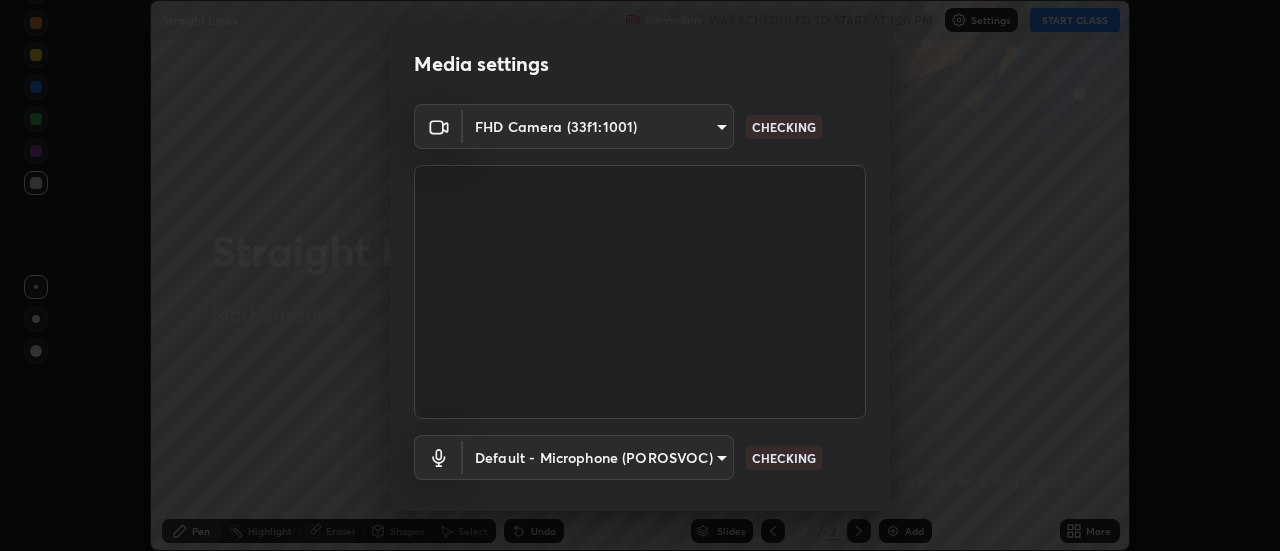 scroll, scrollTop: 105, scrollLeft: 0, axis: vertical 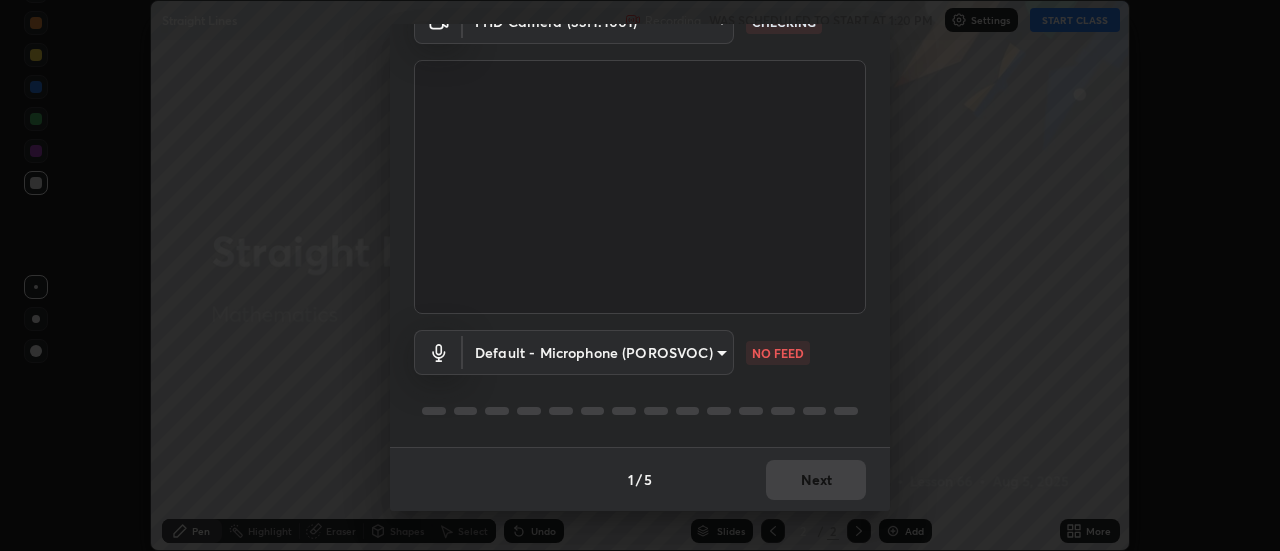 click on "Erase all Straight Lines Recording WAS SCHEDULED TO START AT  1:20 PM Settings START CLASS Setting up your live class Straight Lines • L66 of Mathematics [FIRST] [LAST] Pen Highlight Eraser Shapes Select Undo Slides 2 / 2 Add More No doubts shared Encourage your learners to ask a doubt for better clarity Report an issue Reason for reporting Buffering Chat not working Audio - Video sync issue Educator video quality low ​ Attach an image Report Media settings FHD Camera (33f1:1001) 22fd1baf326a4dc2477b81f4db25bcd6a257ae2ff3fe6e8918437301c5c1cc95 CHECKING Default - Microphone (POROSVOC) default NO FEED 1 / 5 Next" at bounding box center (640, 275) 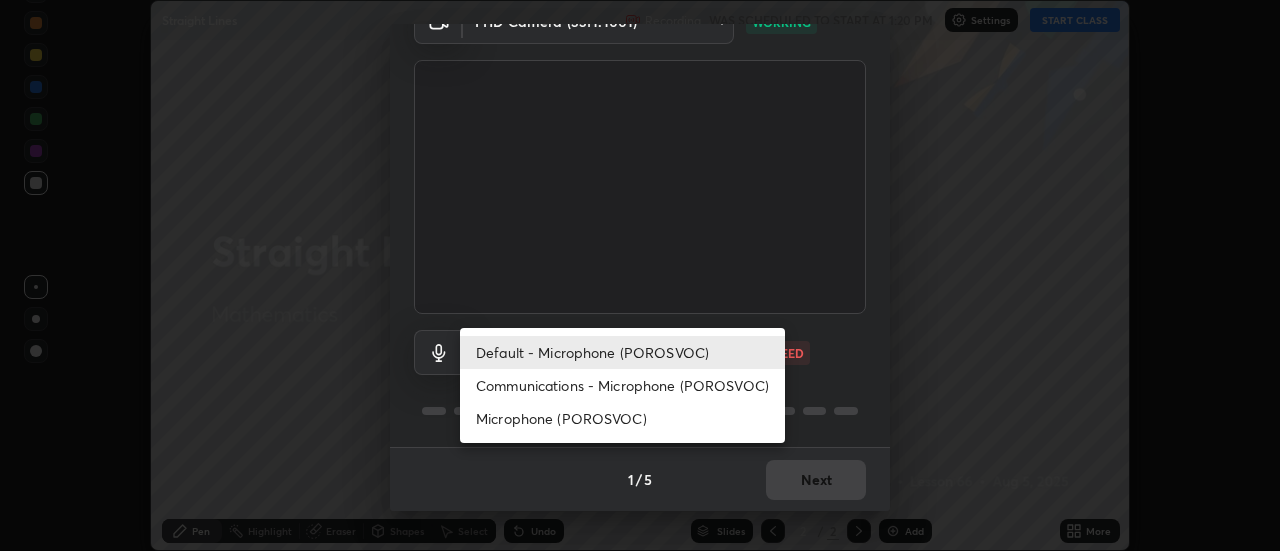 click on "Communications - Microphone (POROSVOC)" at bounding box center [622, 385] 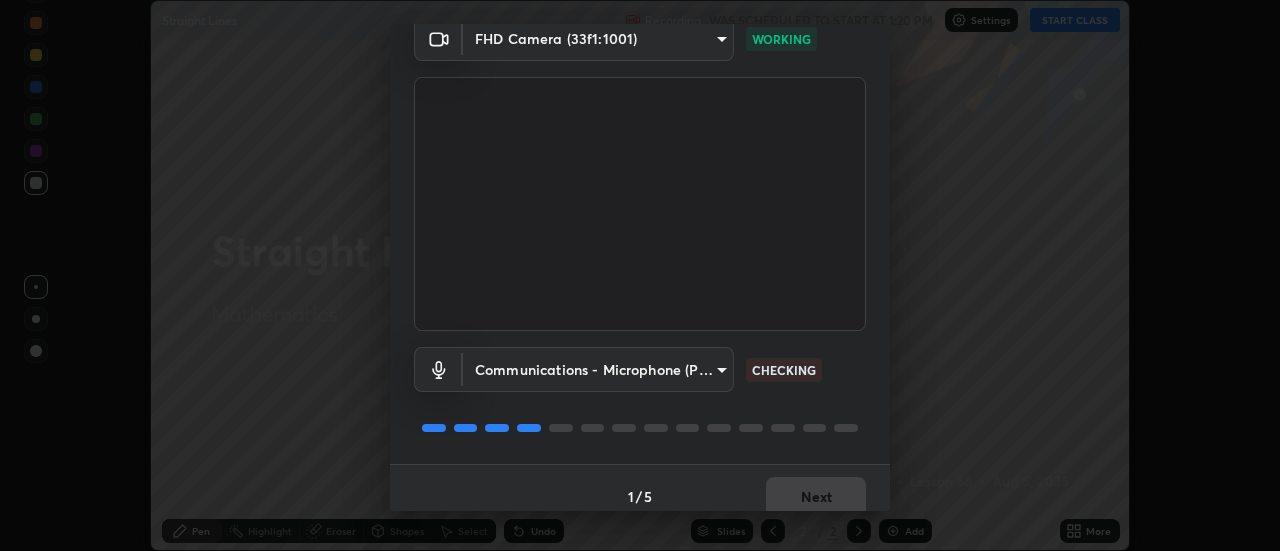 scroll, scrollTop: 105, scrollLeft: 0, axis: vertical 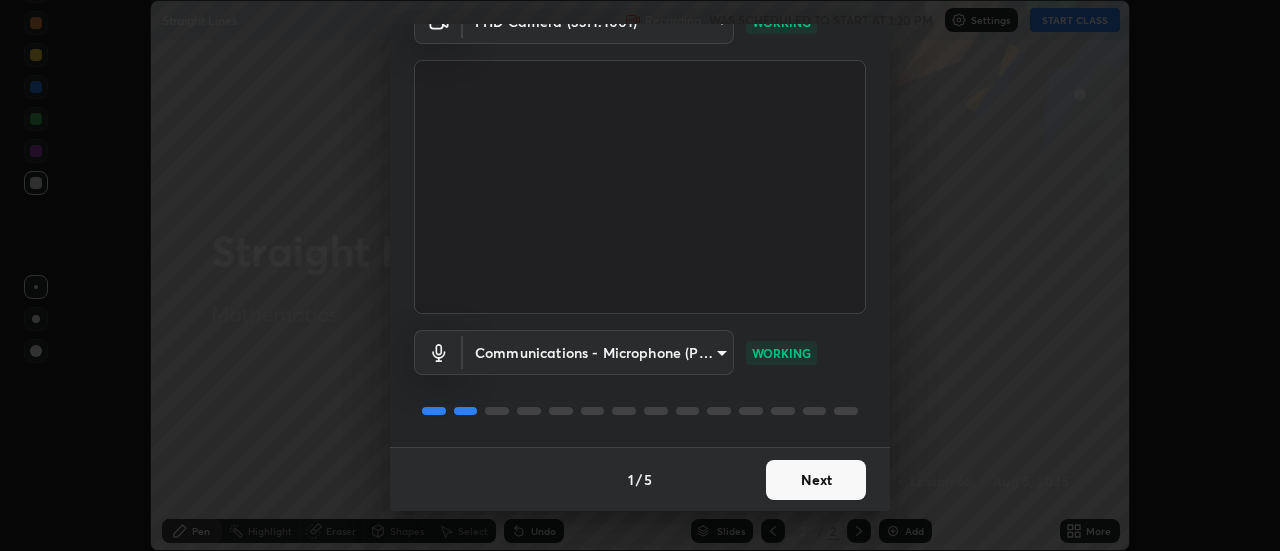click on "Next" at bounding box center [816, 480] 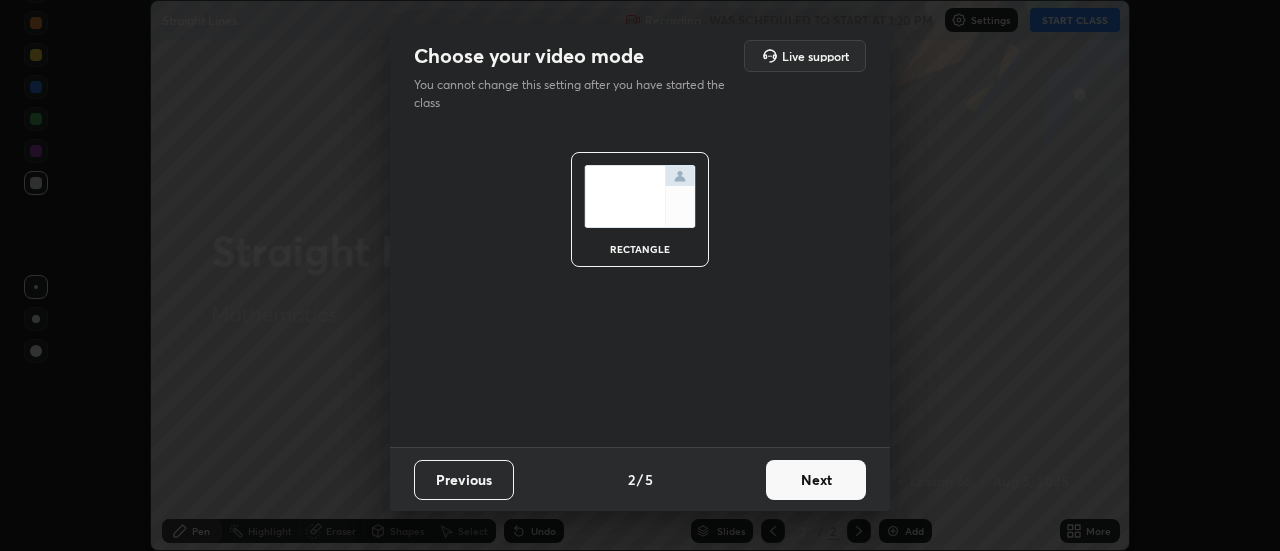 click on "Next" at bounding box center (816, 480) 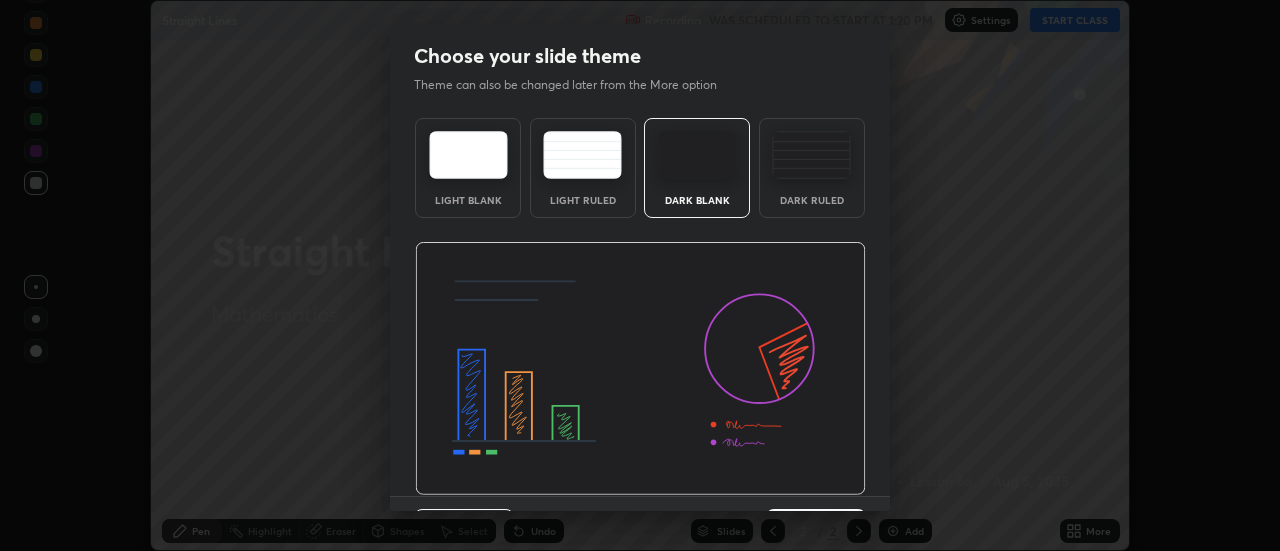 scroll, scrollTop: 49, scrollLeft: 0, axis: vertical 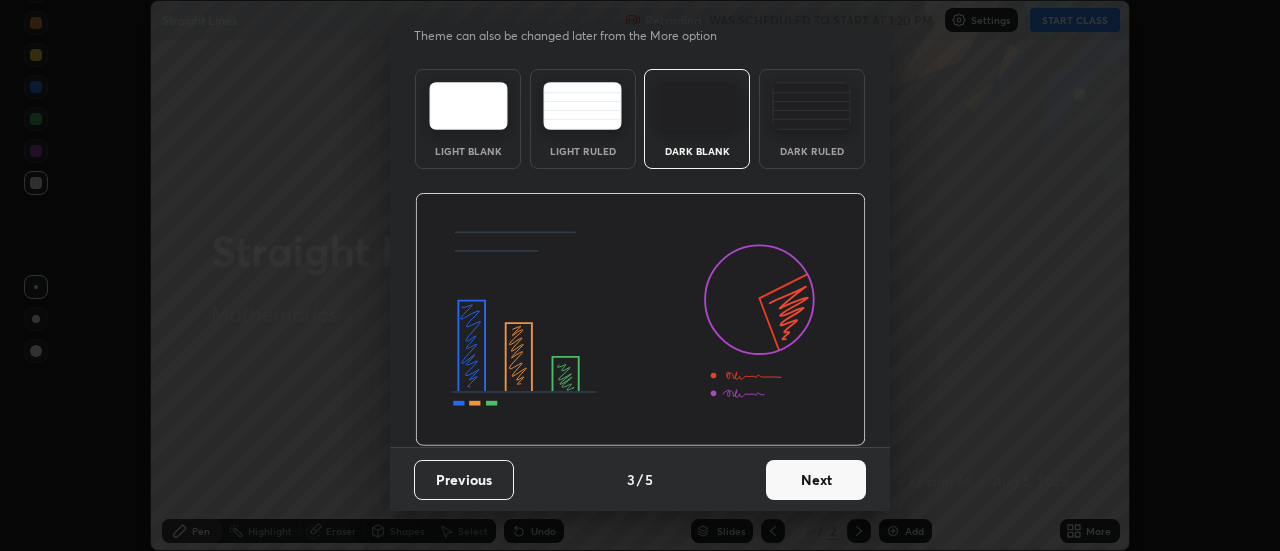 click on "Next" at bounding box center [816, 480] 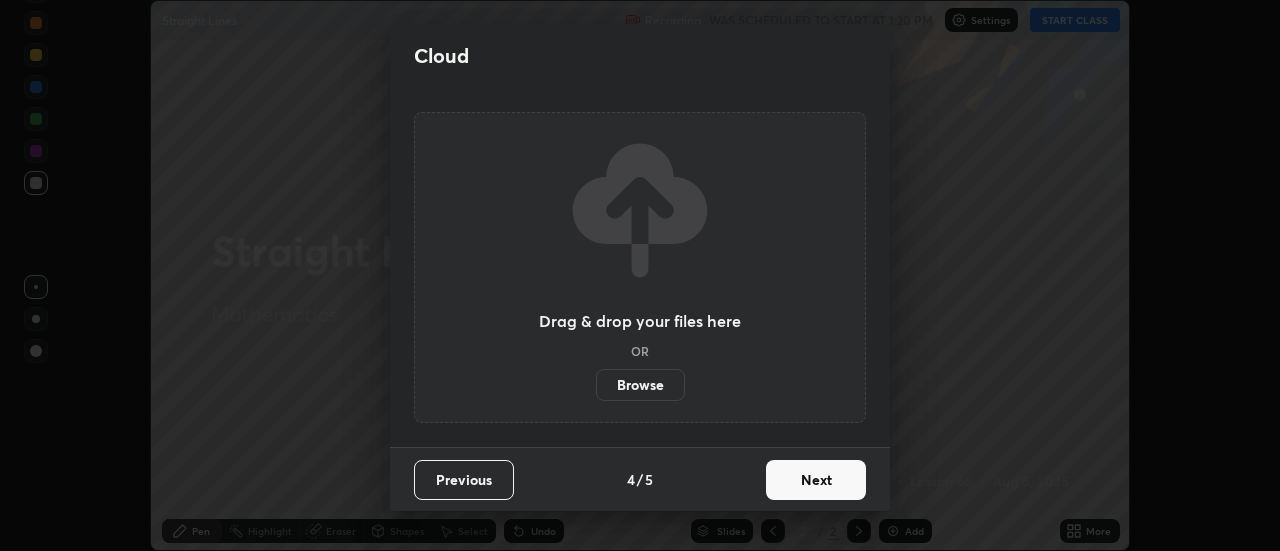 click on "Next" at bounding box center (816, 480) 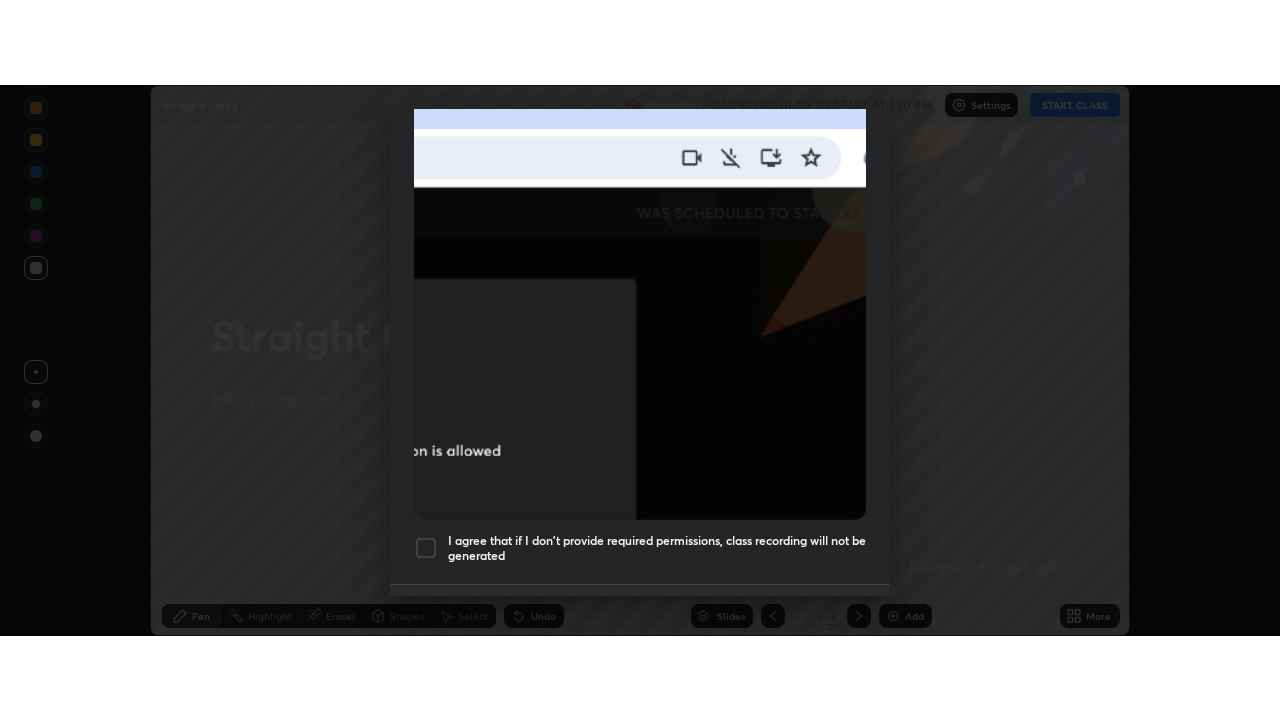 scroll, scrollTop: 513, scrollLeft: 0, axis: vertical 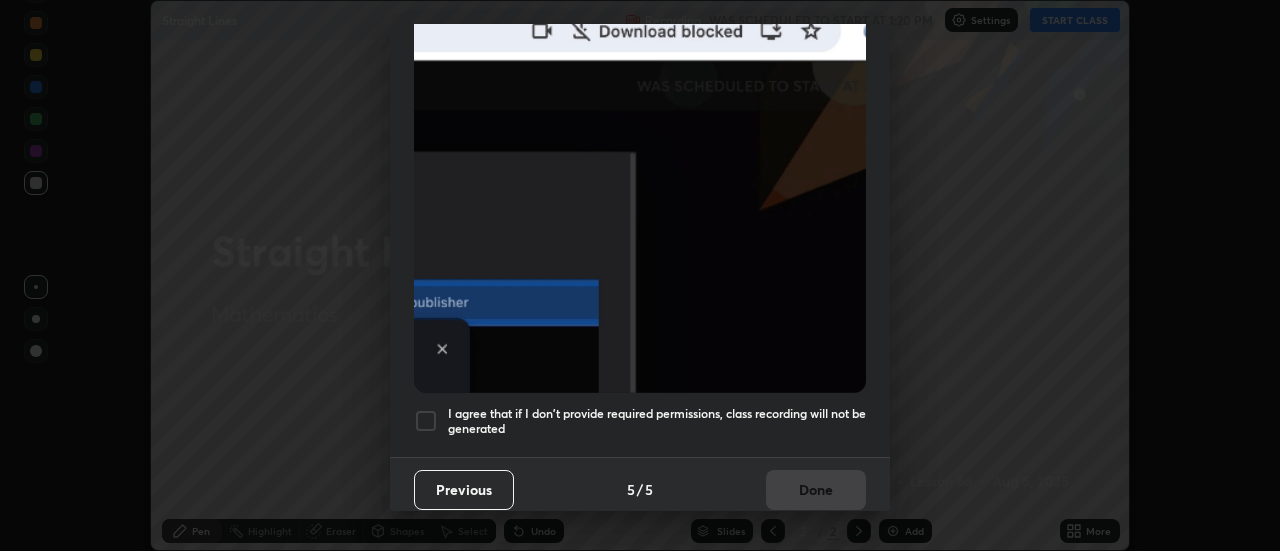 click on "I agree that if I don't provide required permissions, class recording will not be generated" at bounding box center [657, 421] 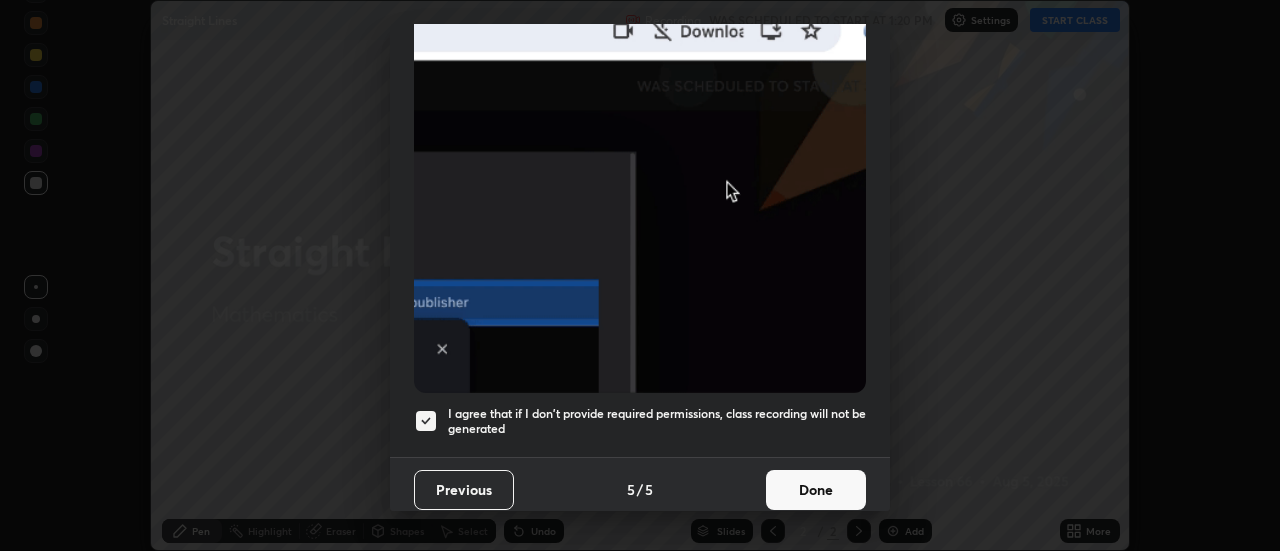 click on "Done" at bounding box center [816, 490] 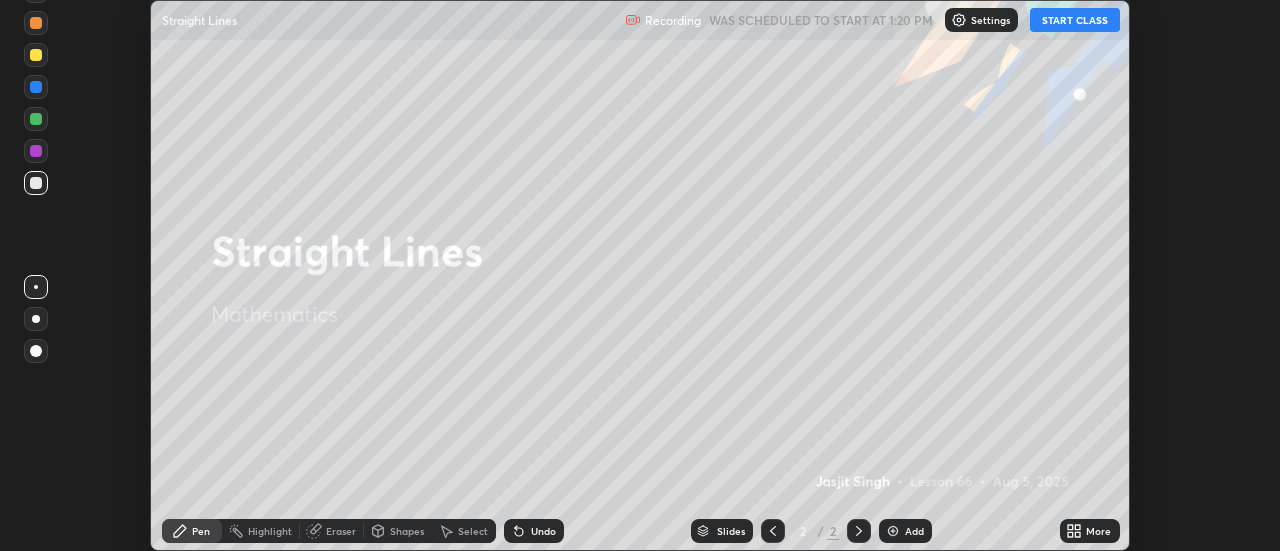 click on "START CLASS" at bounding box center (1075, 20) 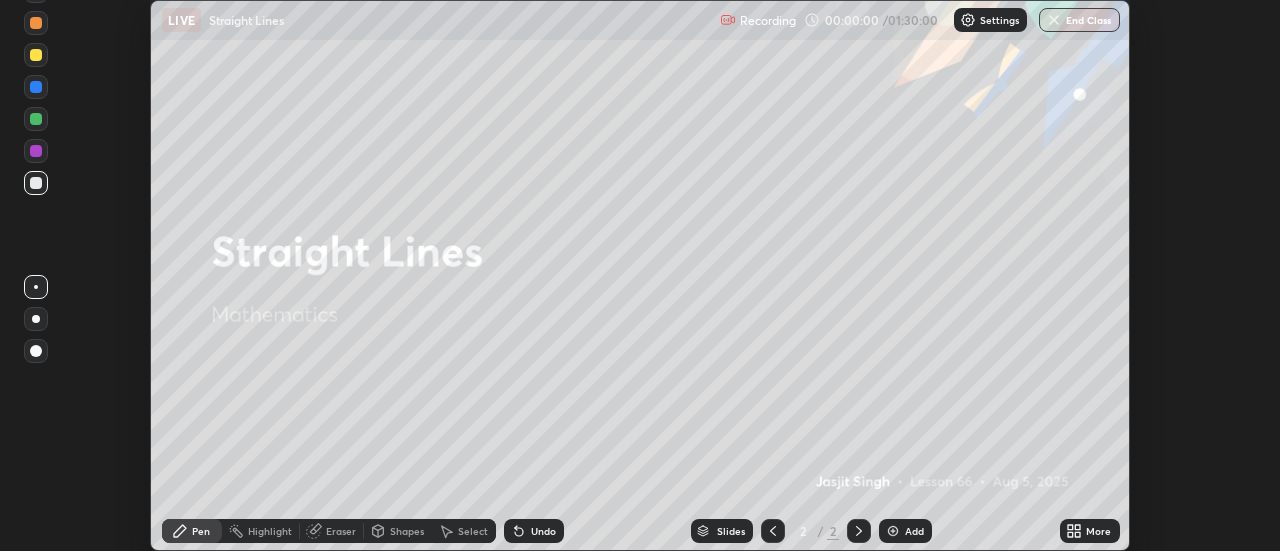 click 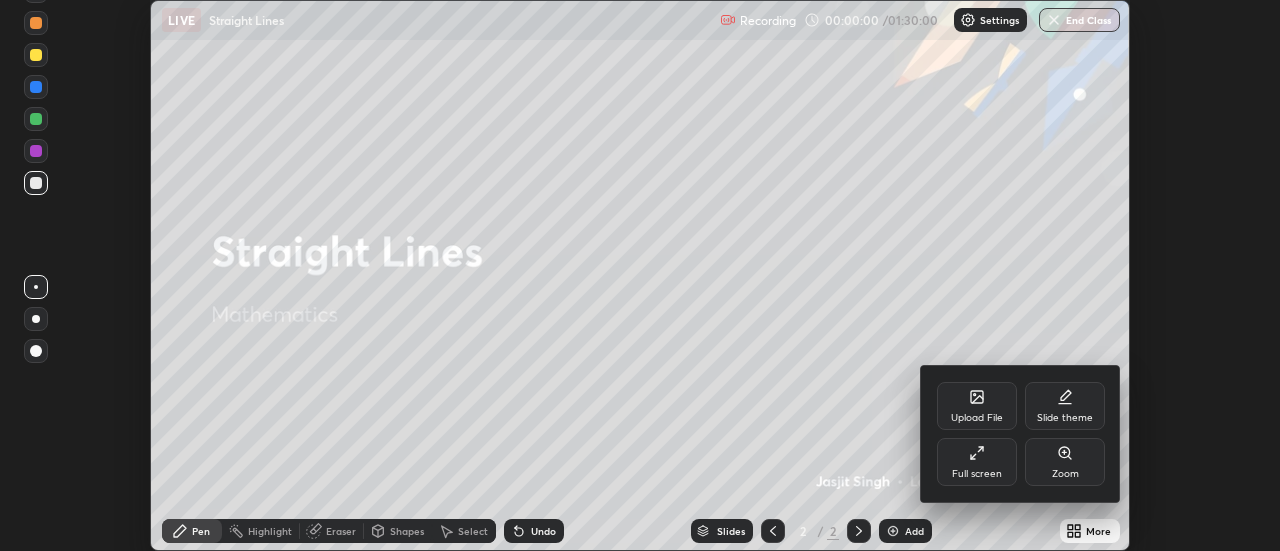 click on "Full screen" at bounding box center (977, 462) 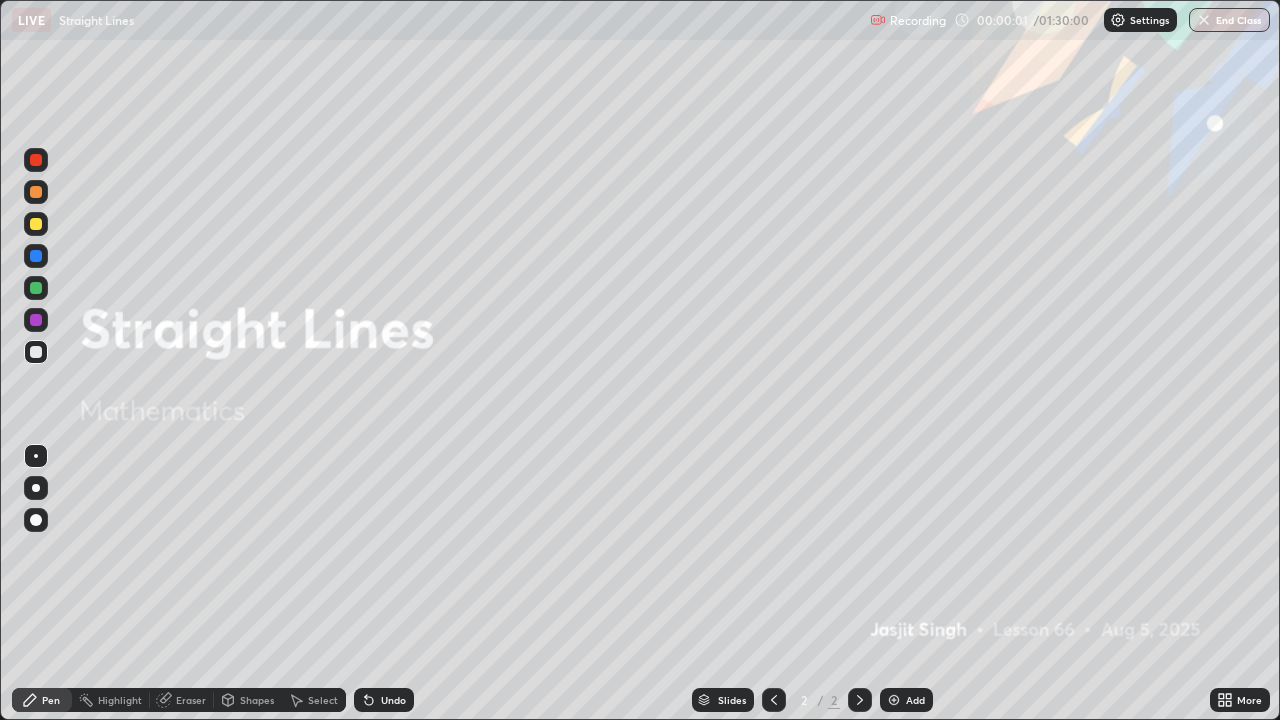 scroll, scrollTop: 99280, scrollLeft: 98720, axis: both 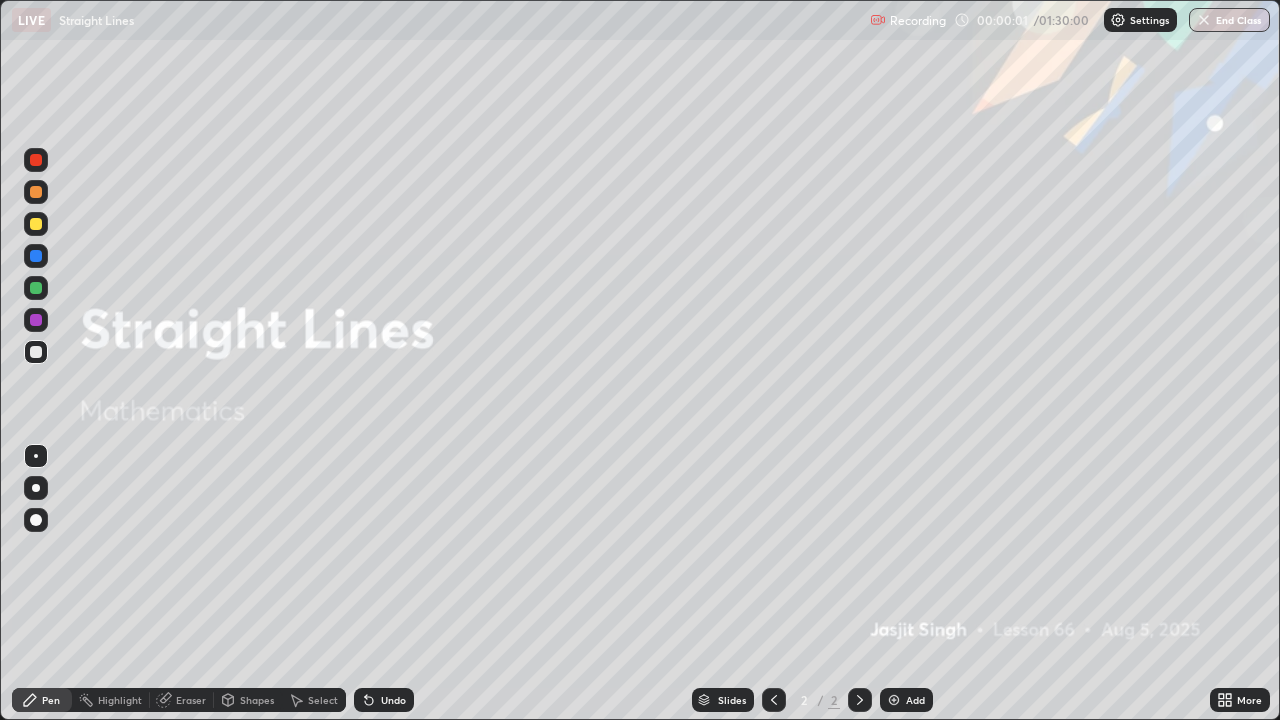click at bounding box center (894, 700) 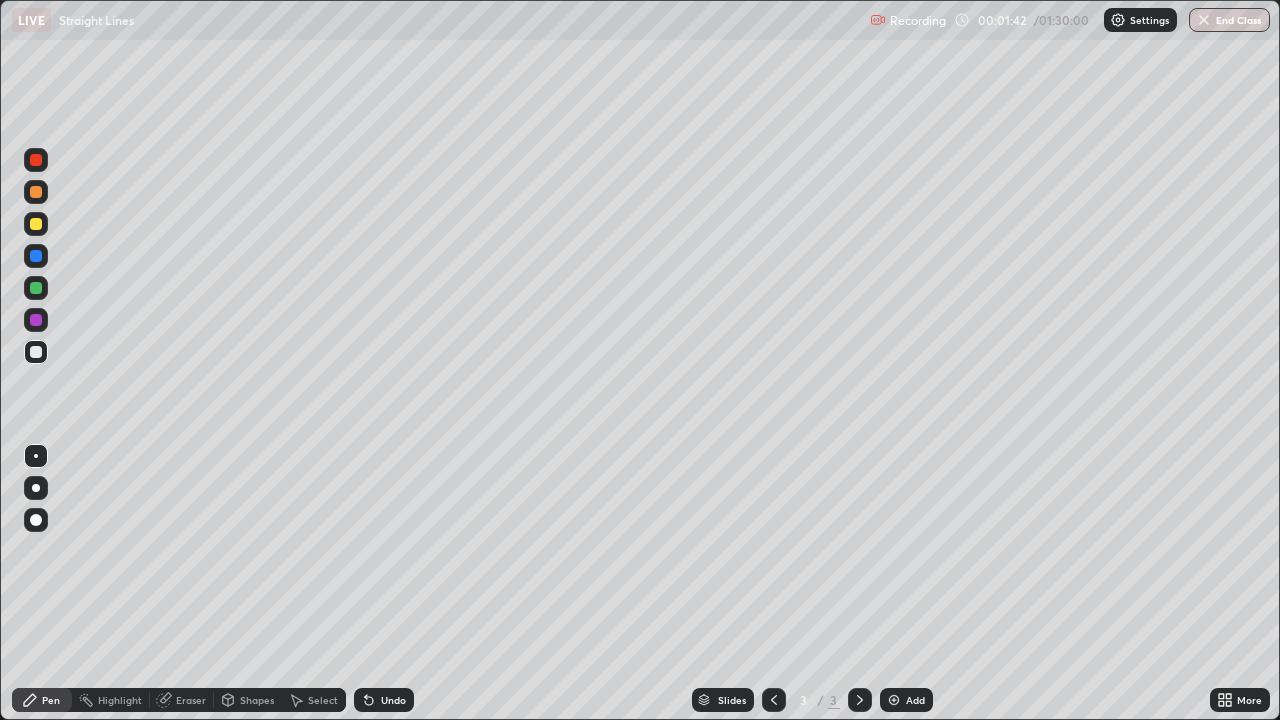 click on "Shapes" at bounding box center [257, 700] 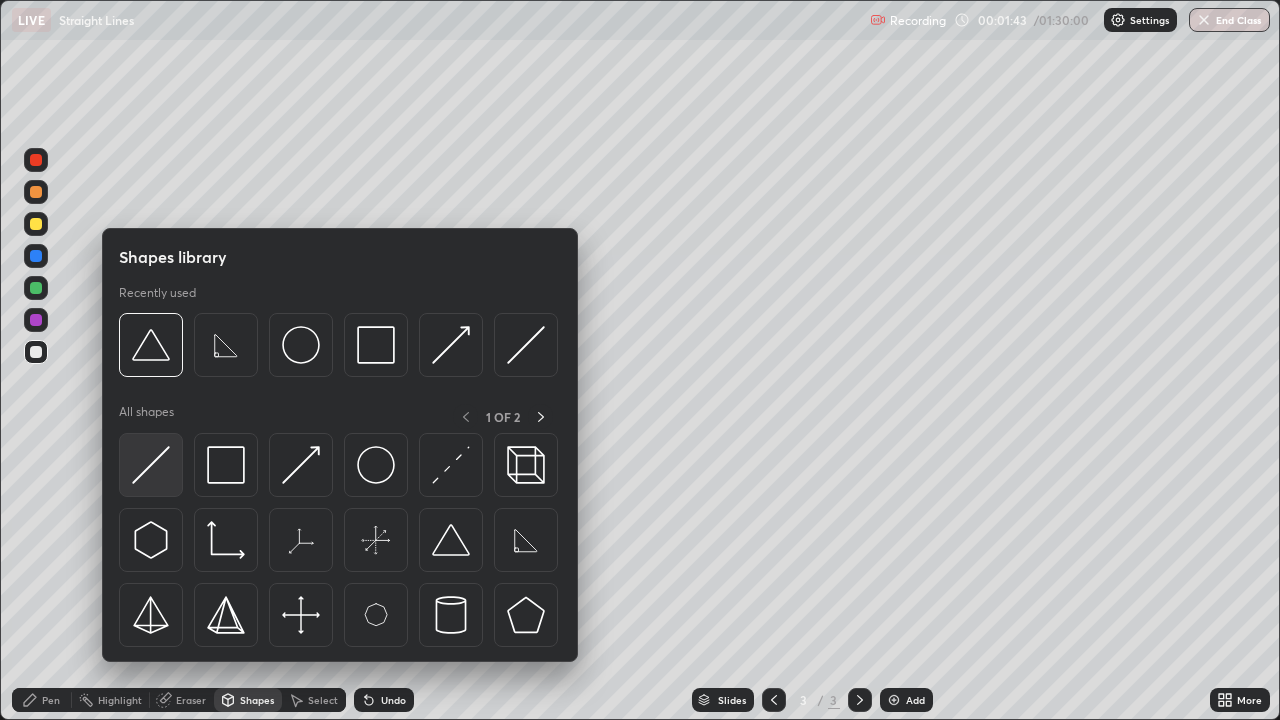click at bounding box center (151, 465) 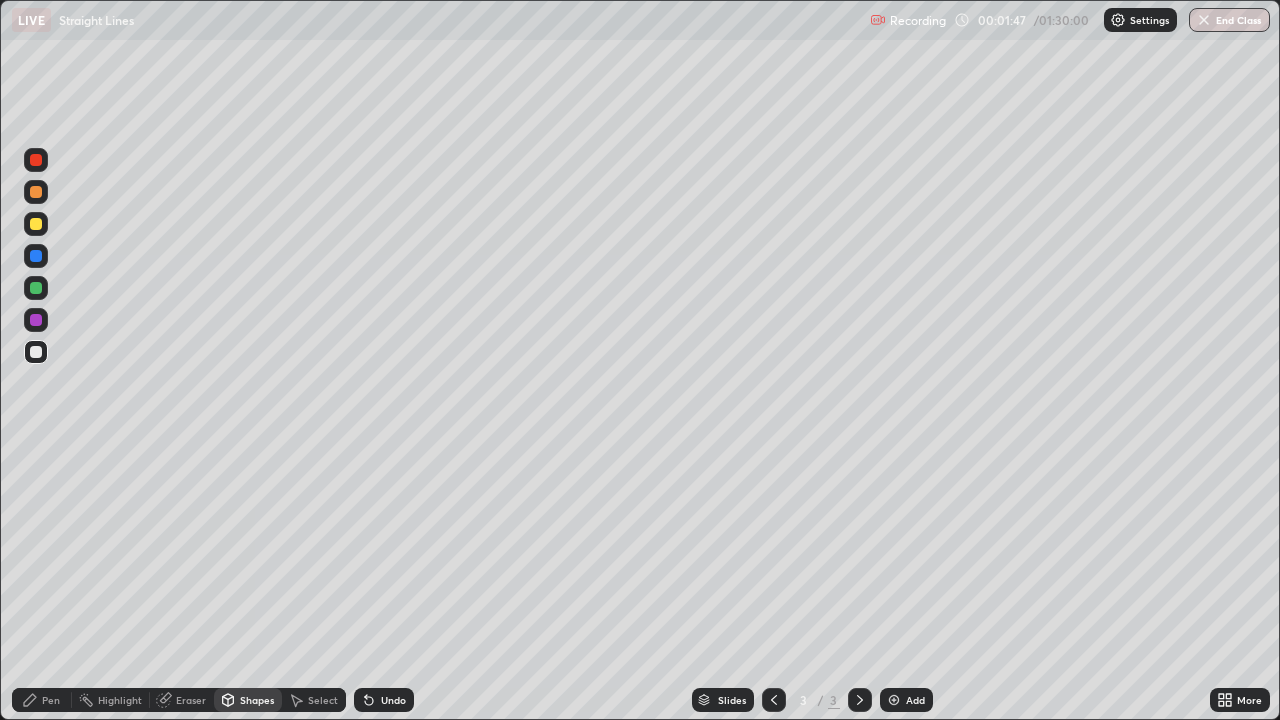 click at bounding box center [36, 224] 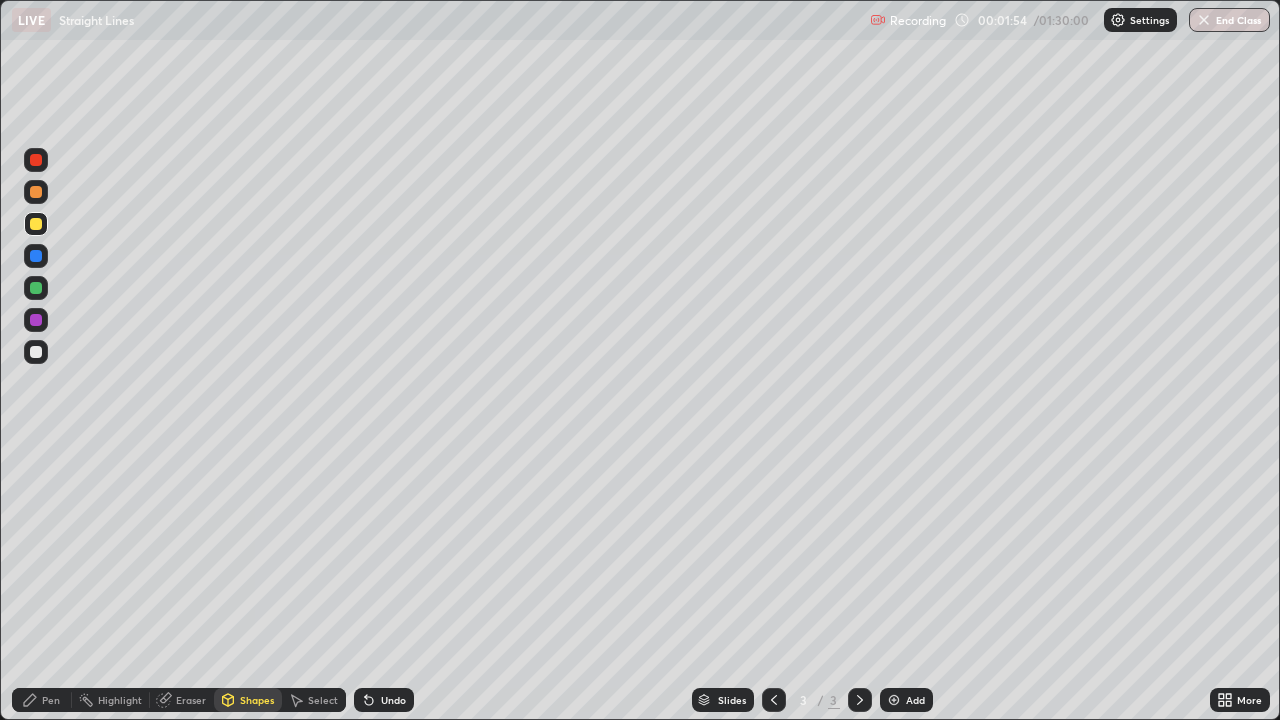 click at bounding box center (36, 256) 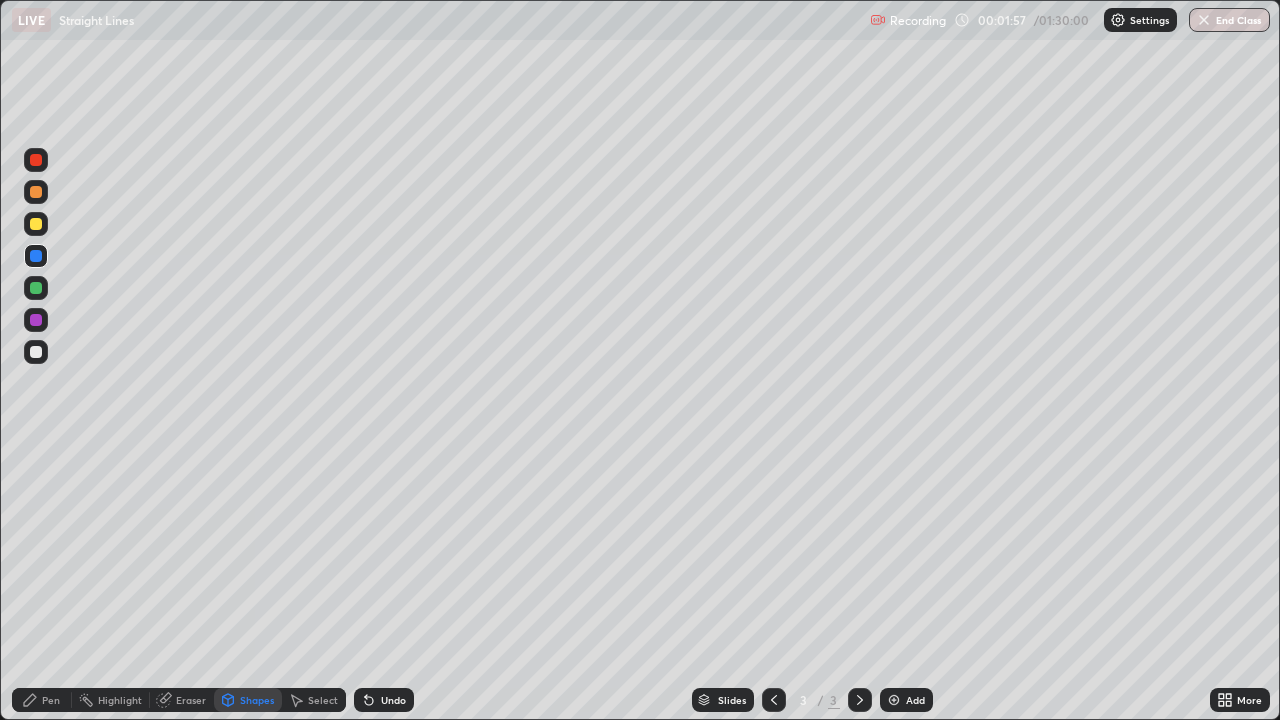 click on "Undo" at bounding box center (393, 700) 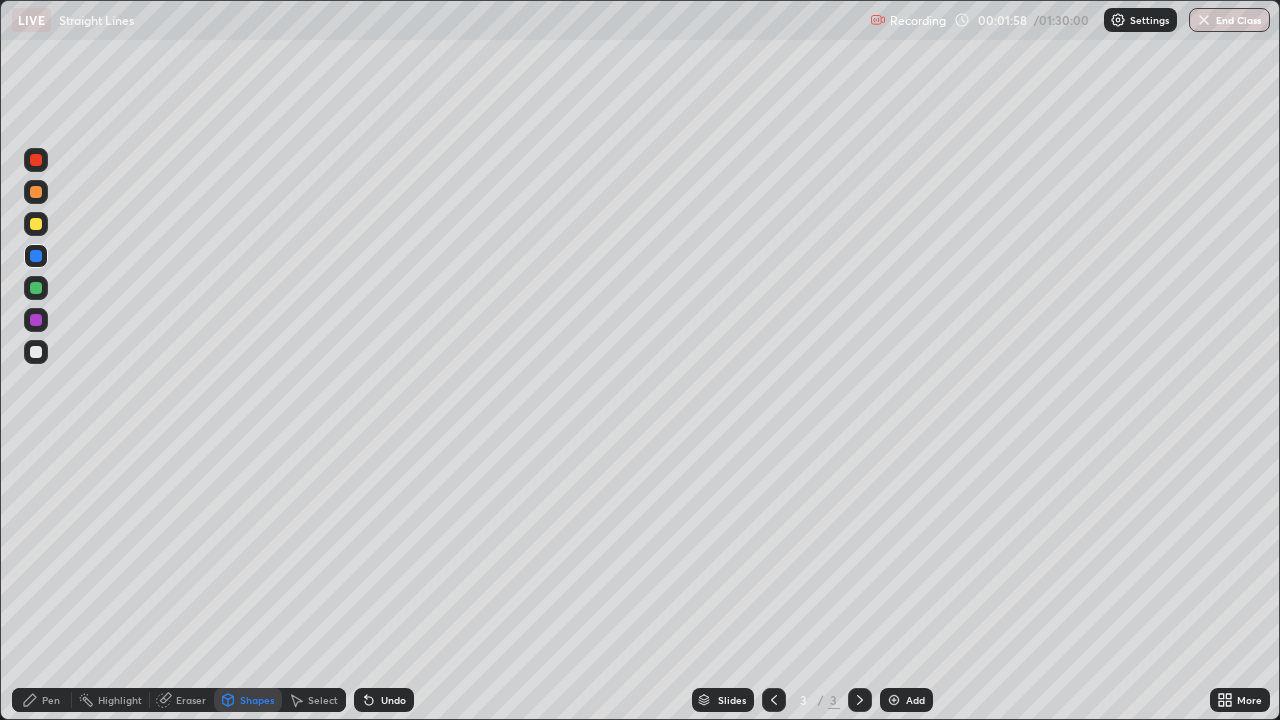 click on "Pen" at bounding box center (51, 700) 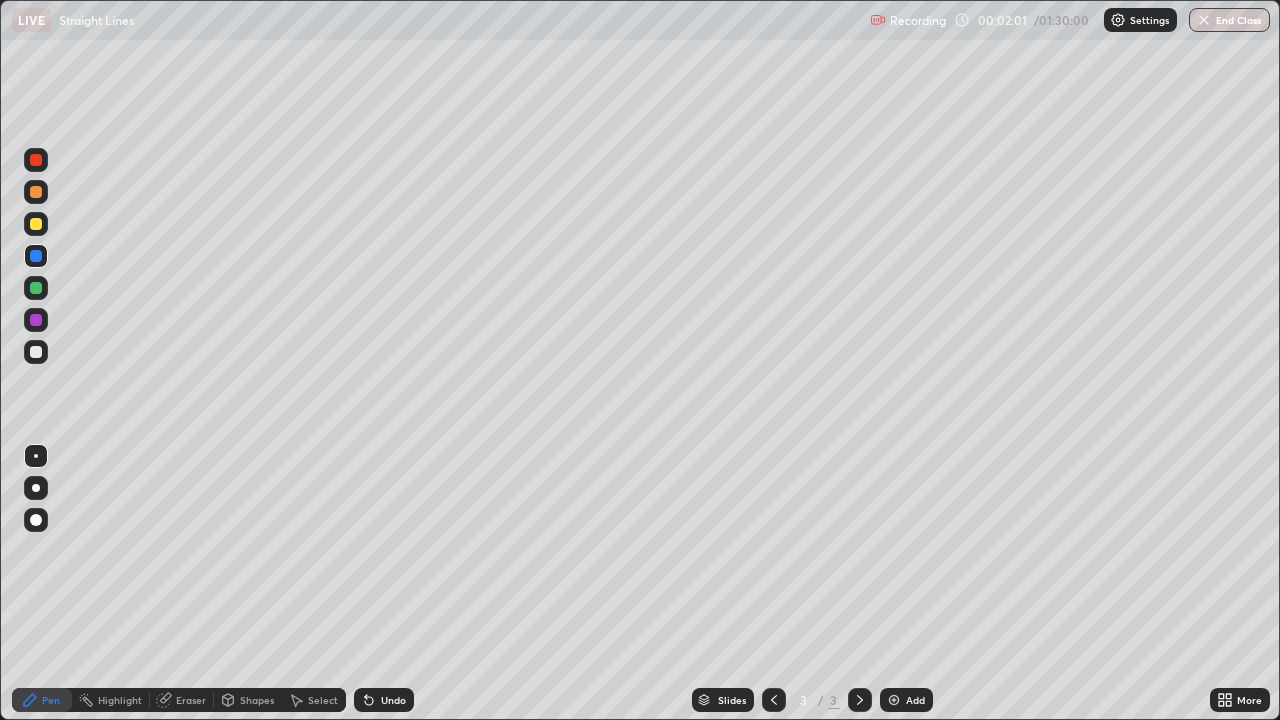 click at bounding box center (36, 488) 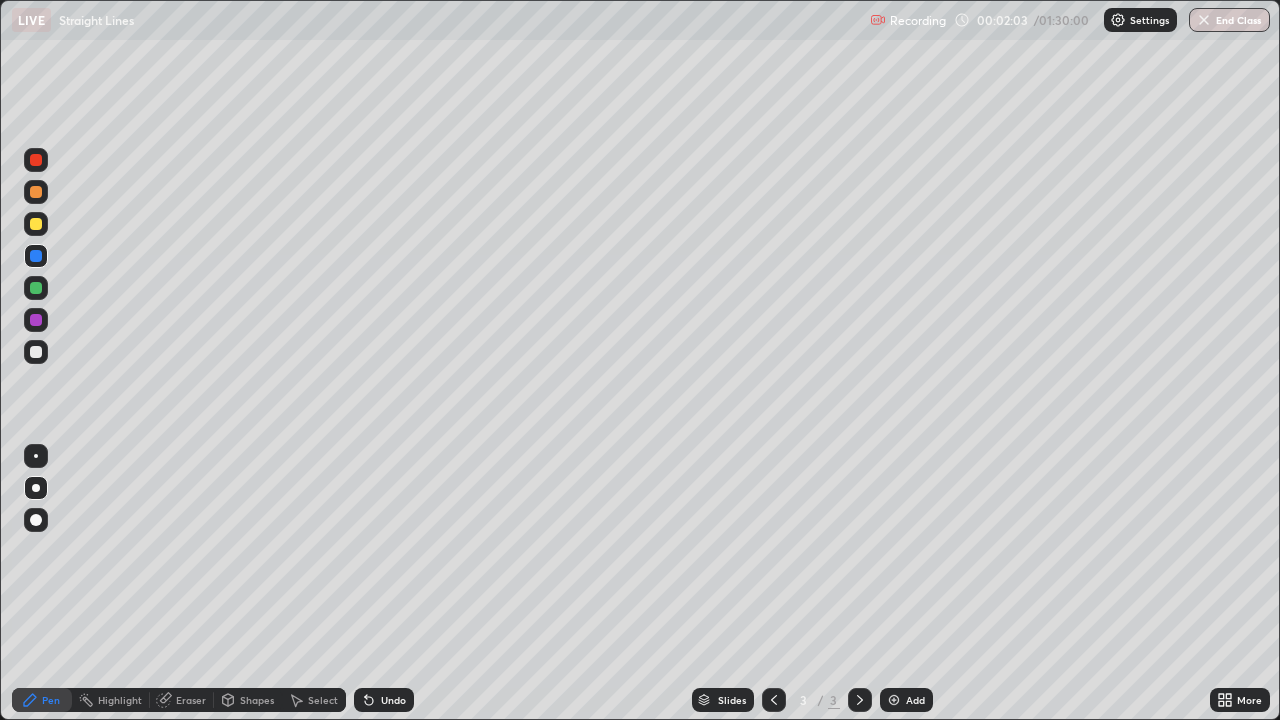 click on "Undo" at bounding box center [393, 700] 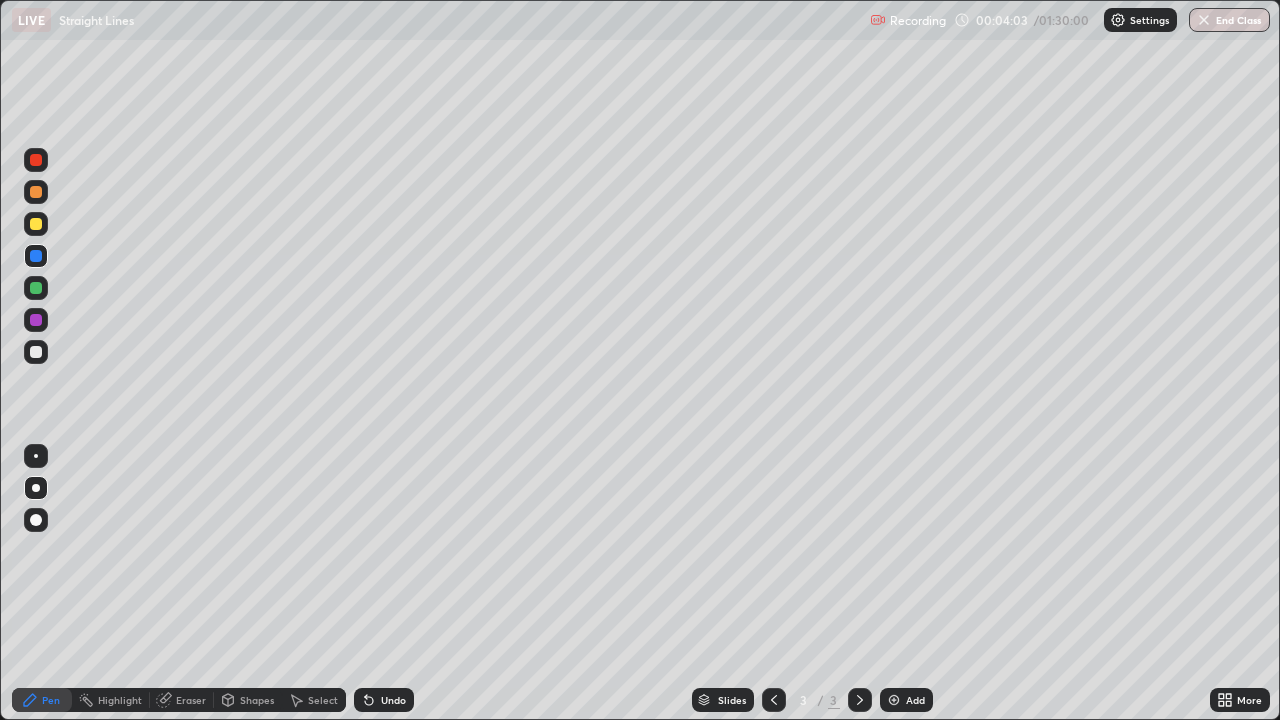 click 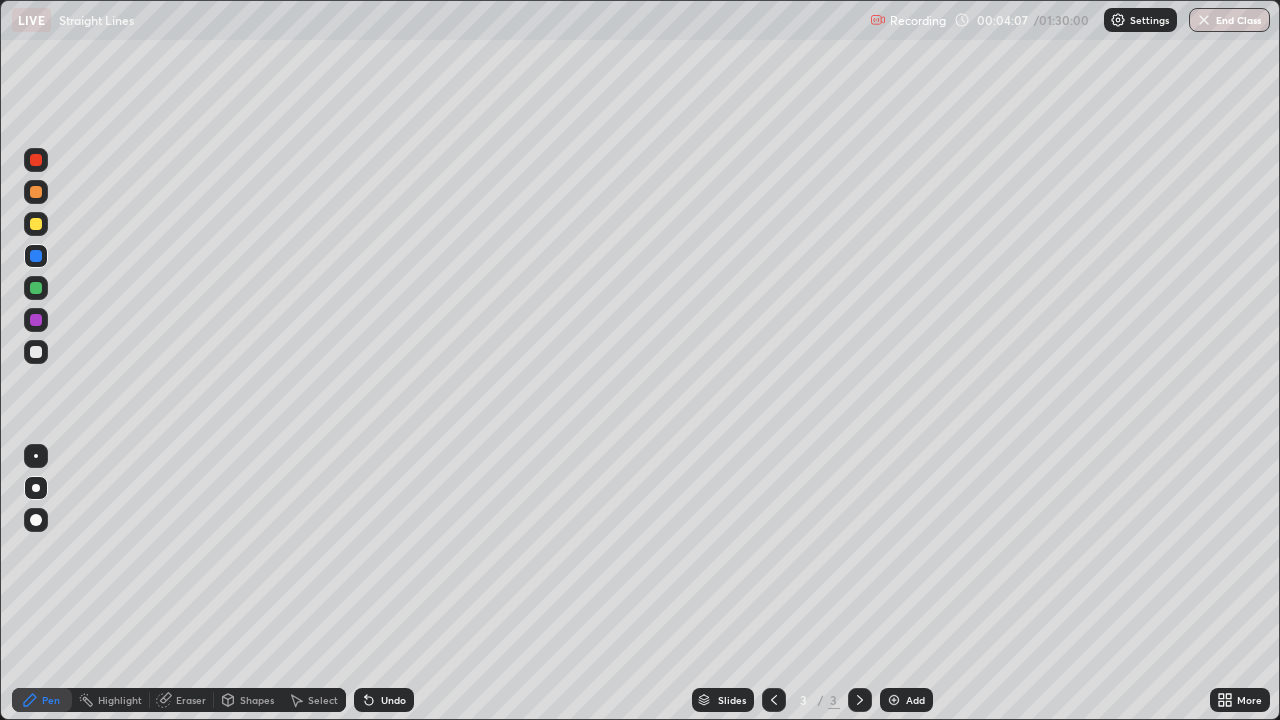 click at bounding box center (36, 288) 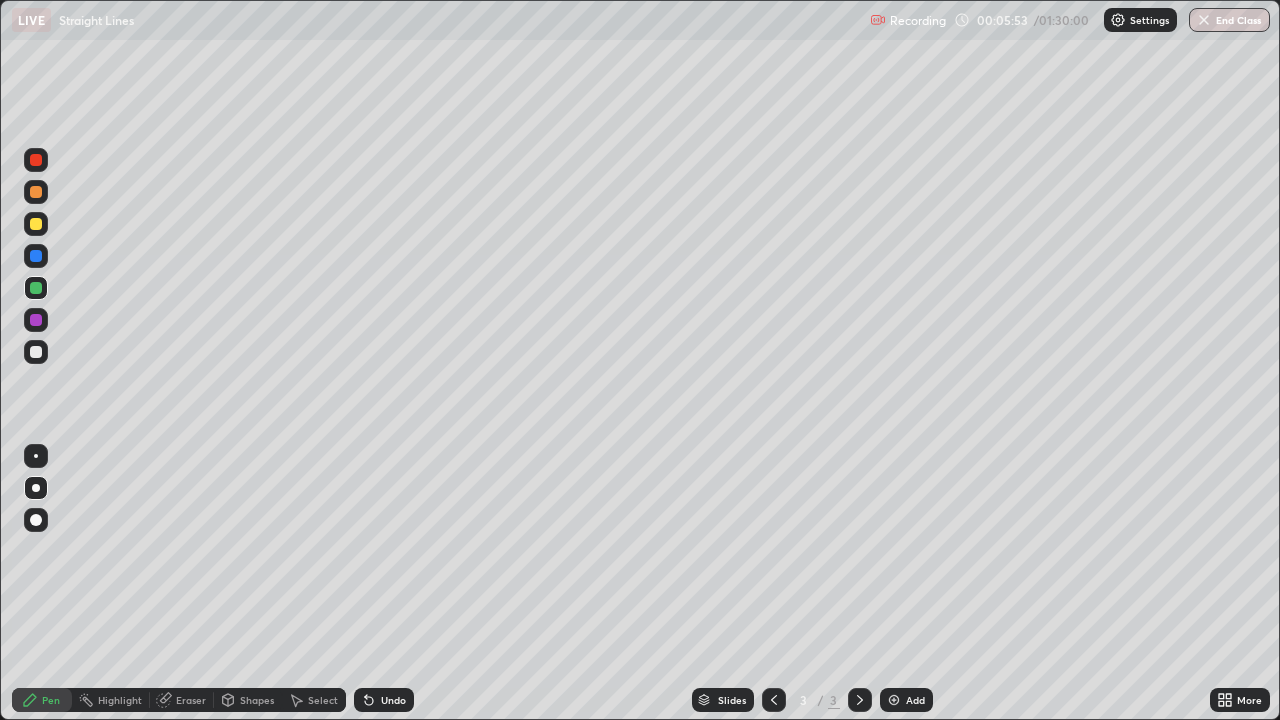 click at bounding box center [36, 320] 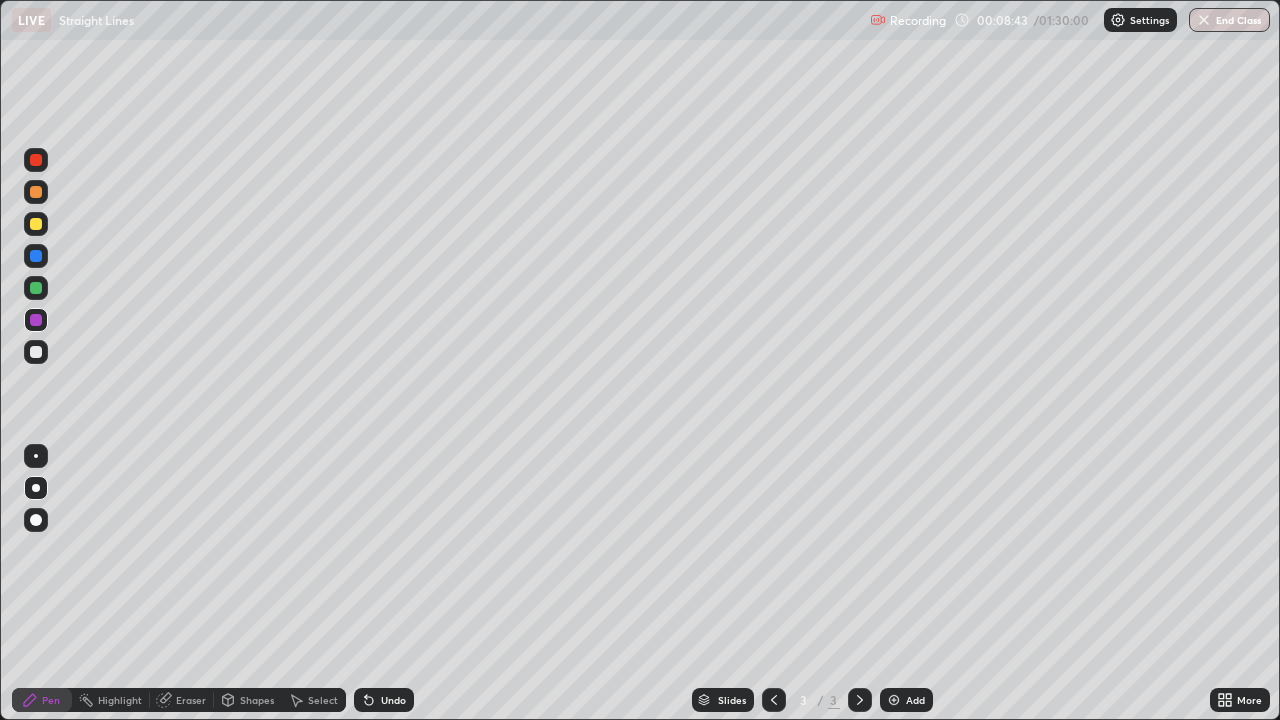 click at bounding box center [36, 352] 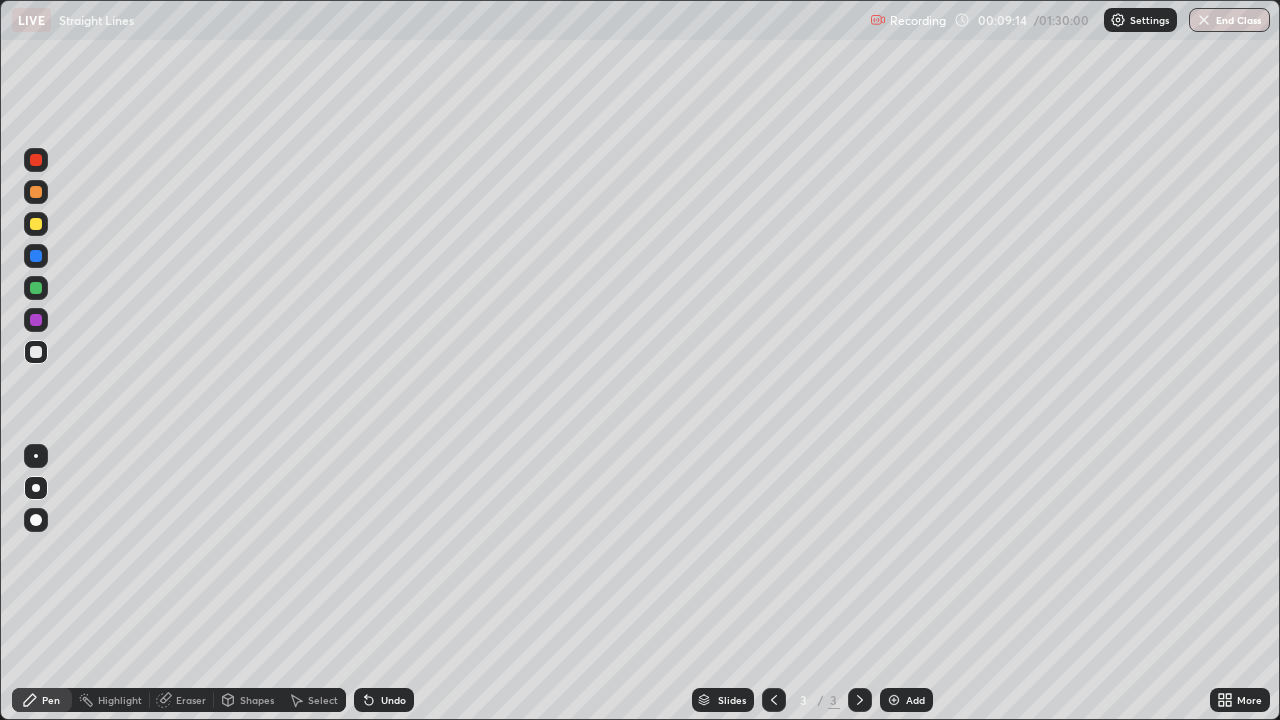 click on "Undo" at bounding box center (393, 700) 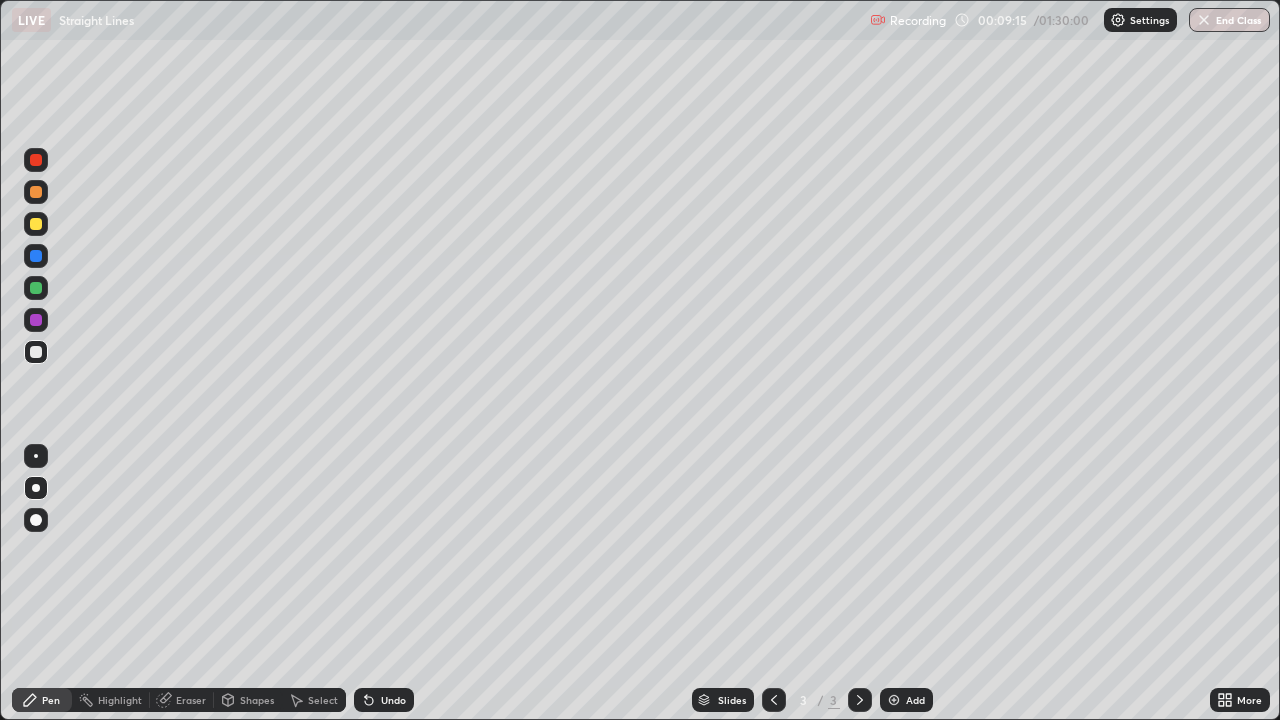 click on "Undo" at bounding box center (393, 700) 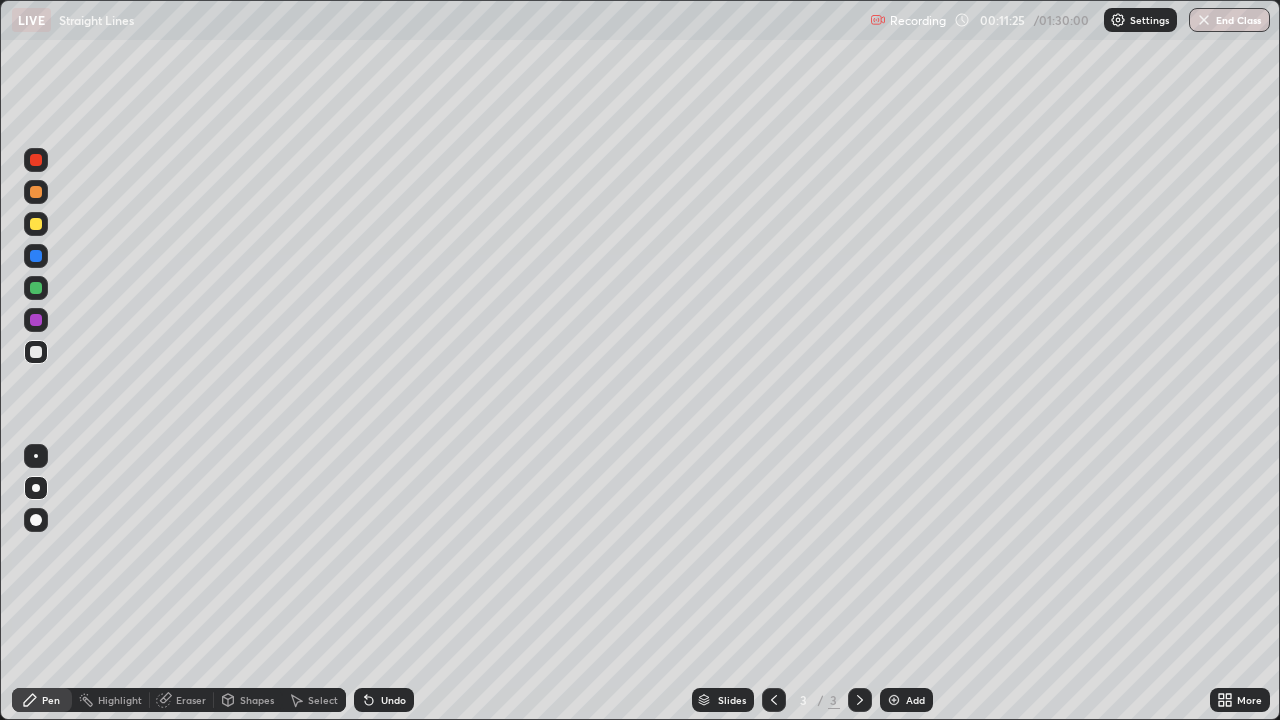 click at bounding box center [894, 700] 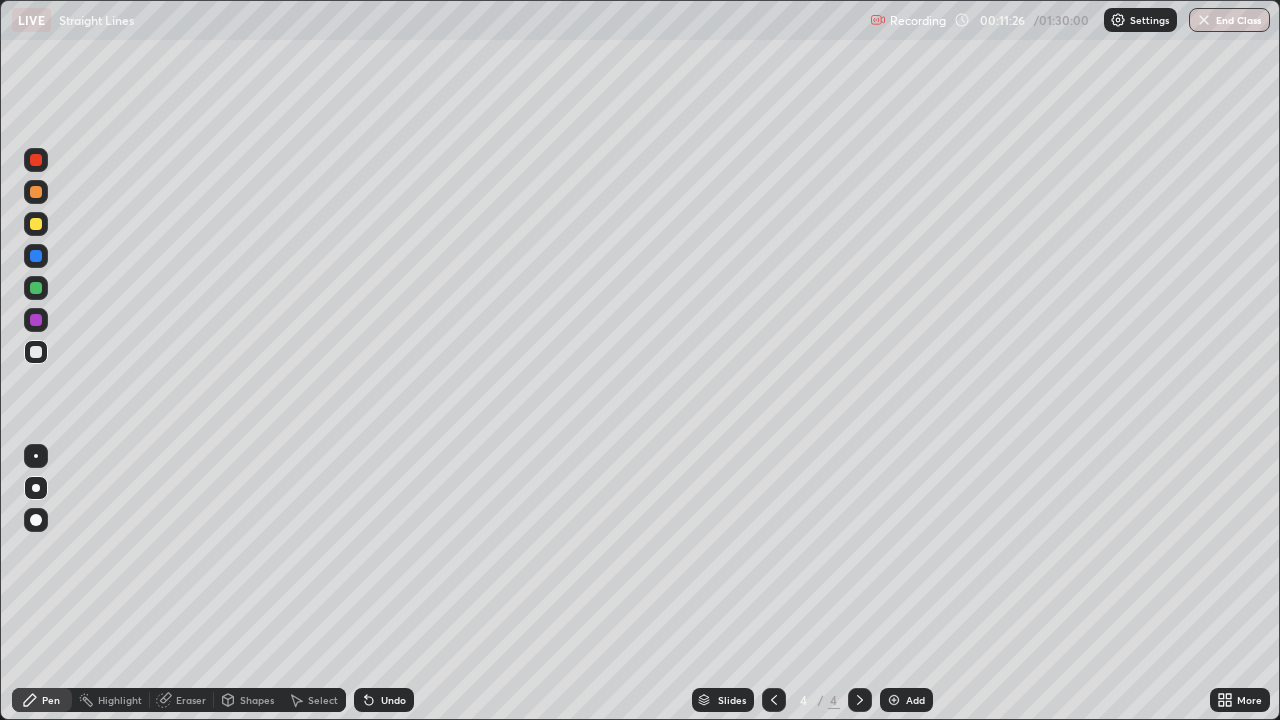 click at bounding box center [36, 192] 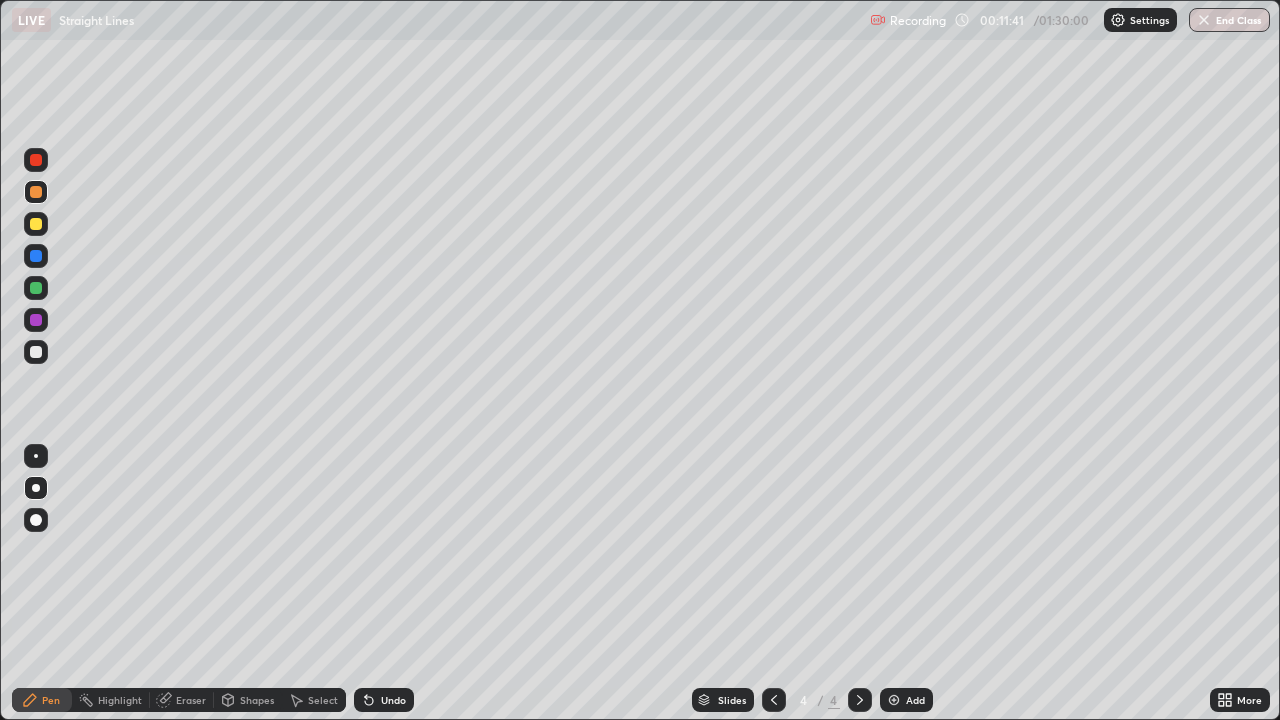 click at bounding box center (36, 256) 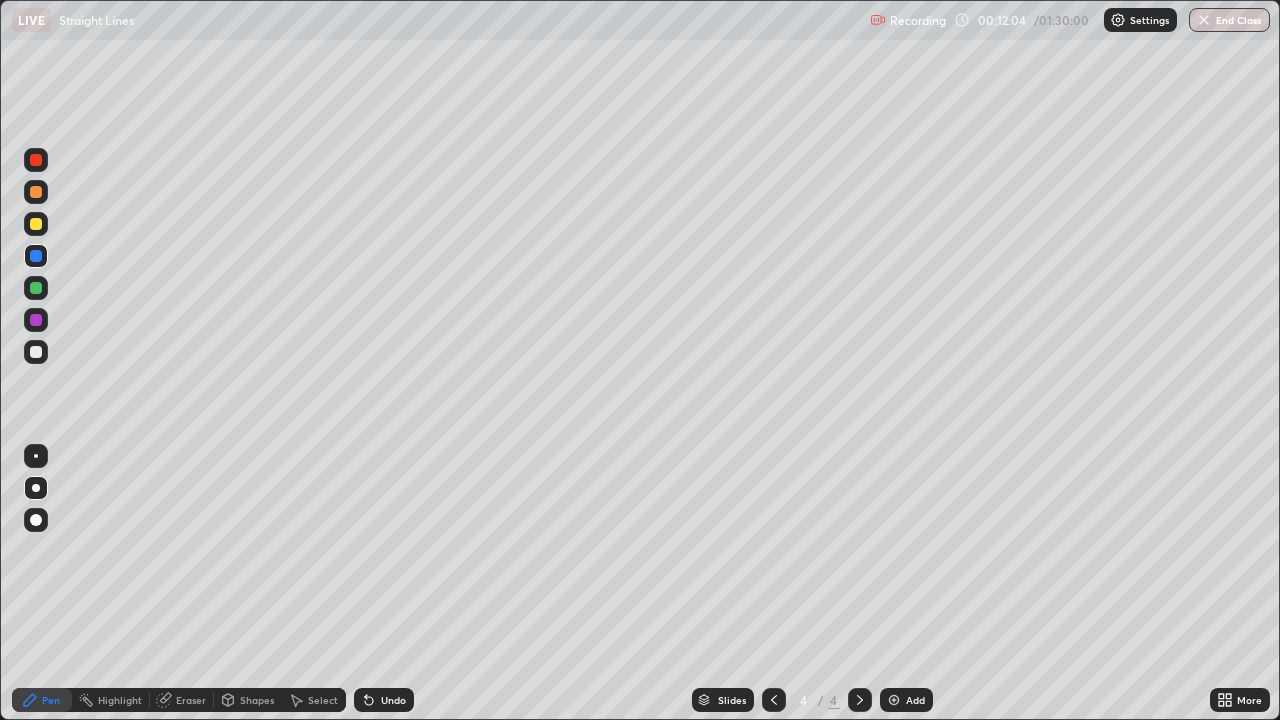 click on "Undo" at bounding box center (393, 700) 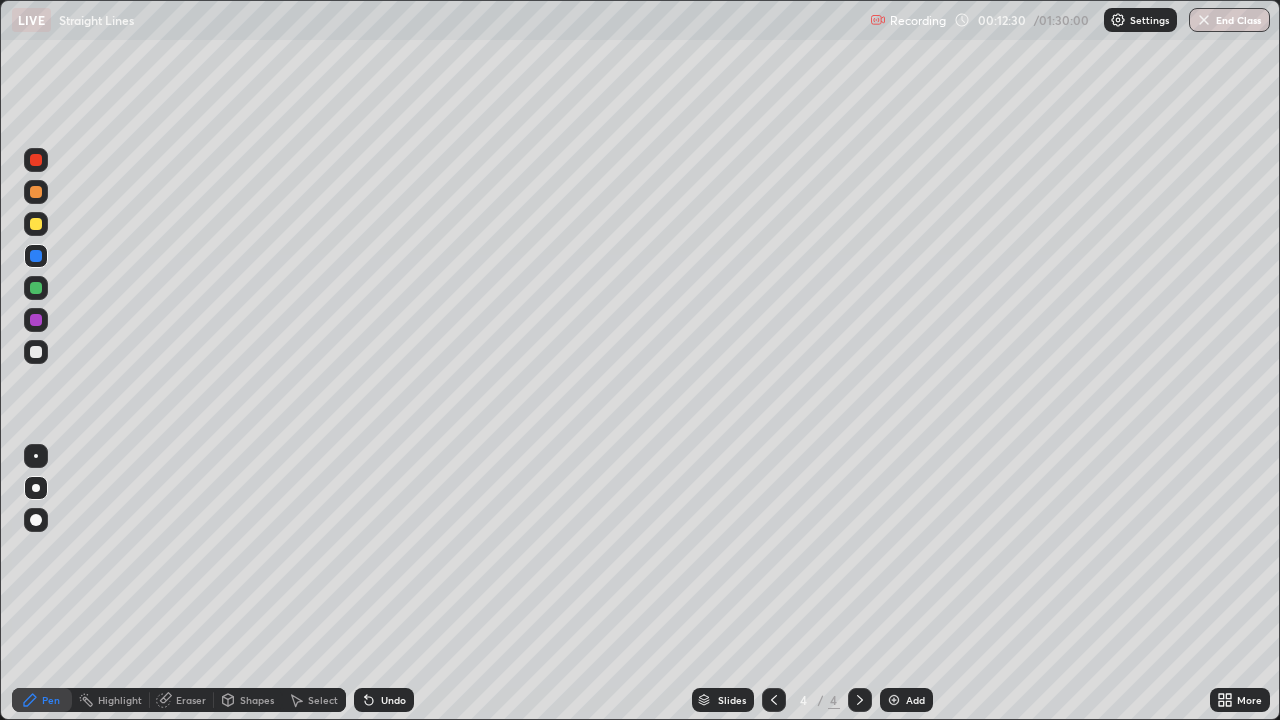 click on "Shapes" at bounding box center (248, 700) 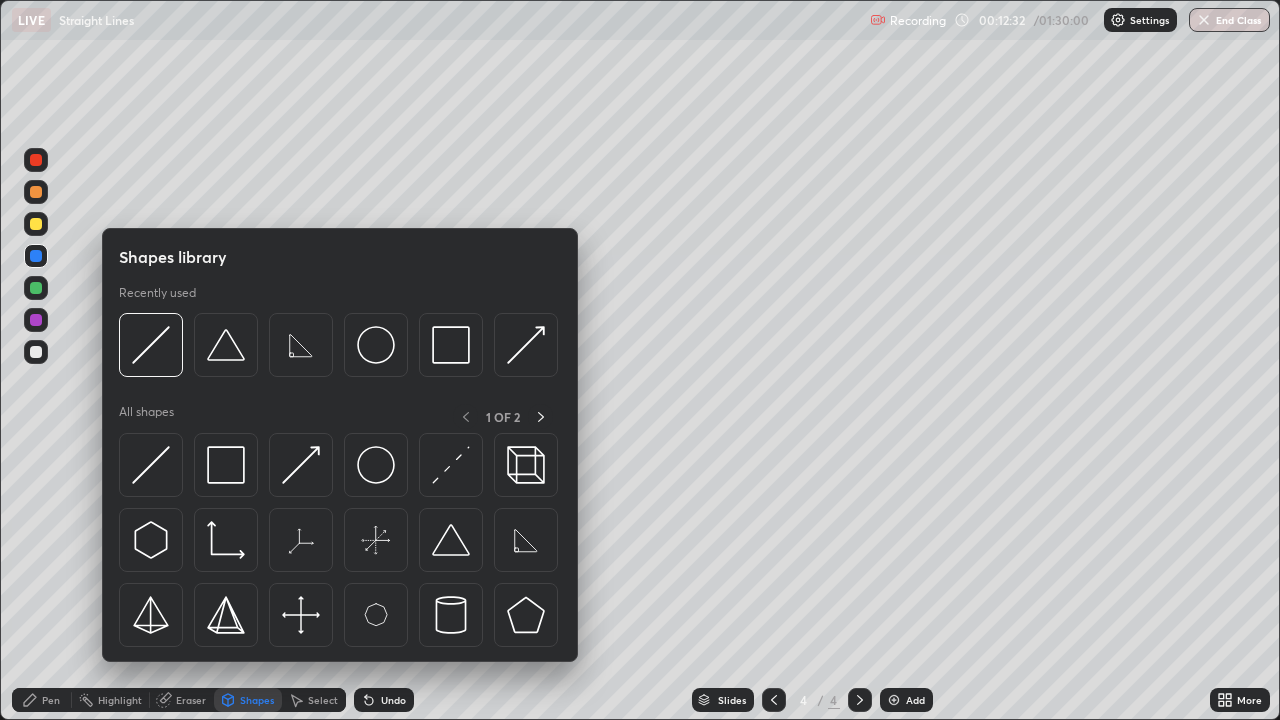 click on "Eraser" at bounding box center (191, 700) 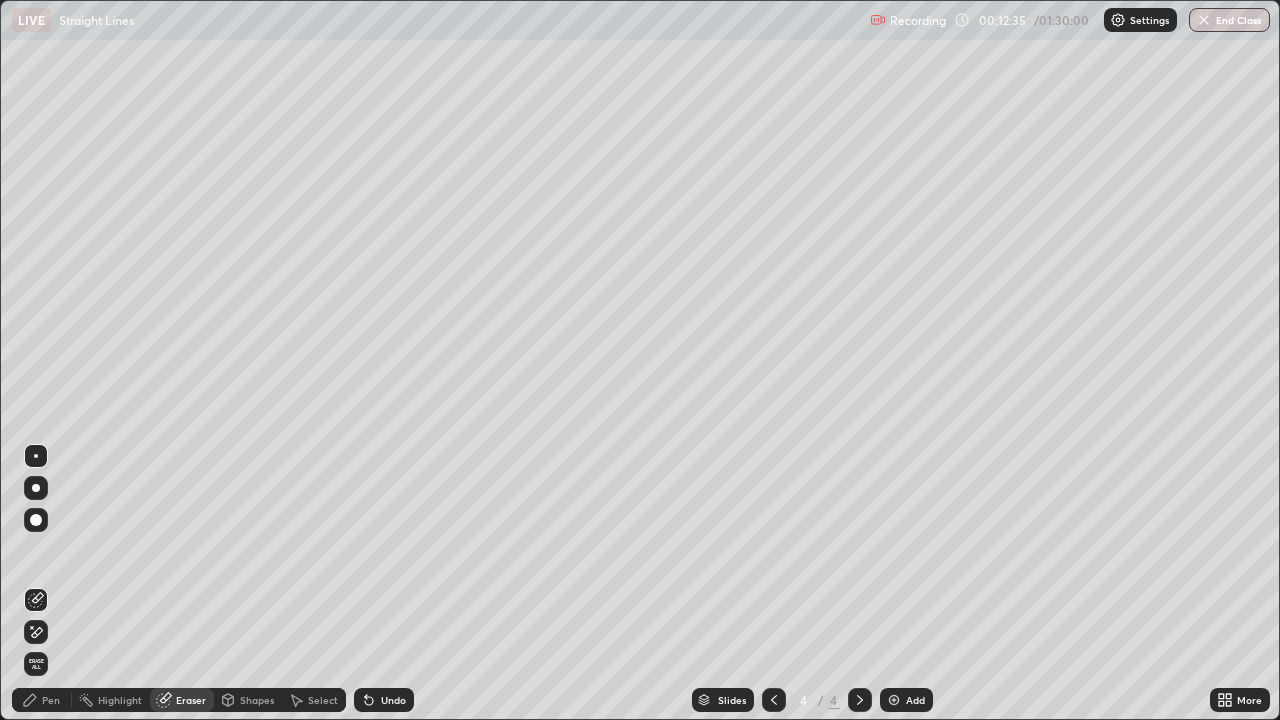 click on "Pen" at bounding box center [51, 700] 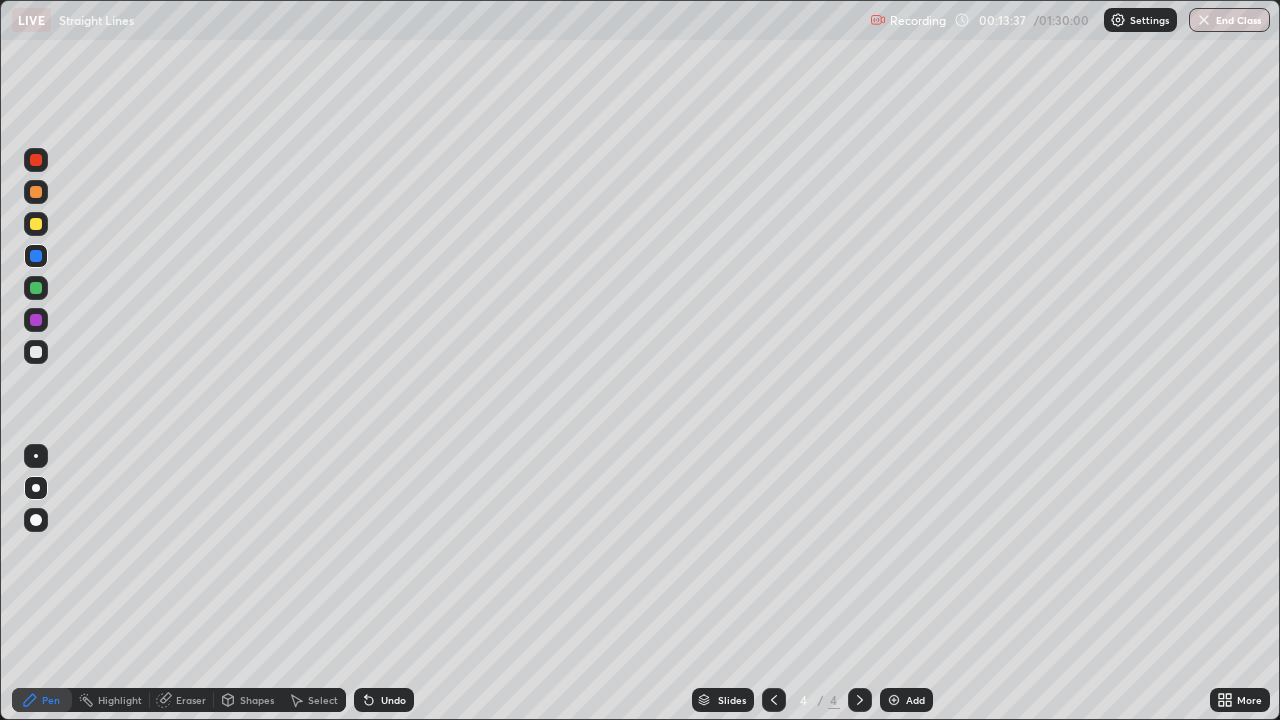 click at bounding box center (36, 352) 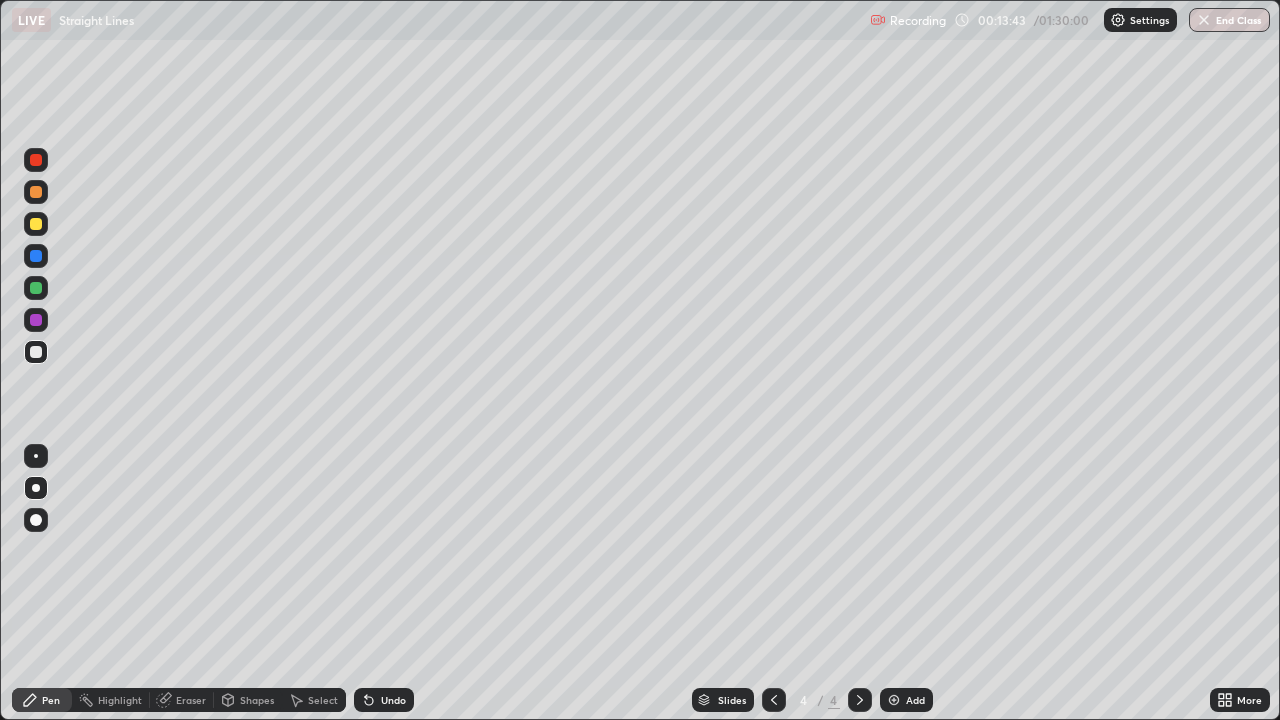 click at bounding box center [36, 192] 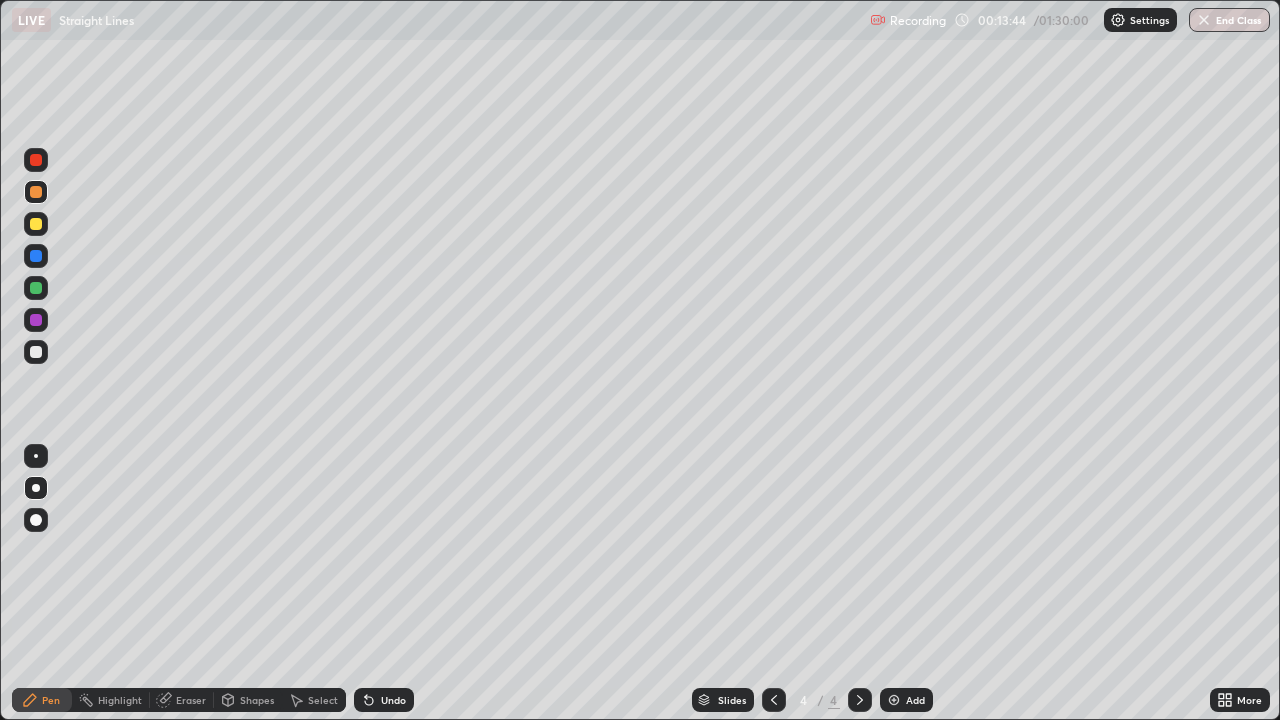 click at bounding box center [36, 224] 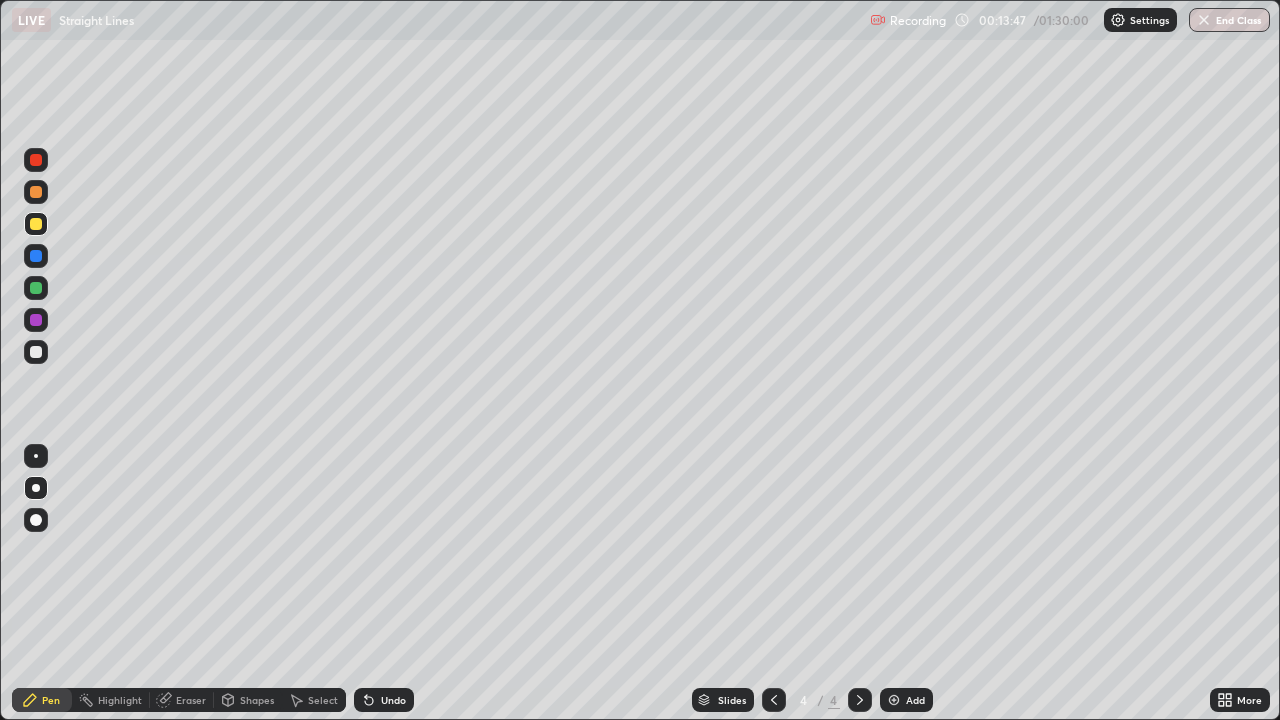 click at bounding box center (36, 288) 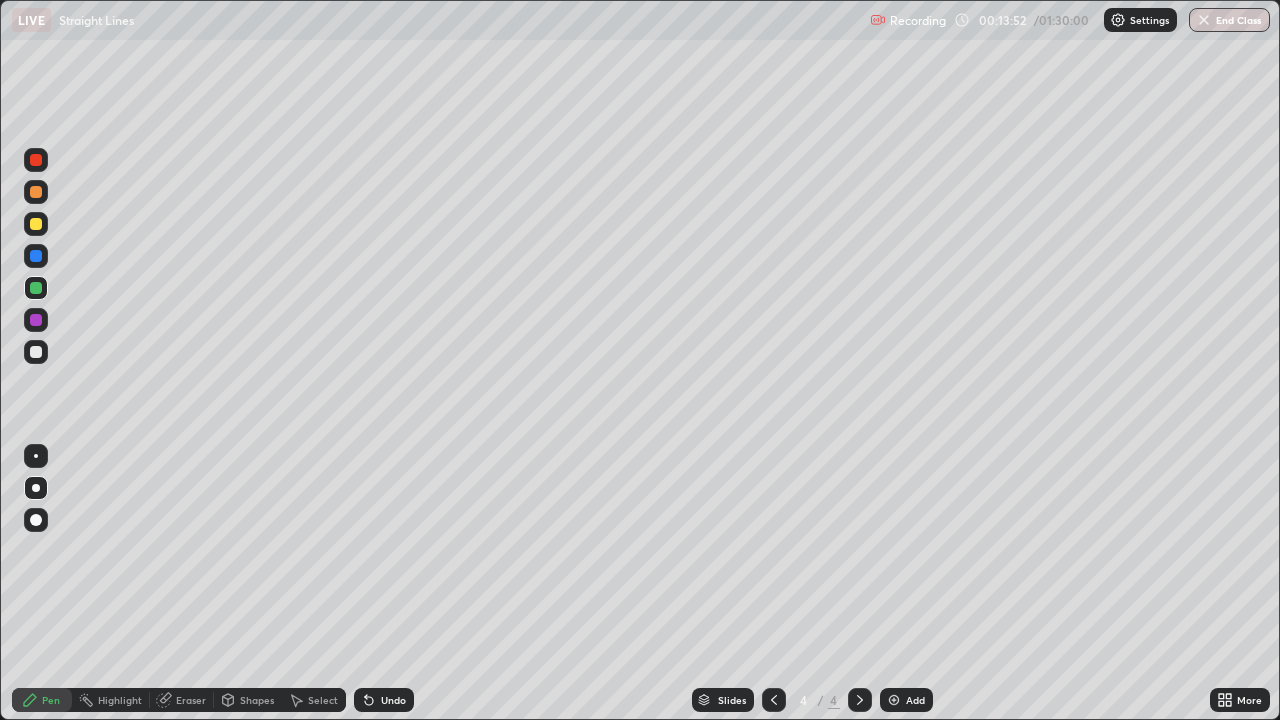 click at bounding box center (36, 320) 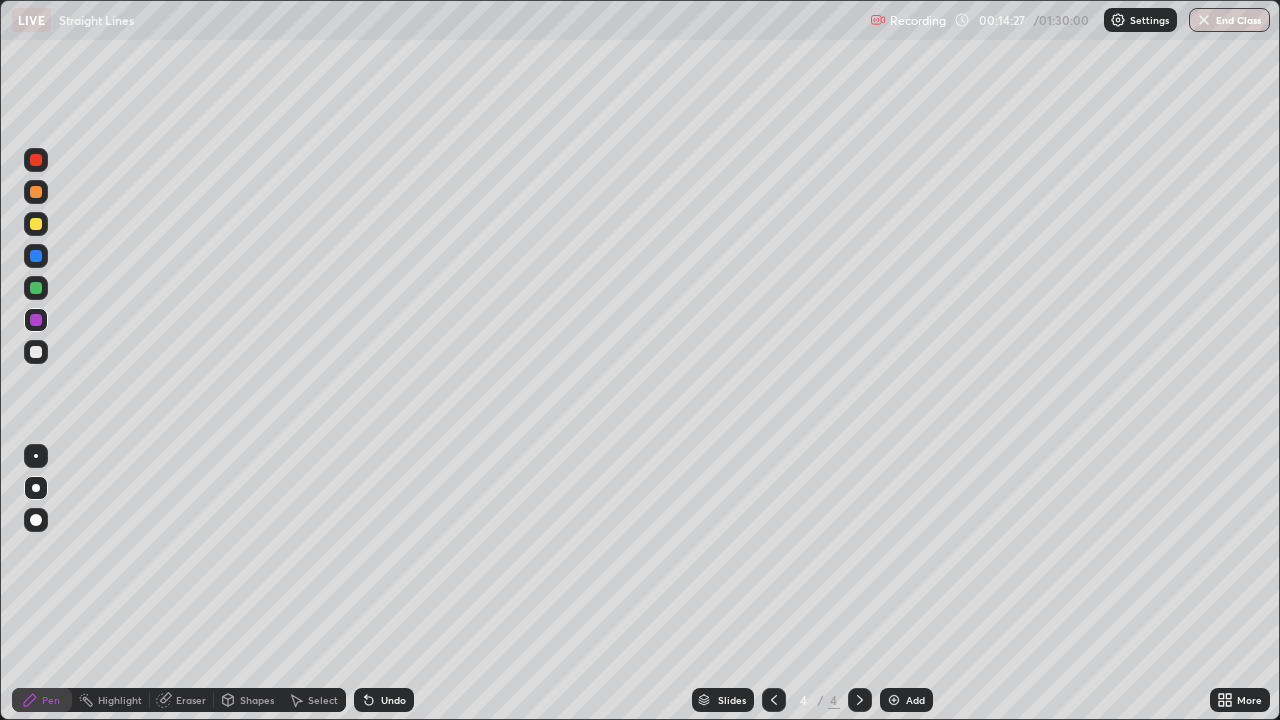 click at bounding box center (36, 352) 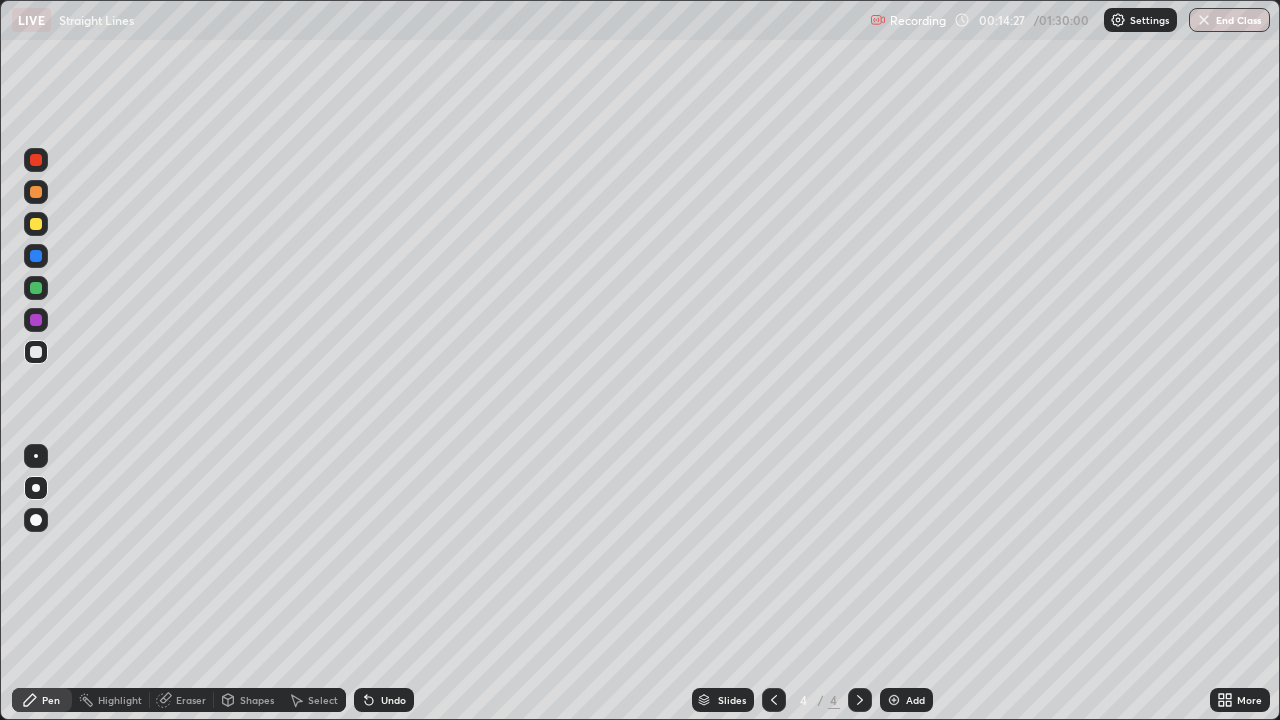 click at bounding box center [36, 288] 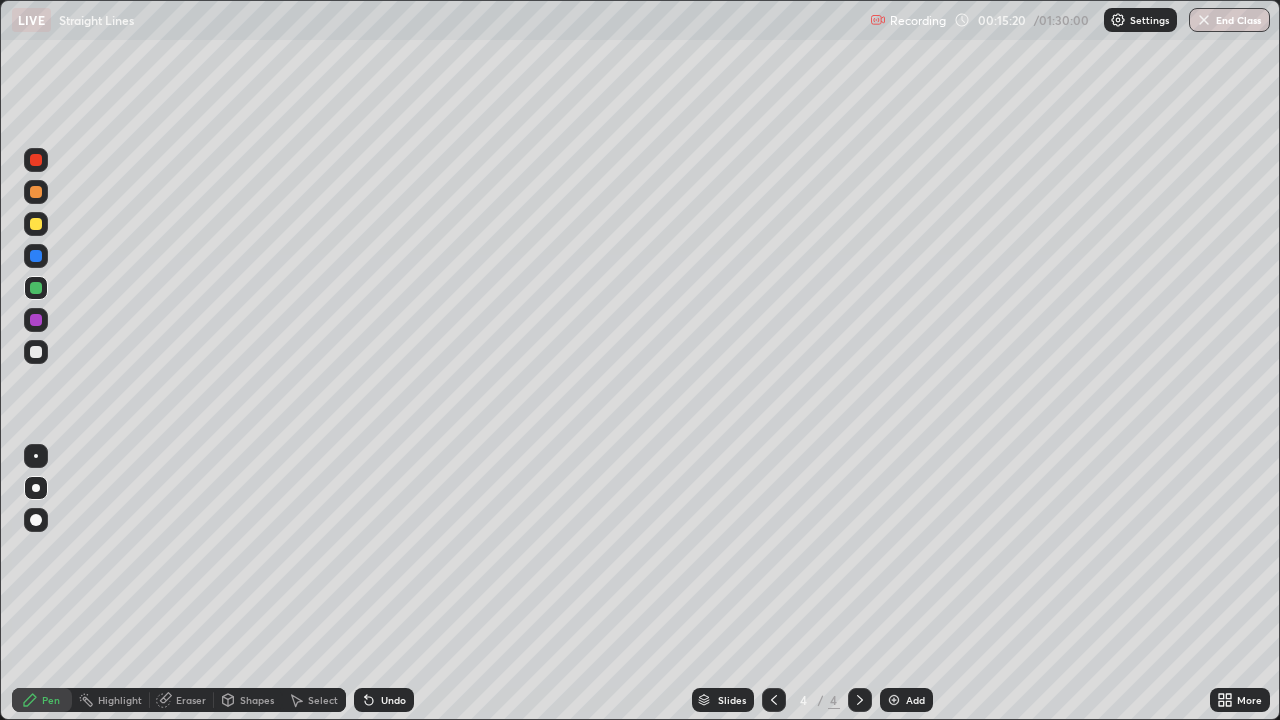 click at bounding box center [36, 160] 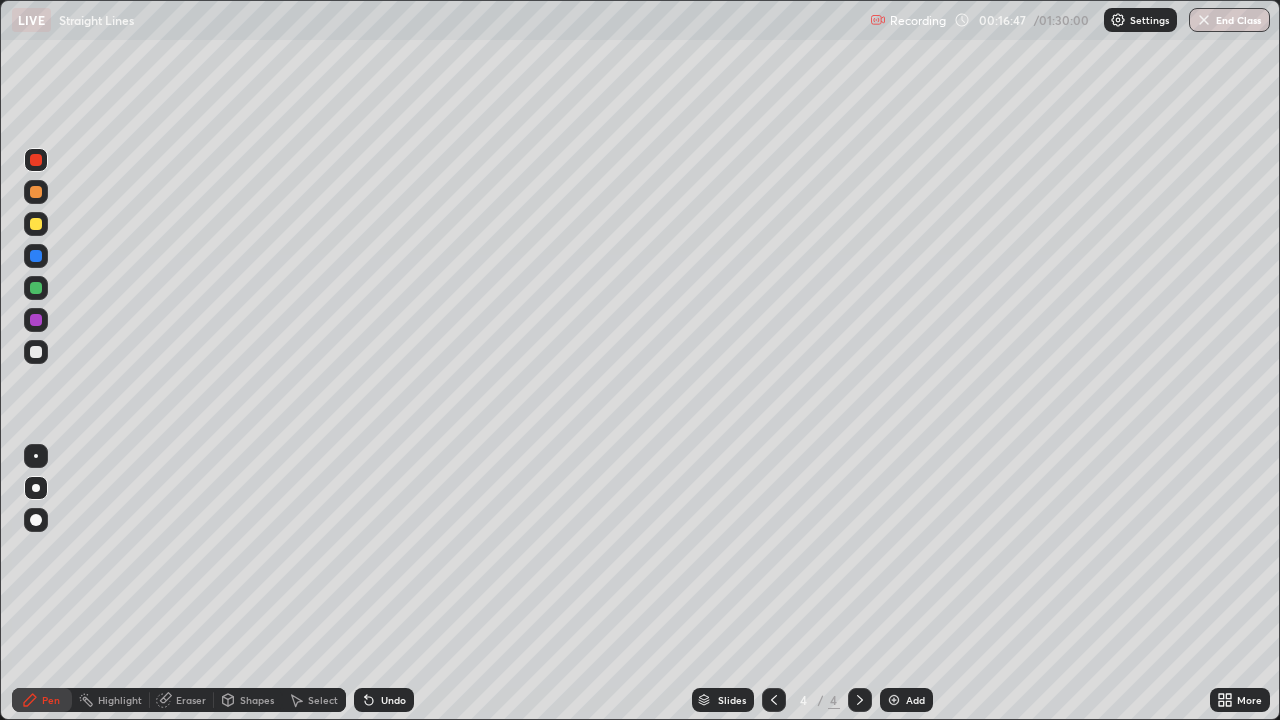 click at bounding box center (36, 224) 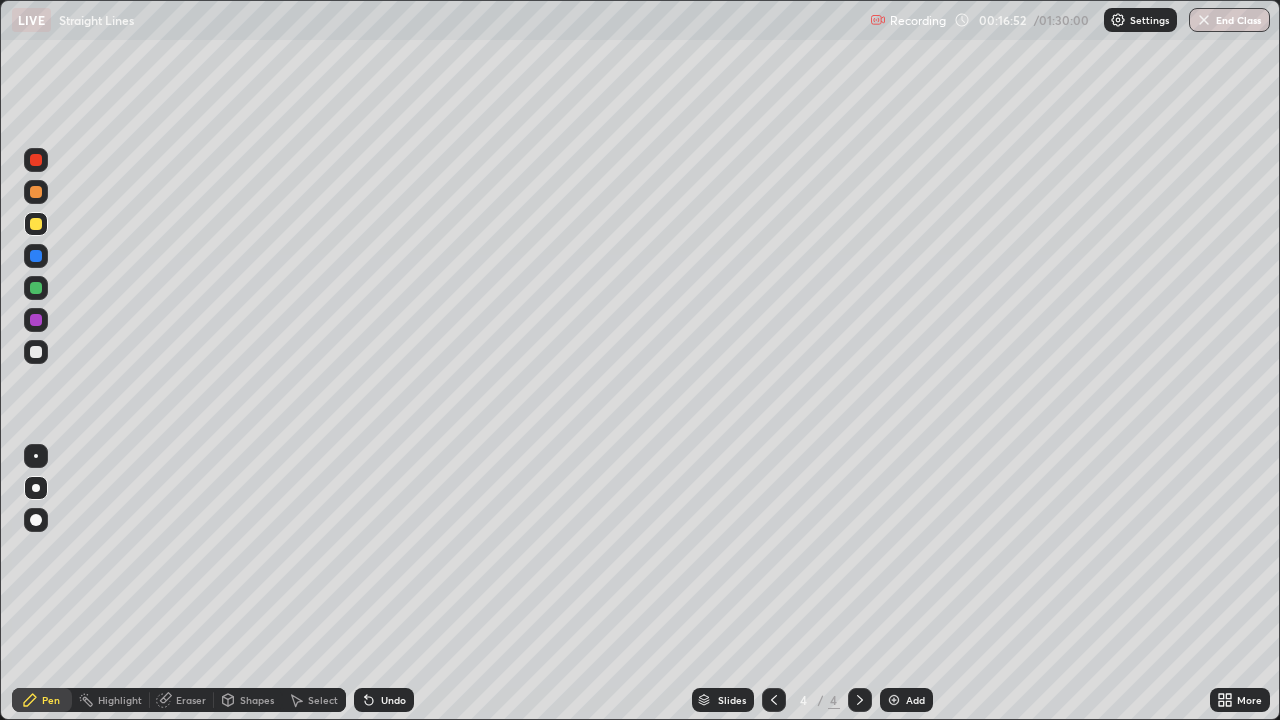 click on "Undo" at bounding box center [393, 700] 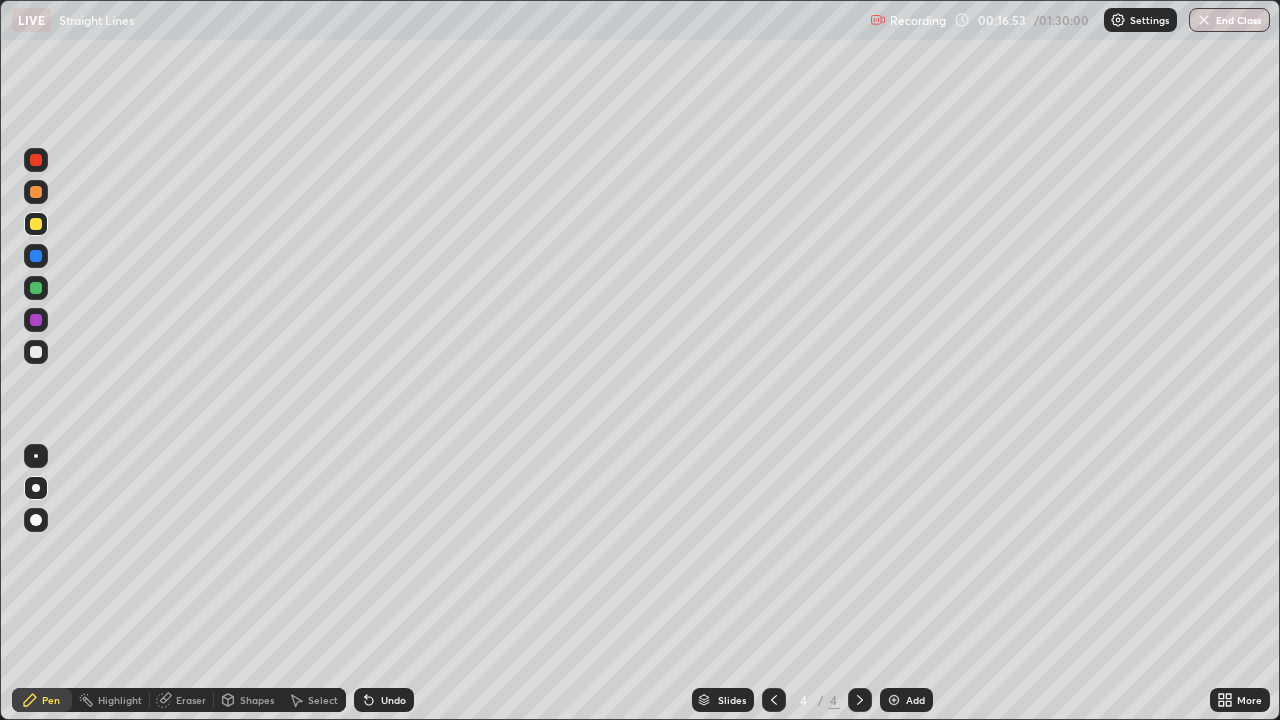 click on "Undo" at bounding box center (393, 700) 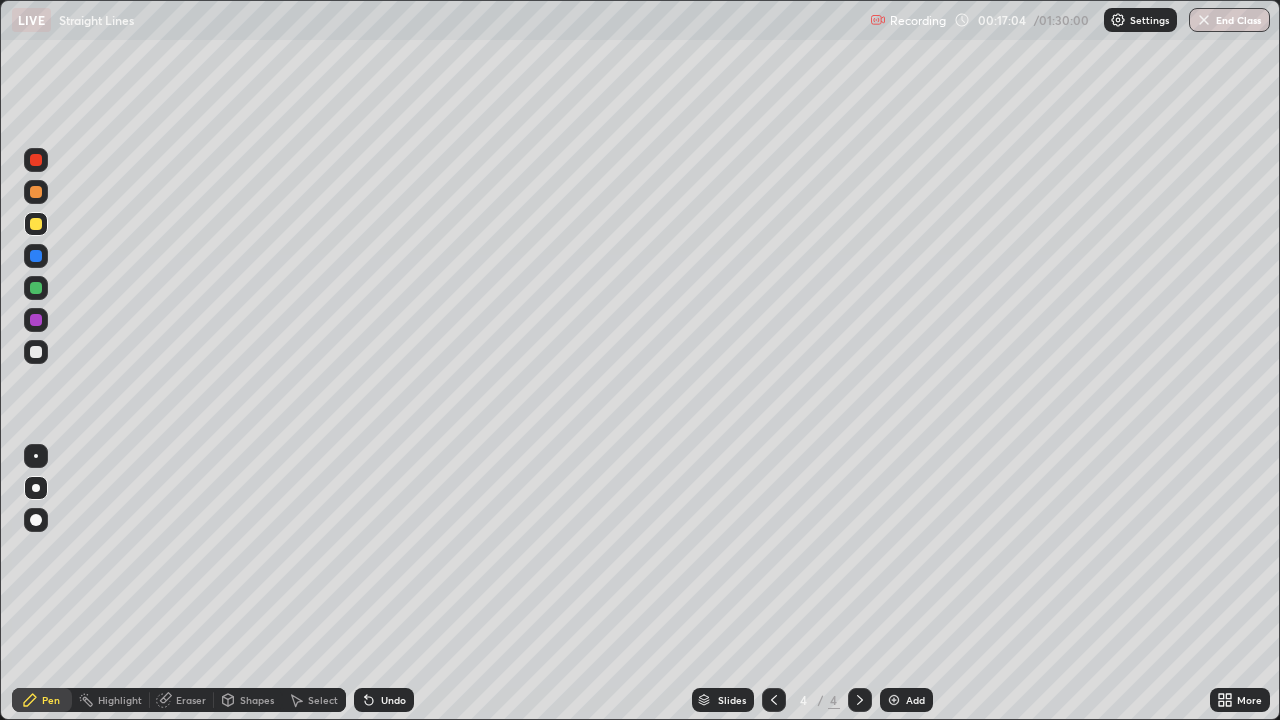 click on "Undo" at bounding box center (393, 700) 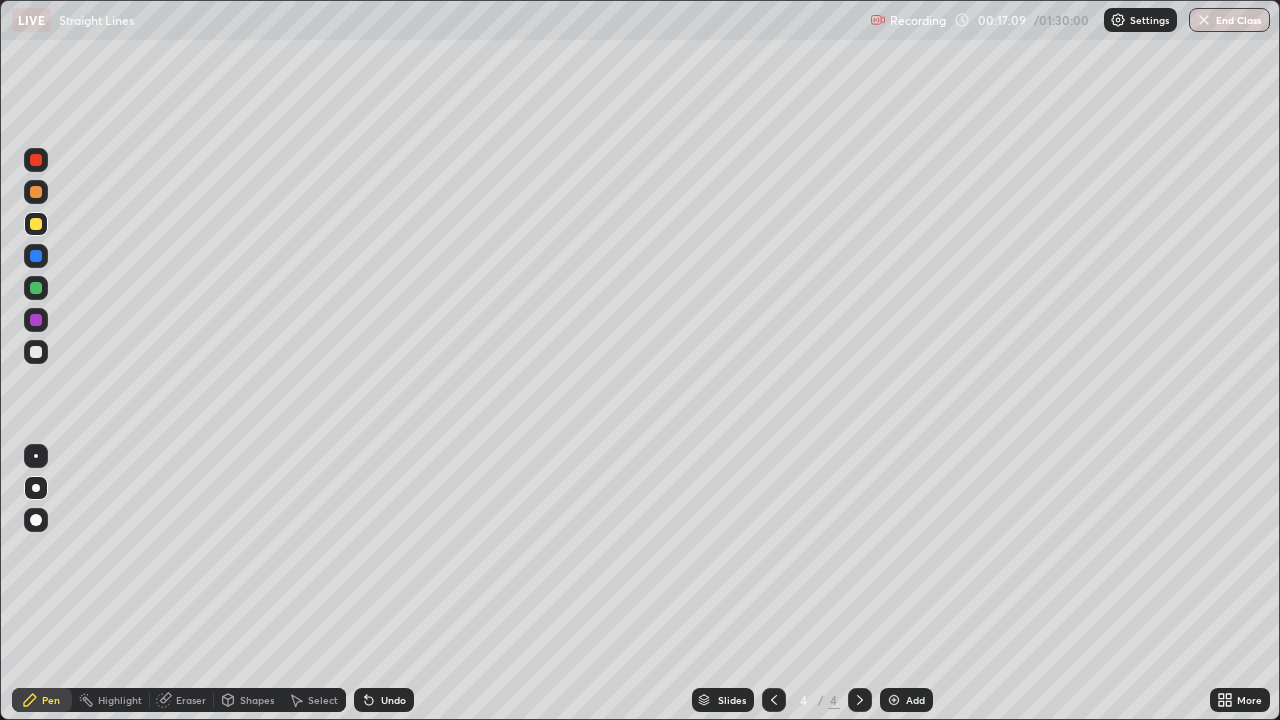 click at bounding box center (36, 320) 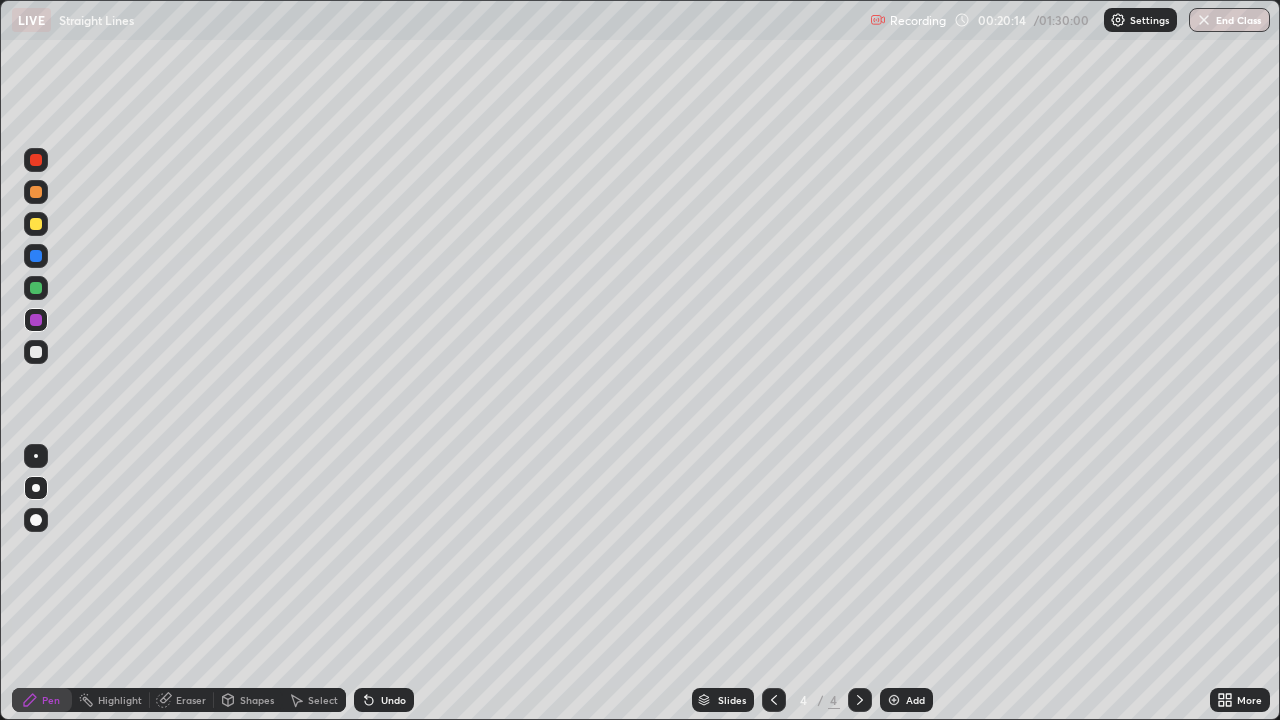 click on "Undo" at bounding box center [393, 700] 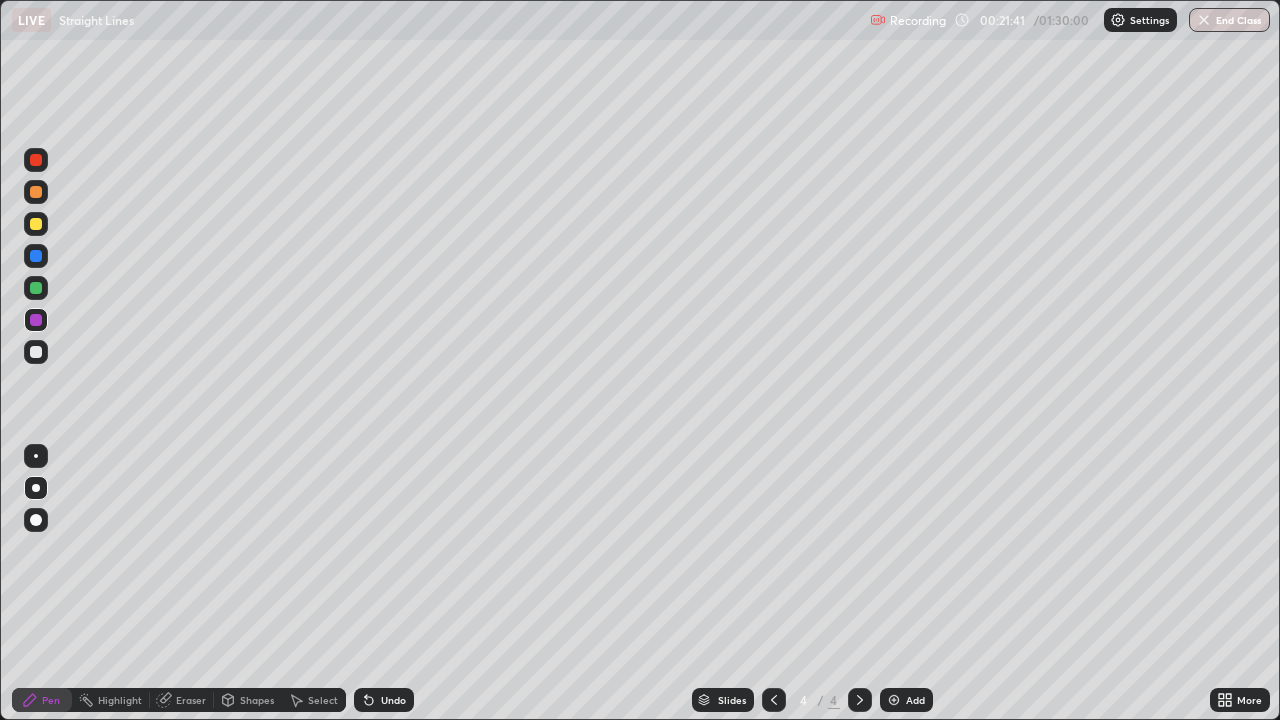 click at bounding box center (36, 352) 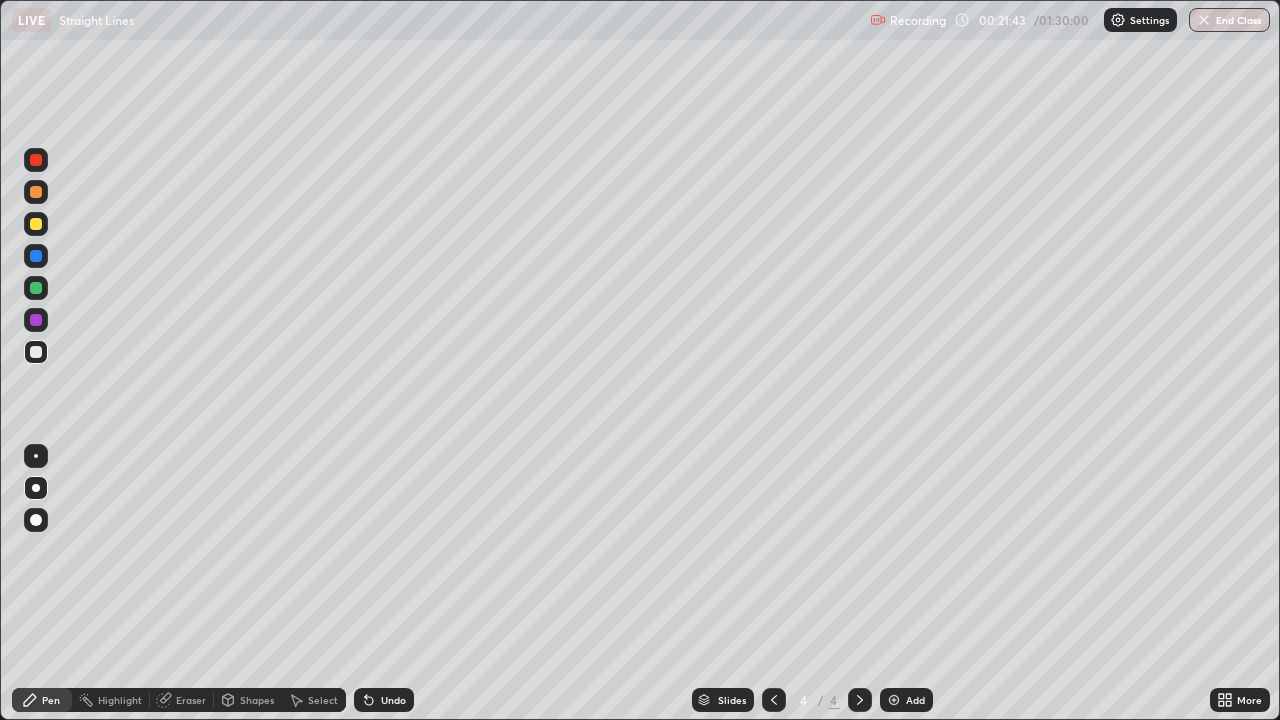 click at bounding box center [894, 700] 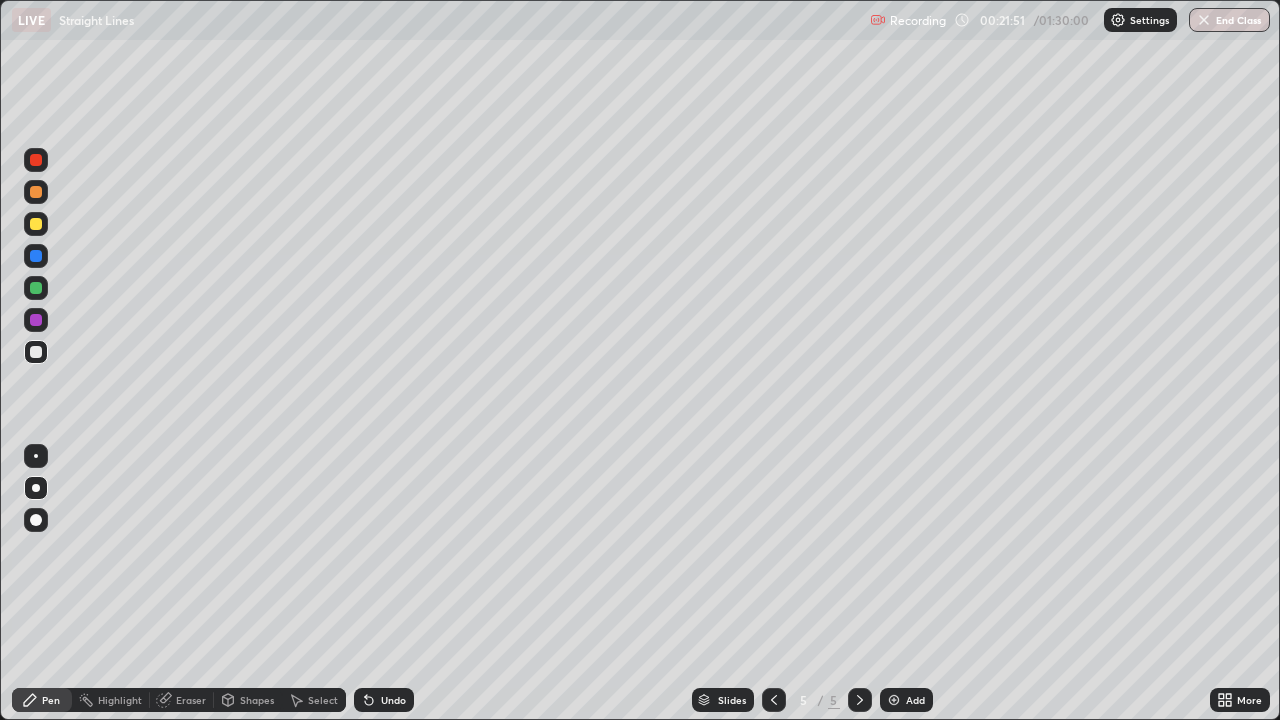 click on "Undo" at bounding box center [384, 700] 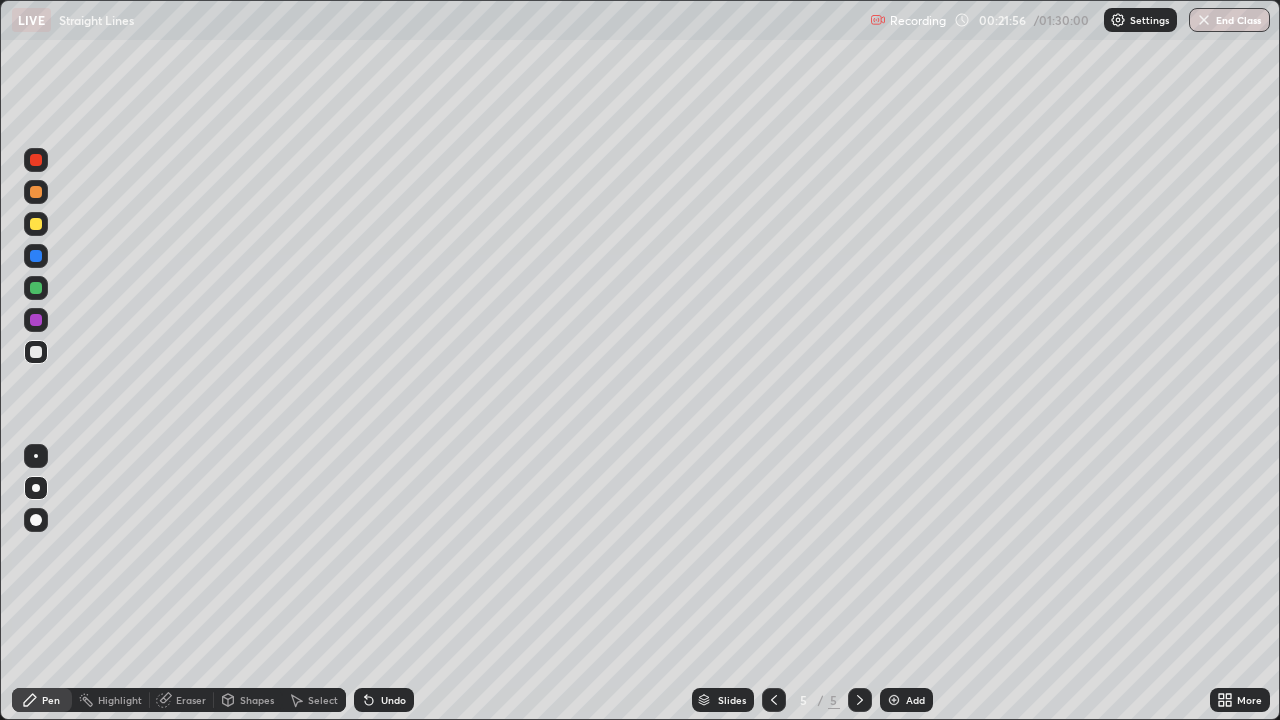 click on "Undo" at bounding box center [393, 700] 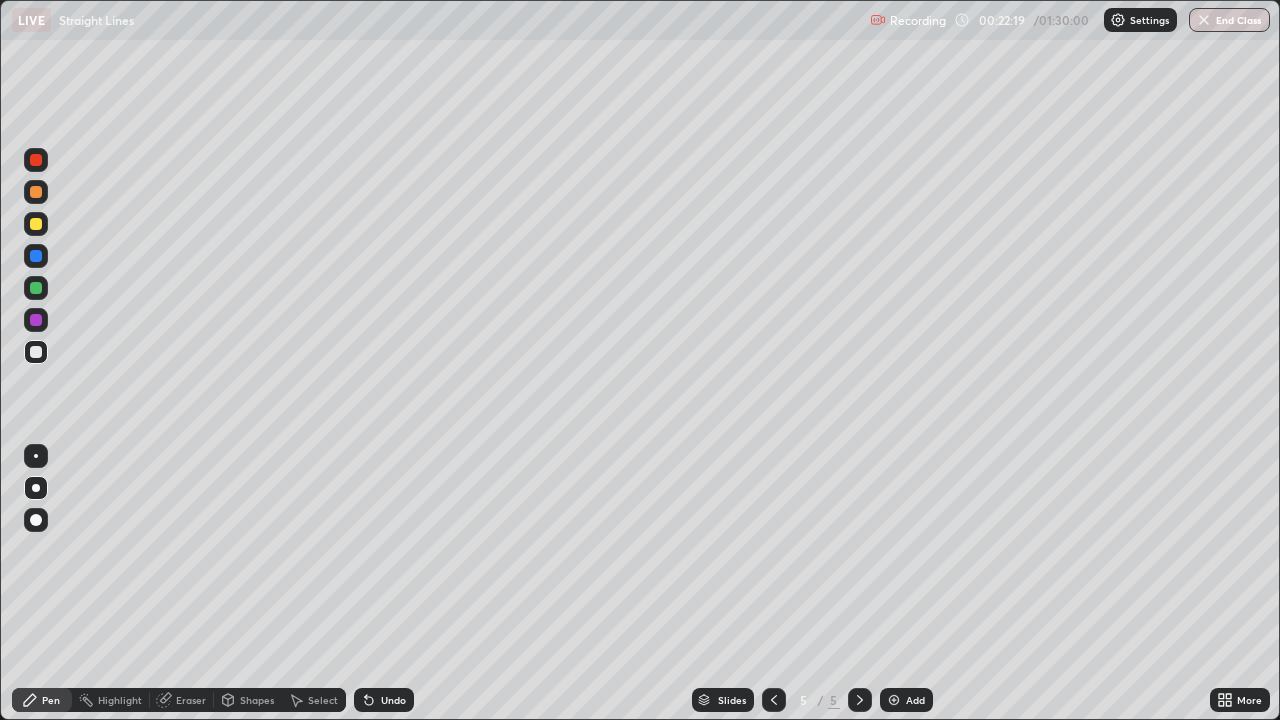 click on "Undo" at bounding box center [384, 700] 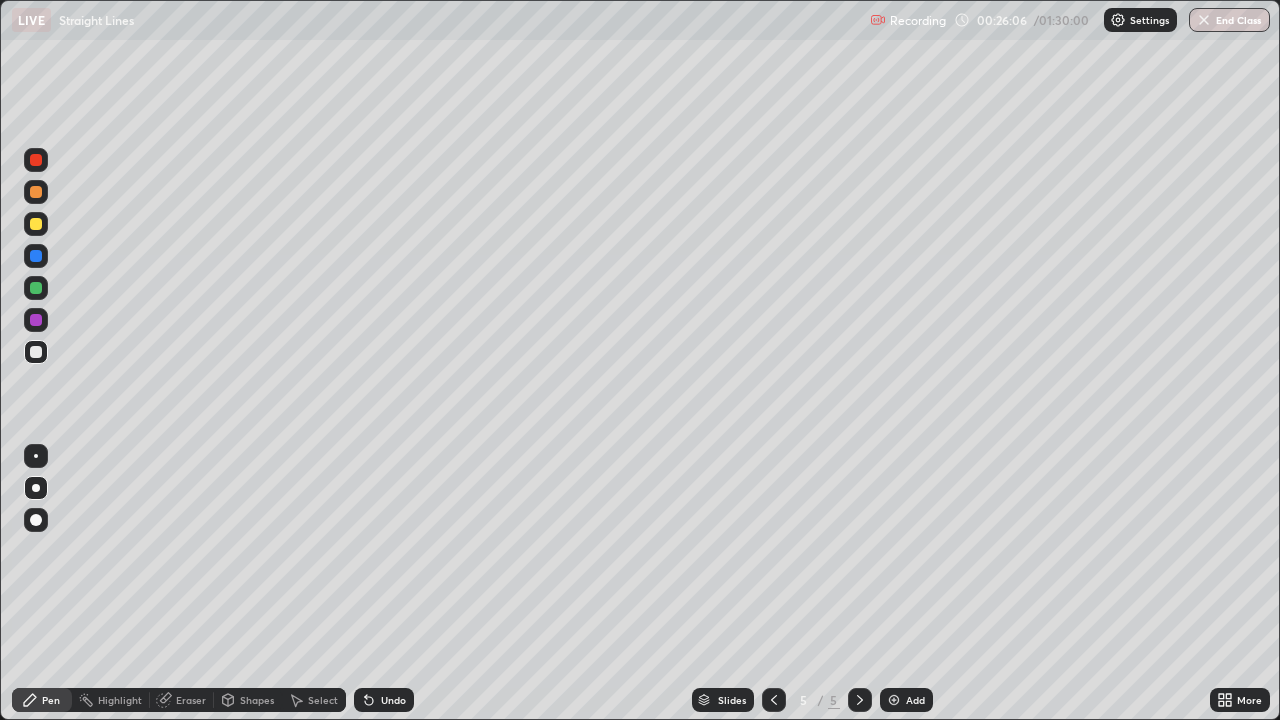 click at bounding box center [894, 700] 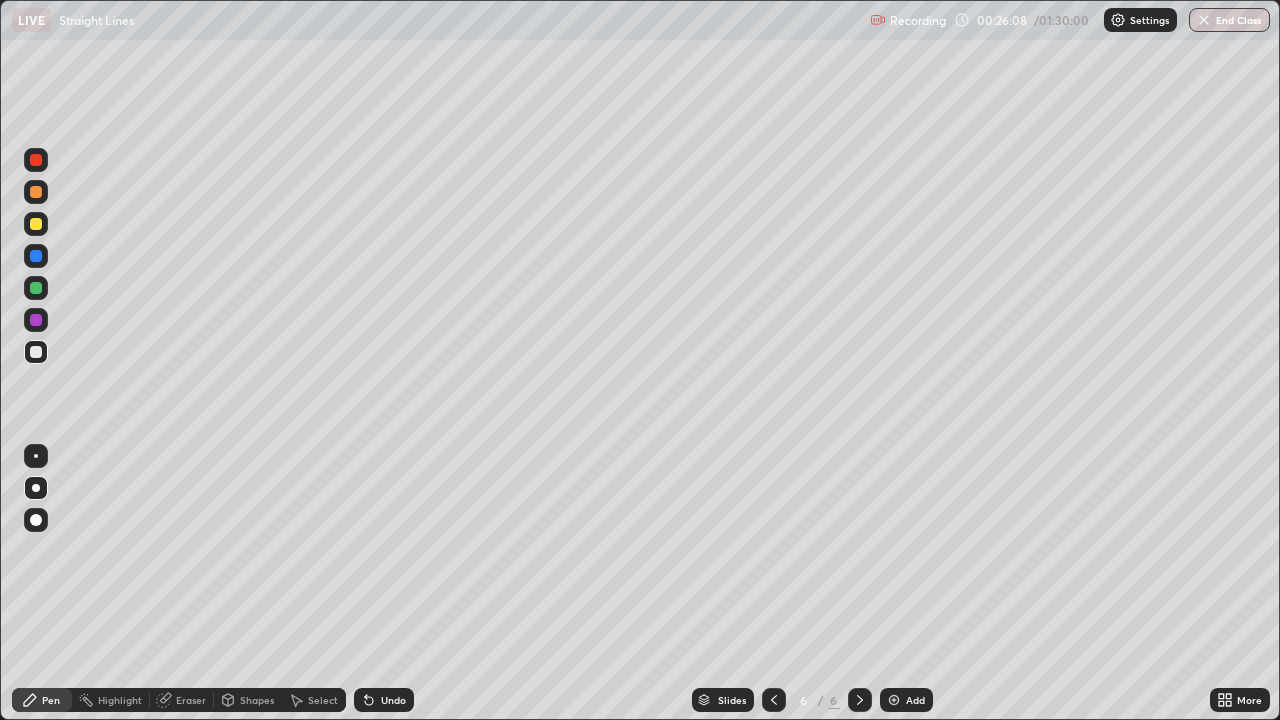 click at bounding box center [36, 192] 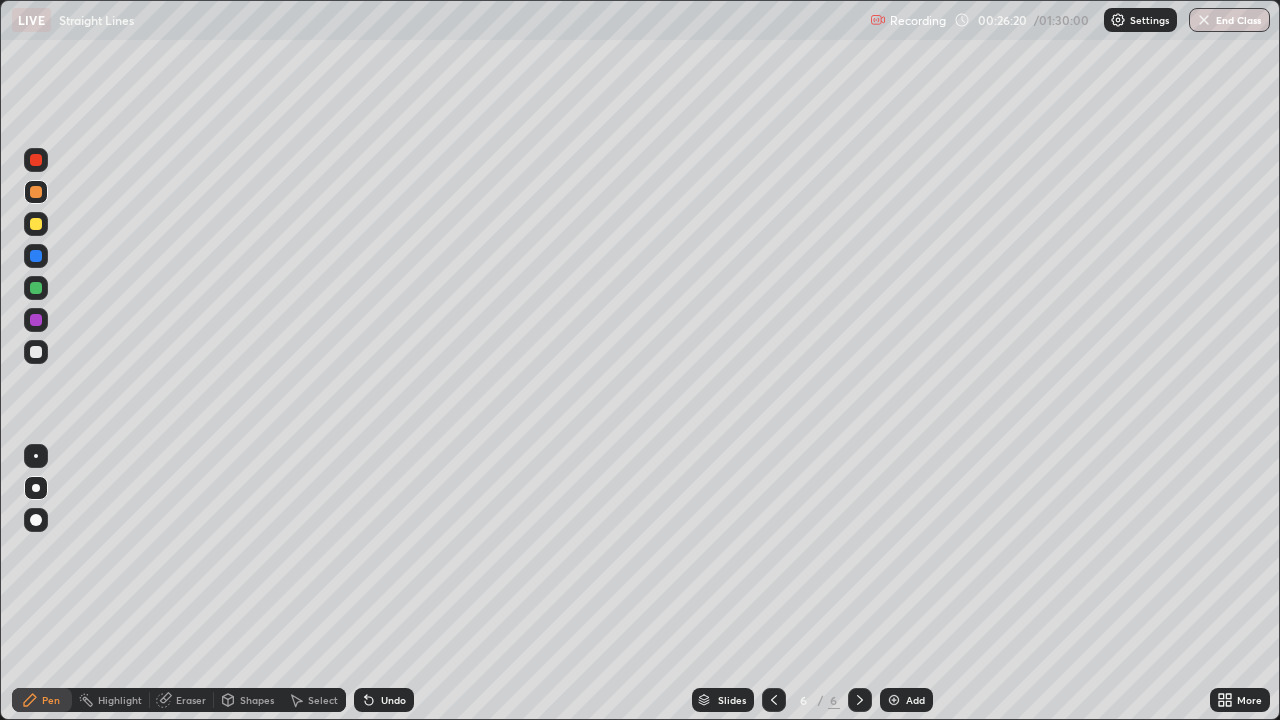 click at bounding box center (36, 224) 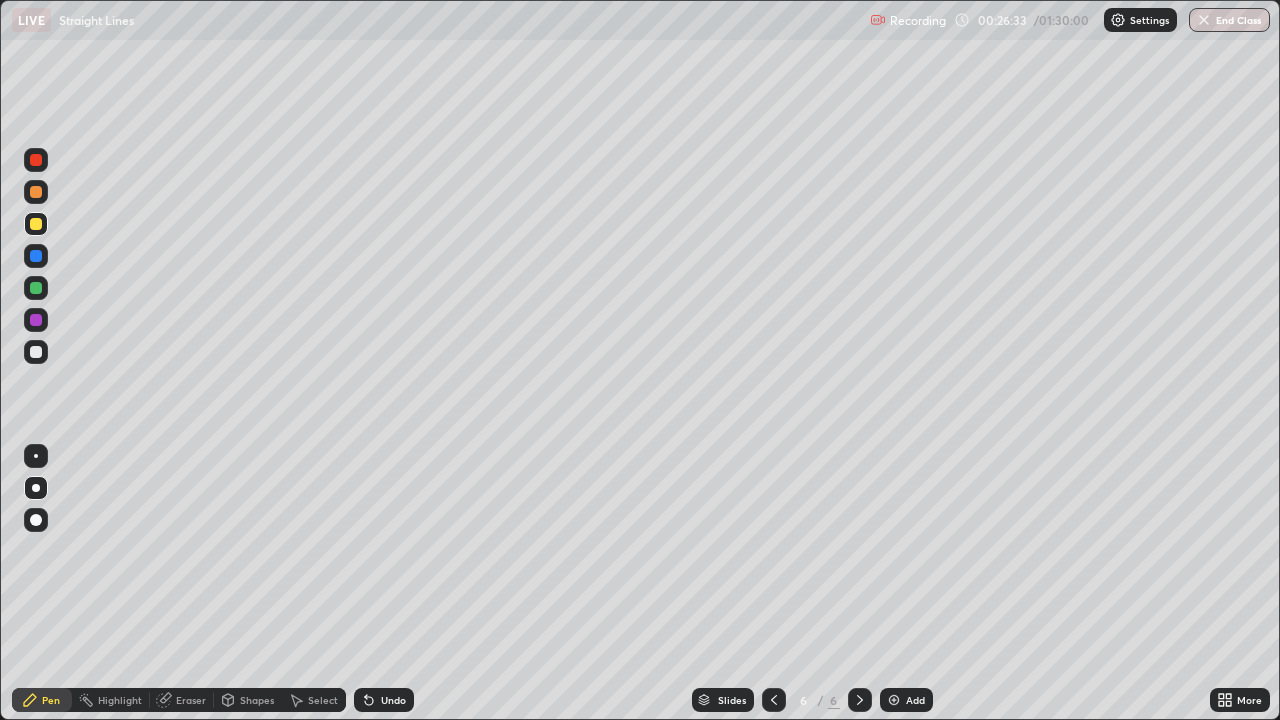 click at bounding box center (36, 320) 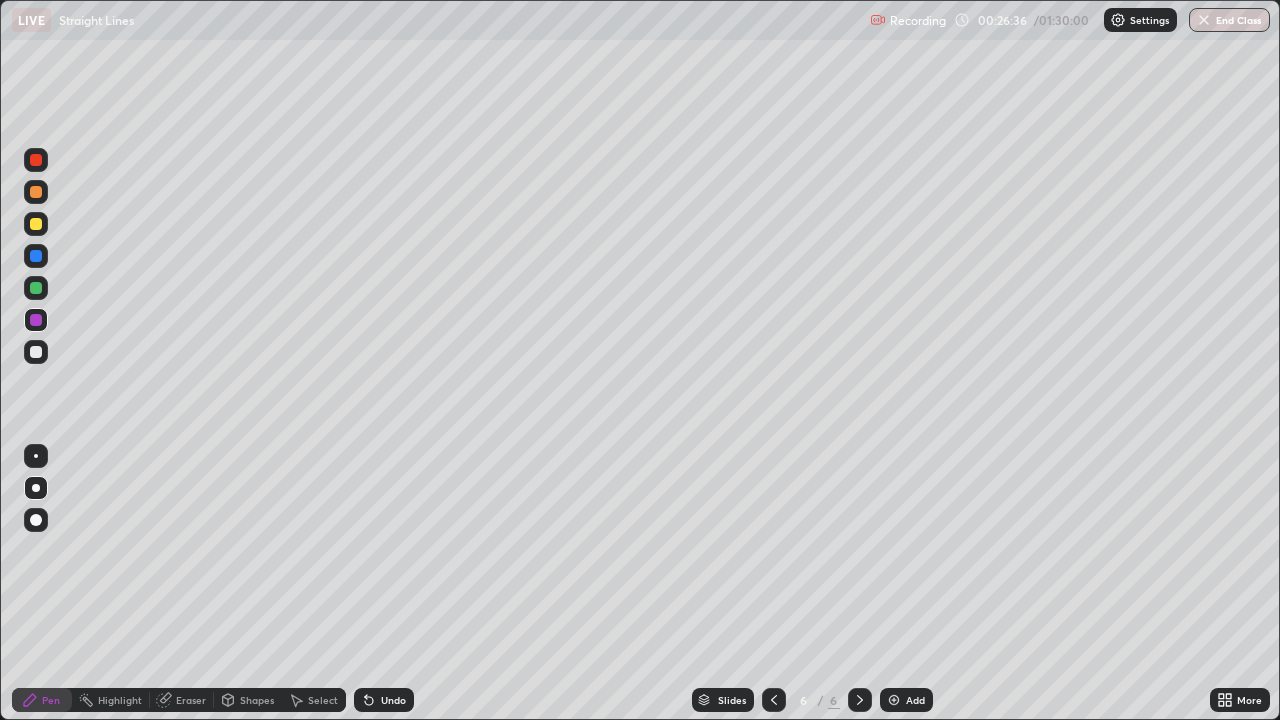 click on "Undo" at bounding box center [393, 700] 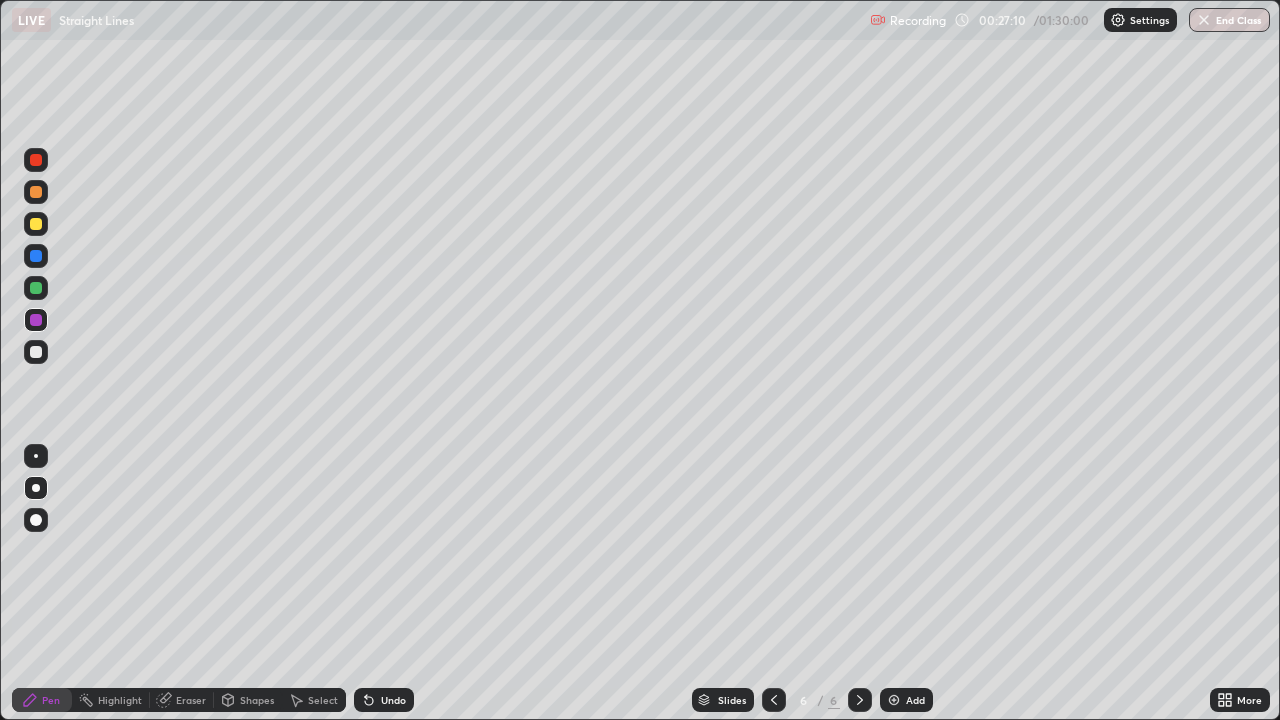 click at bounding box center [36, 256] 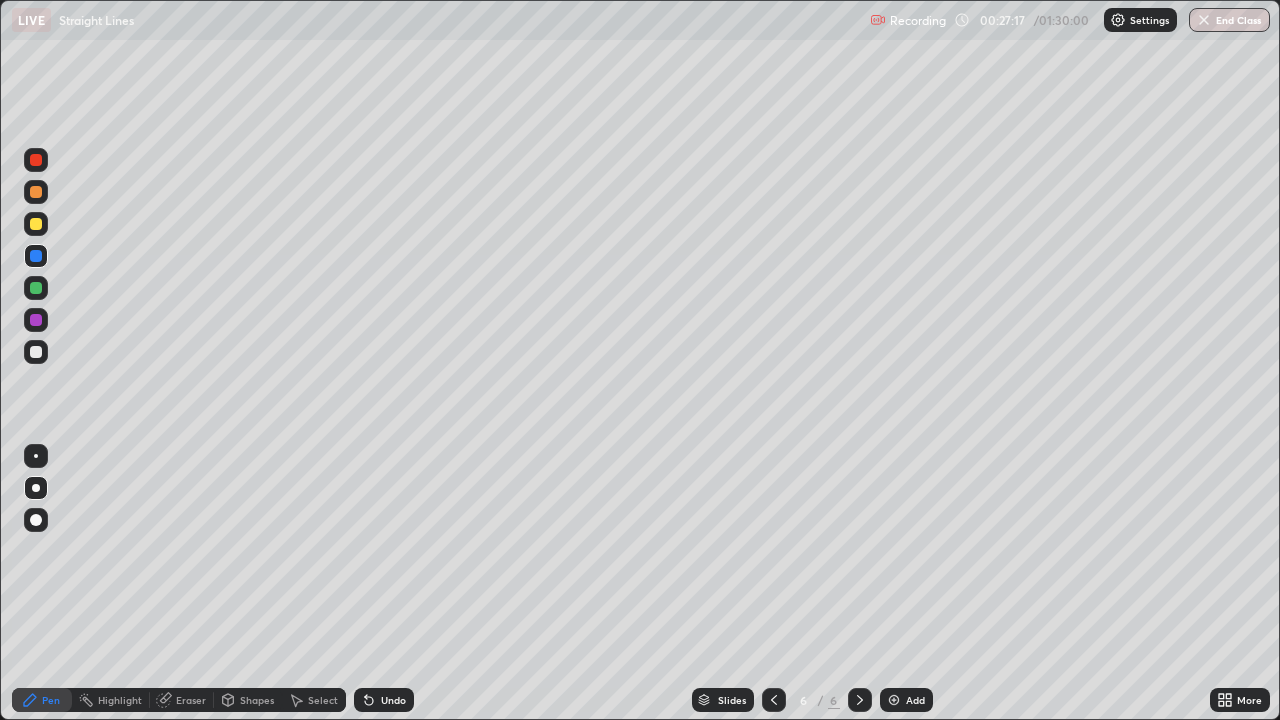 click on "Undo" at bounding box center (384, 700) 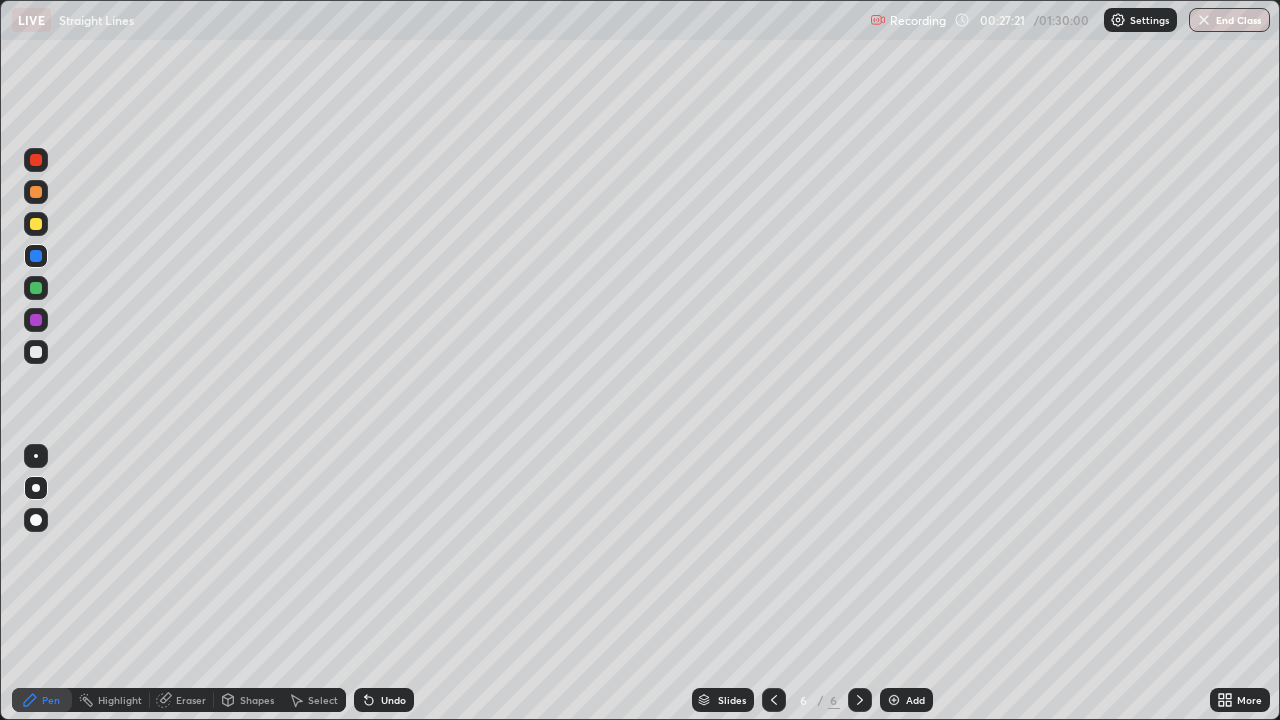 click on "Undo" at bounding box center (384, 700) 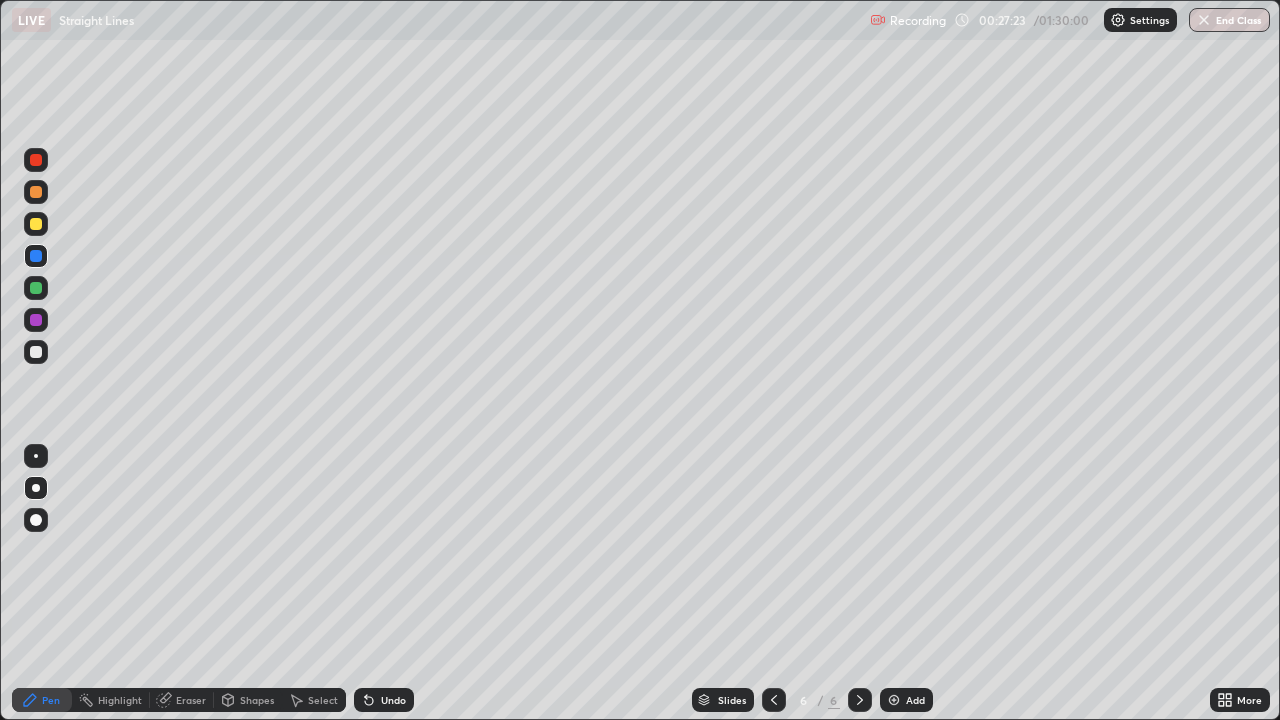 click on "Undo" at bounding box center (393, 700) 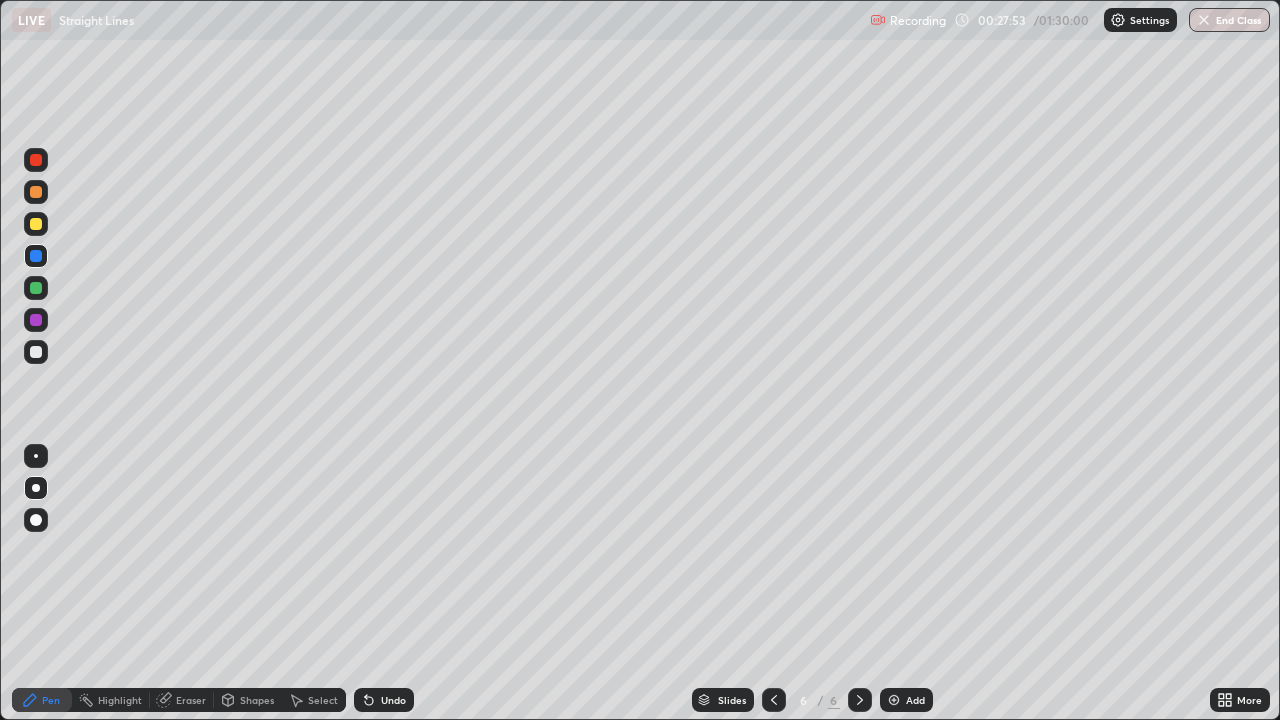 click at bounding box center (36, 288) 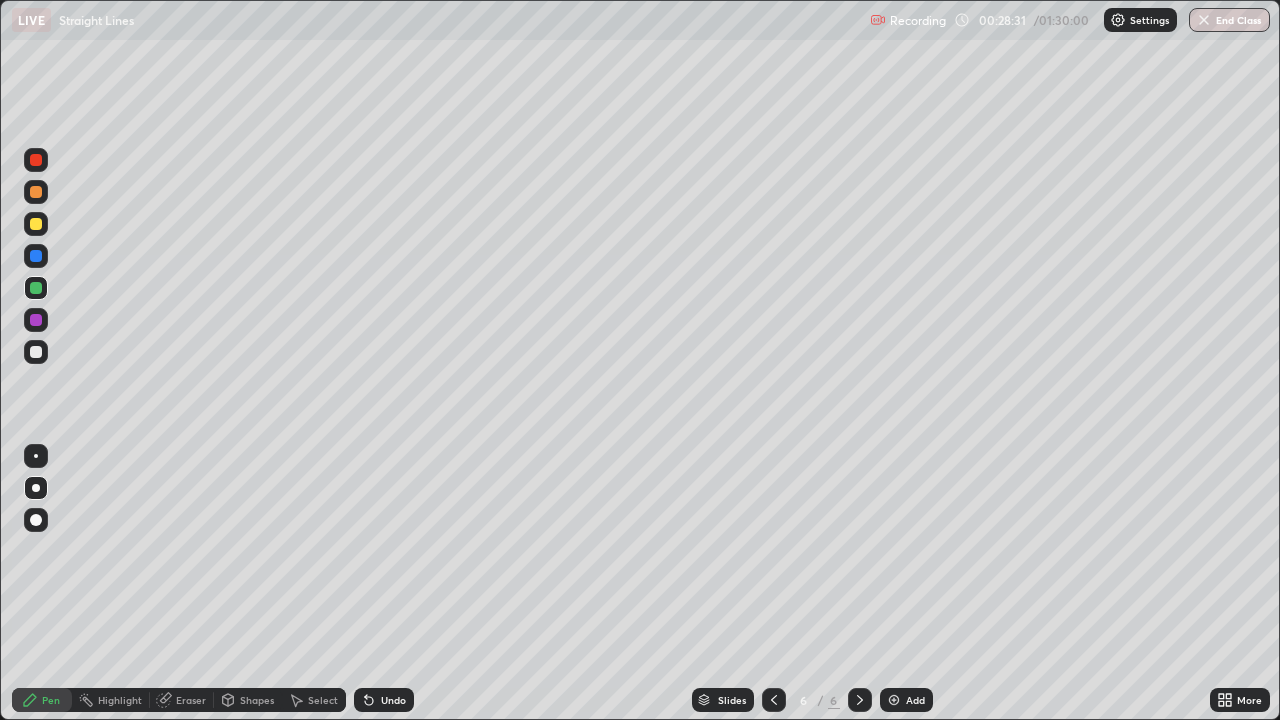 click at bounding box center [36, 320] 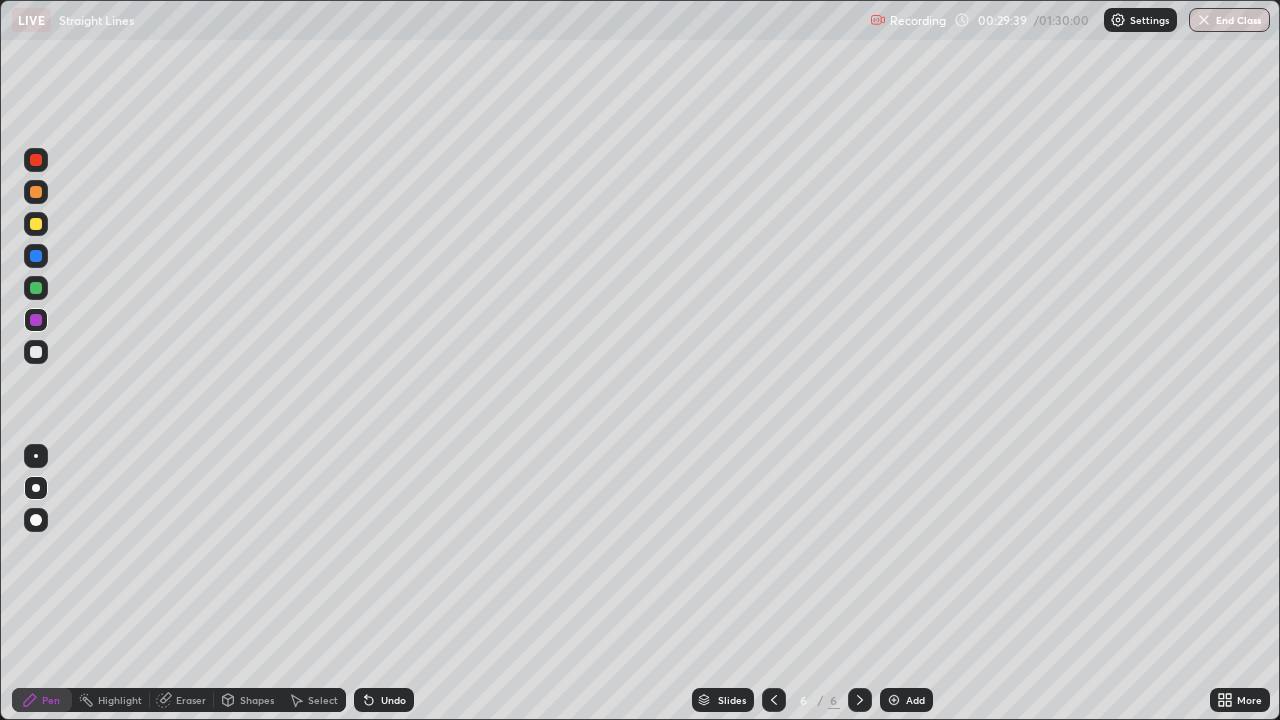 click at bounding box center [36, 224] 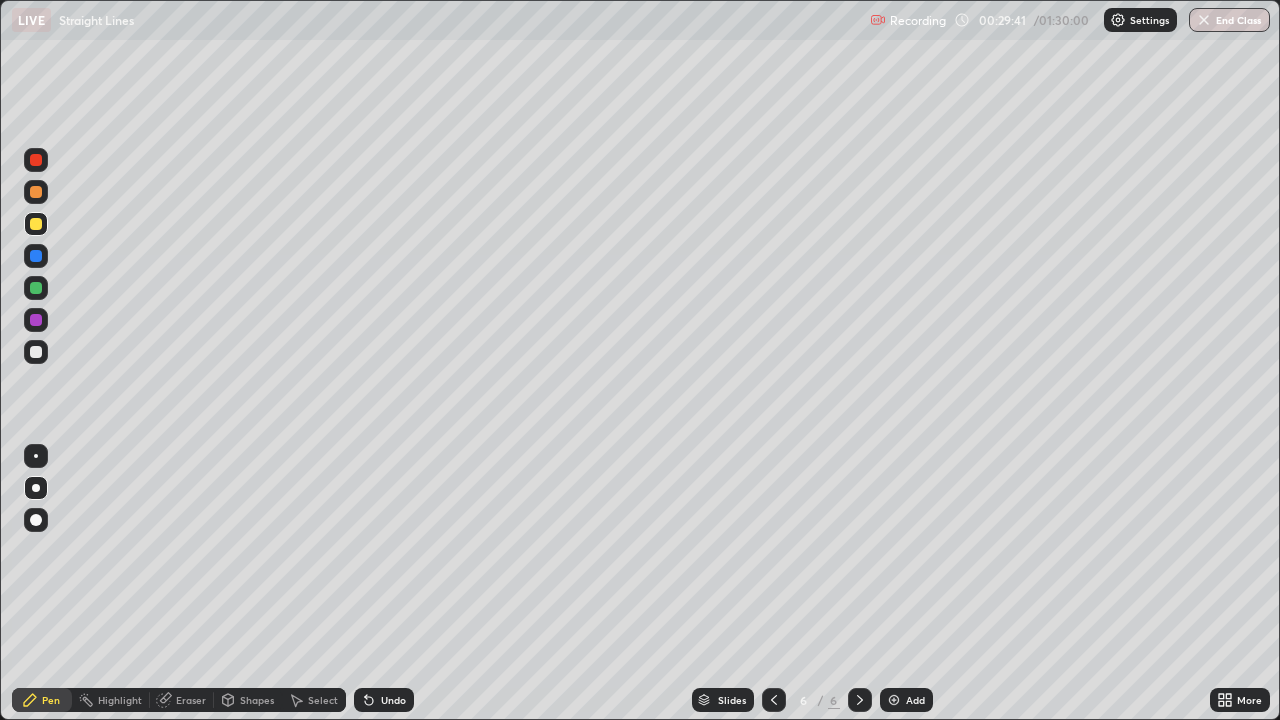 click at bounding box center [36, 192] 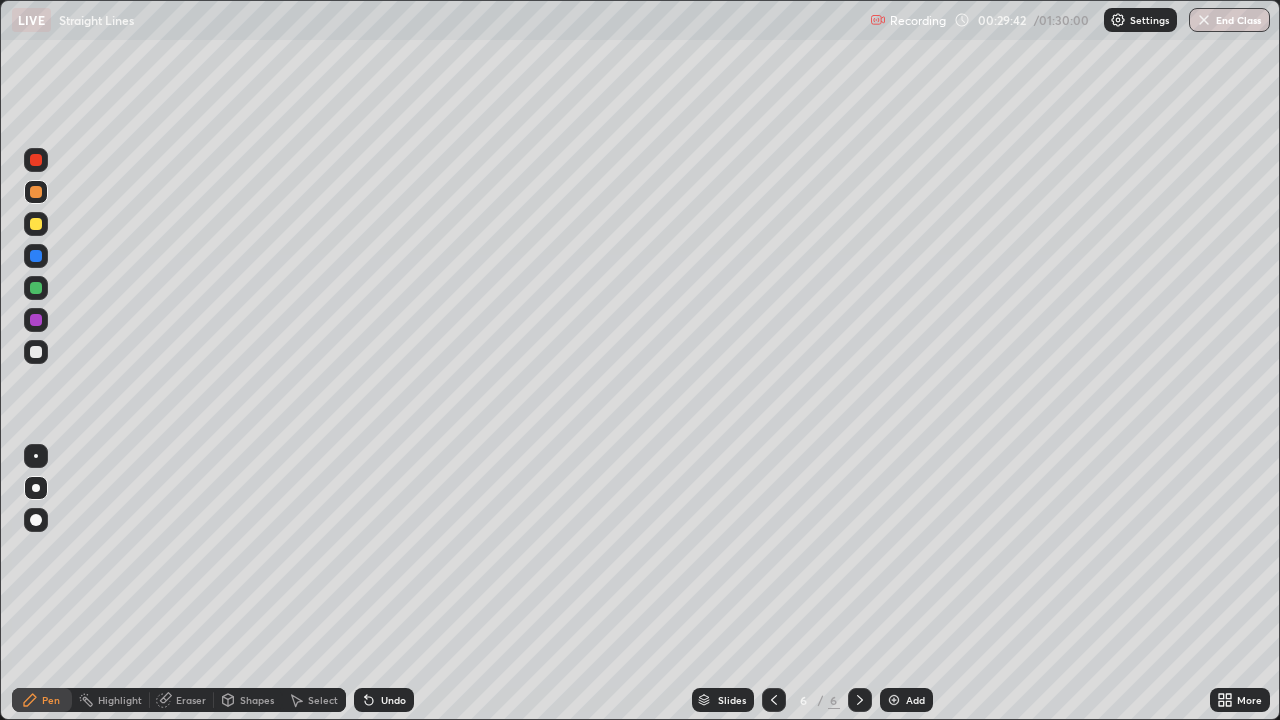 click at bounding box center [36, 288] 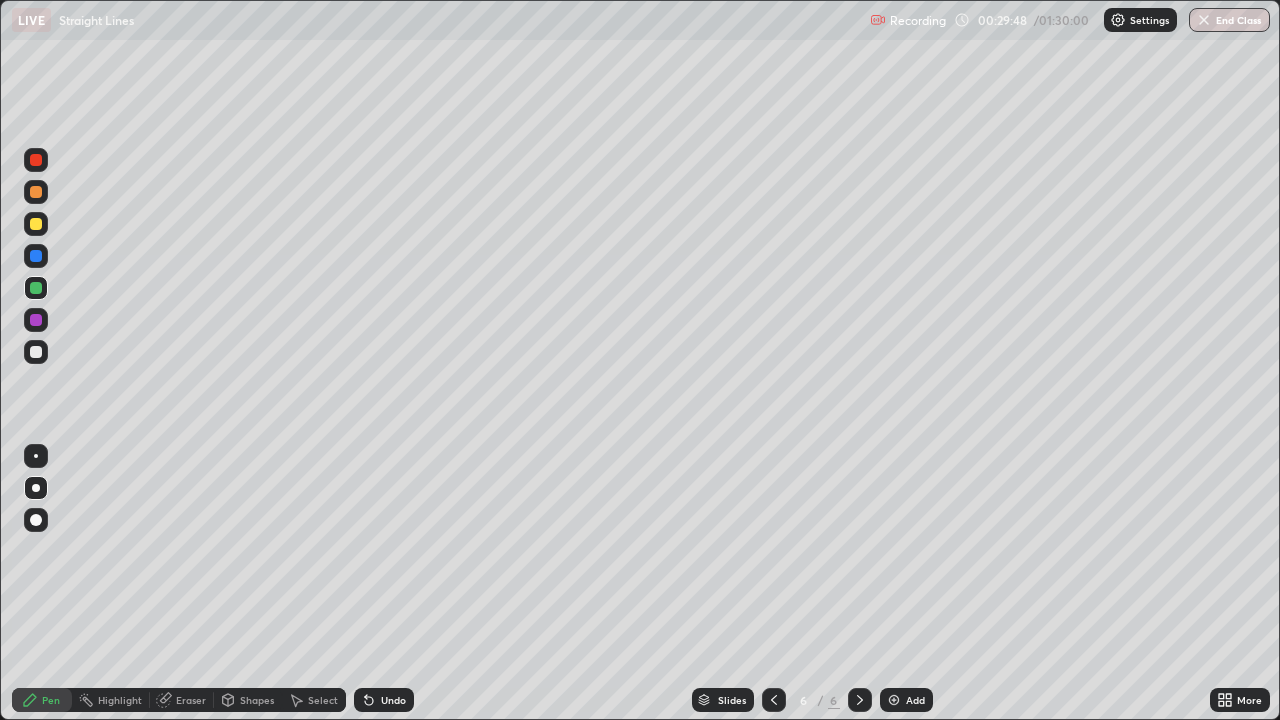 click on "Undo" at bounding box center [384, 700] 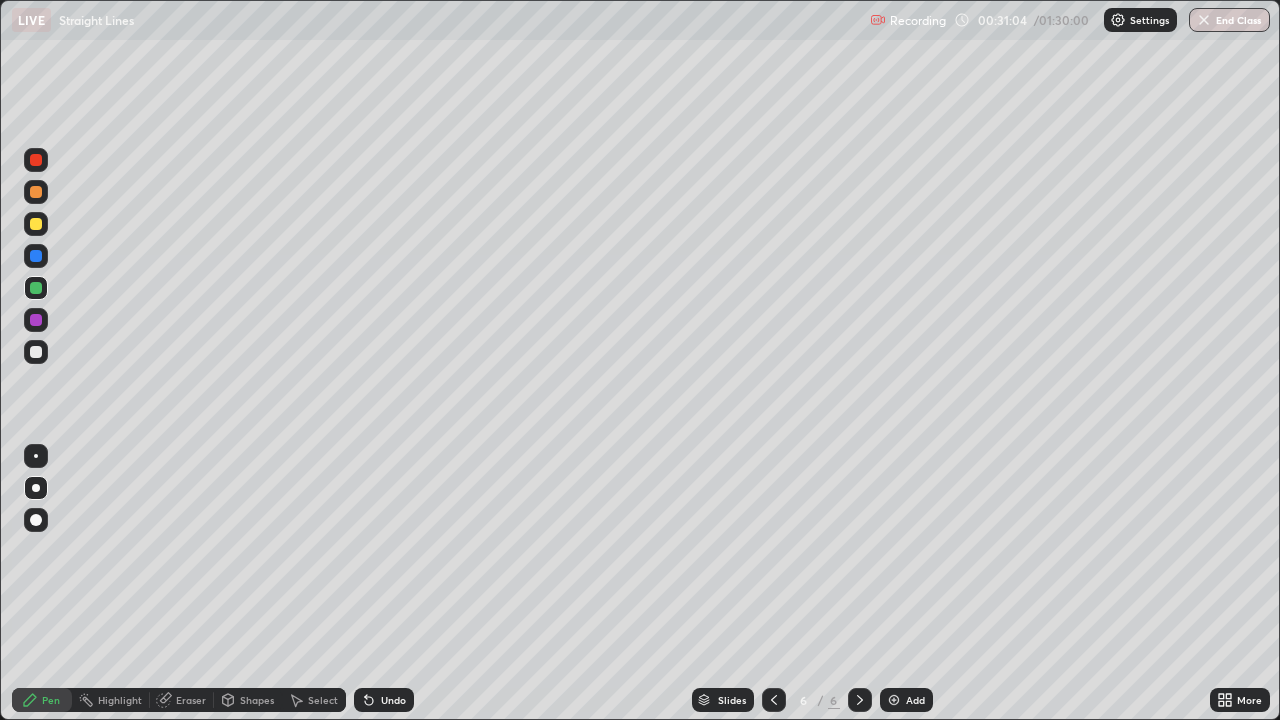 click on "Undo" at bounding box center [393, 700] 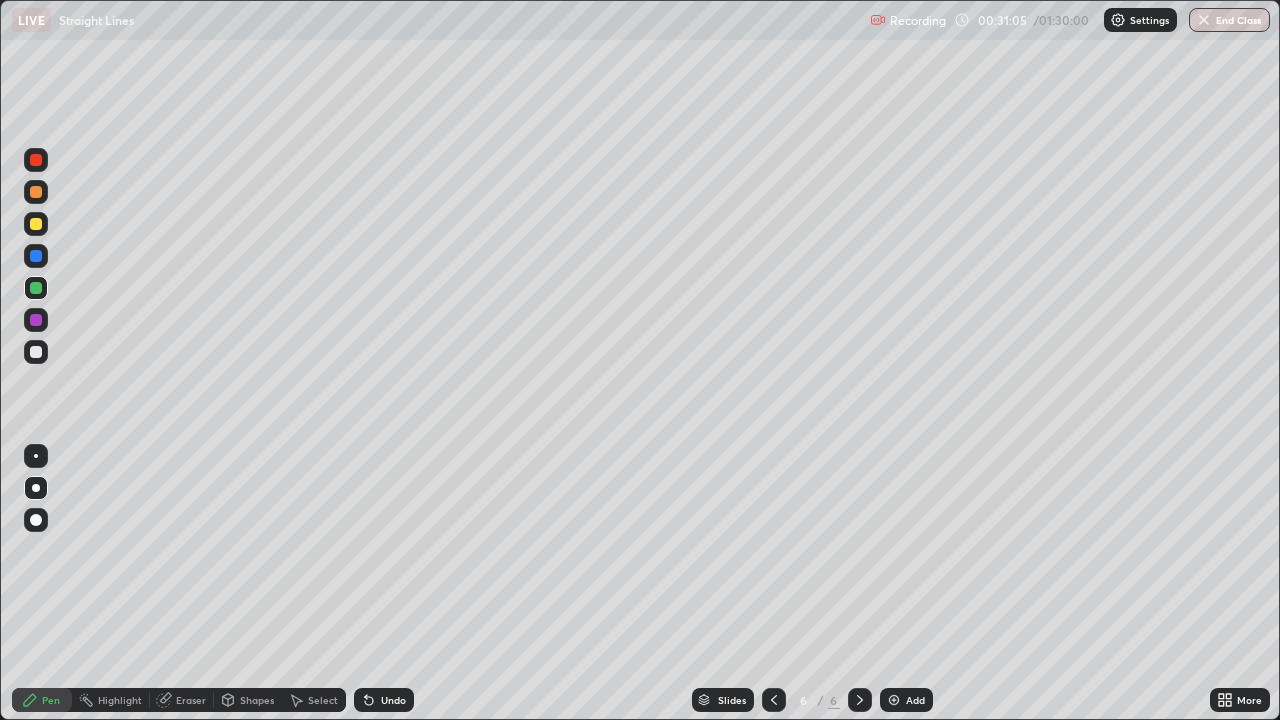 click on "Undo" at bounding box center (393, 700) 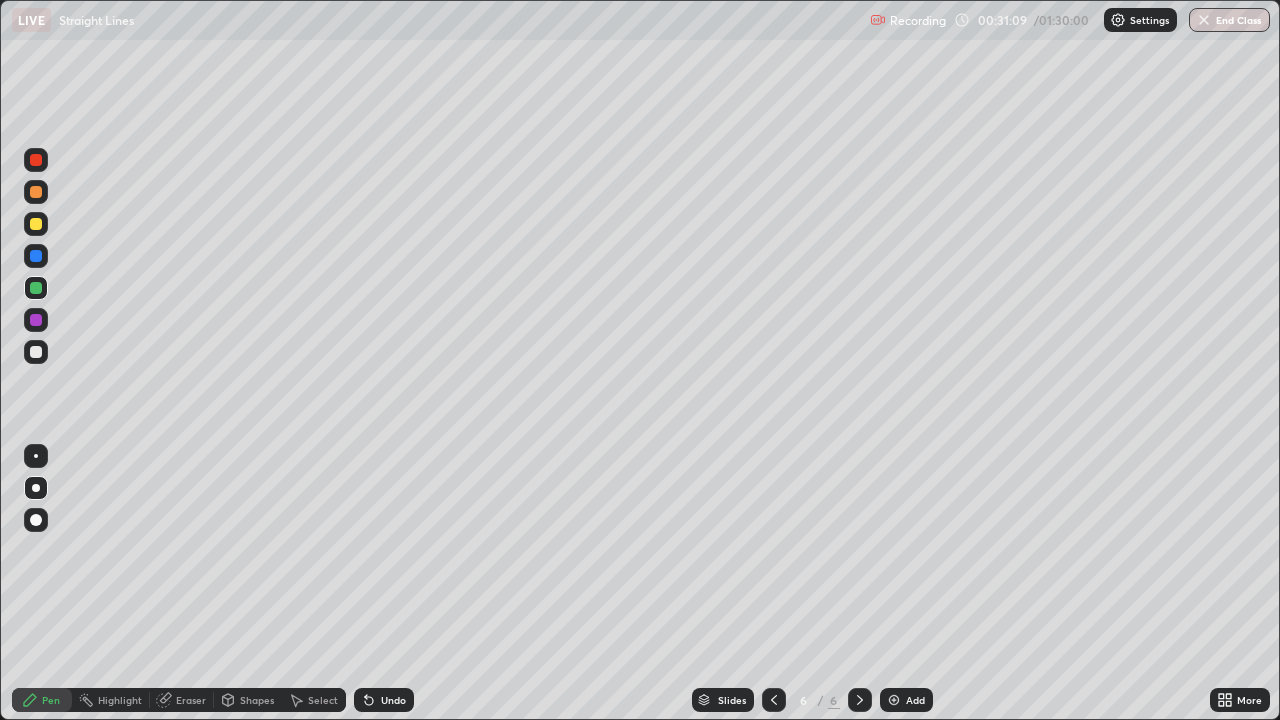 click at bounding box center (36, 160) 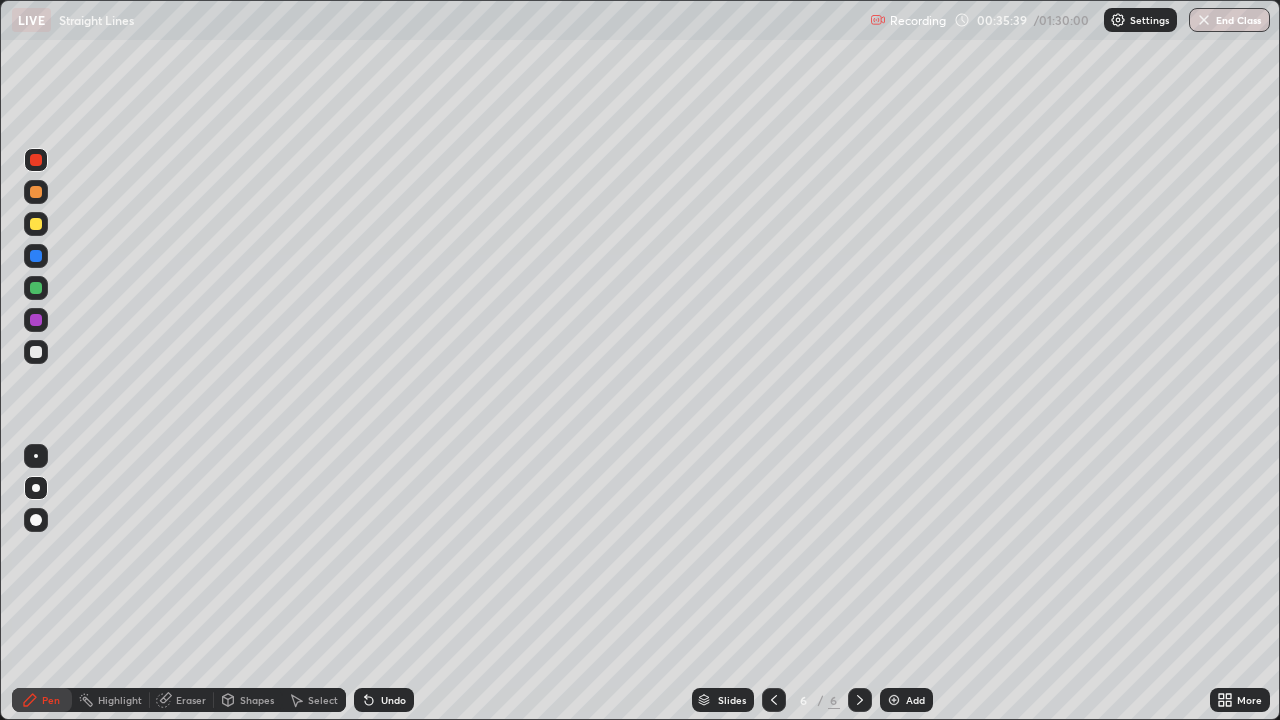 click at bounding box center (894, 700) 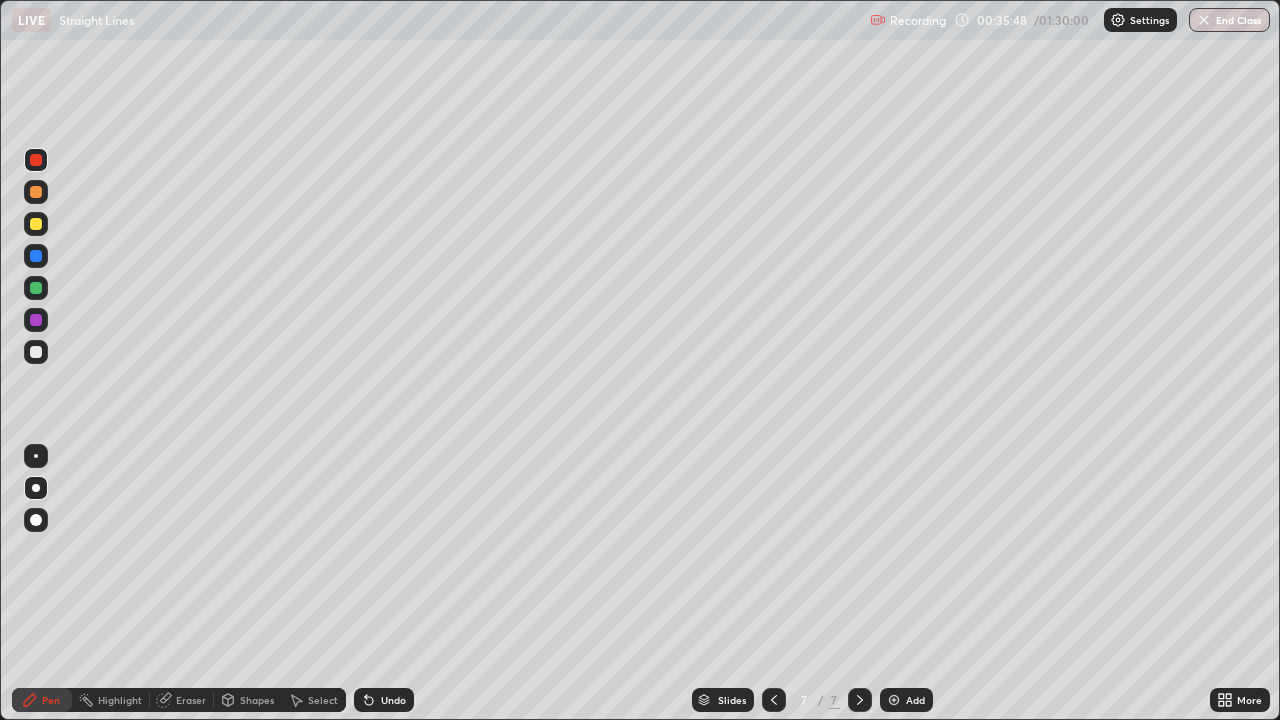 click at bounding box center [774, 700] 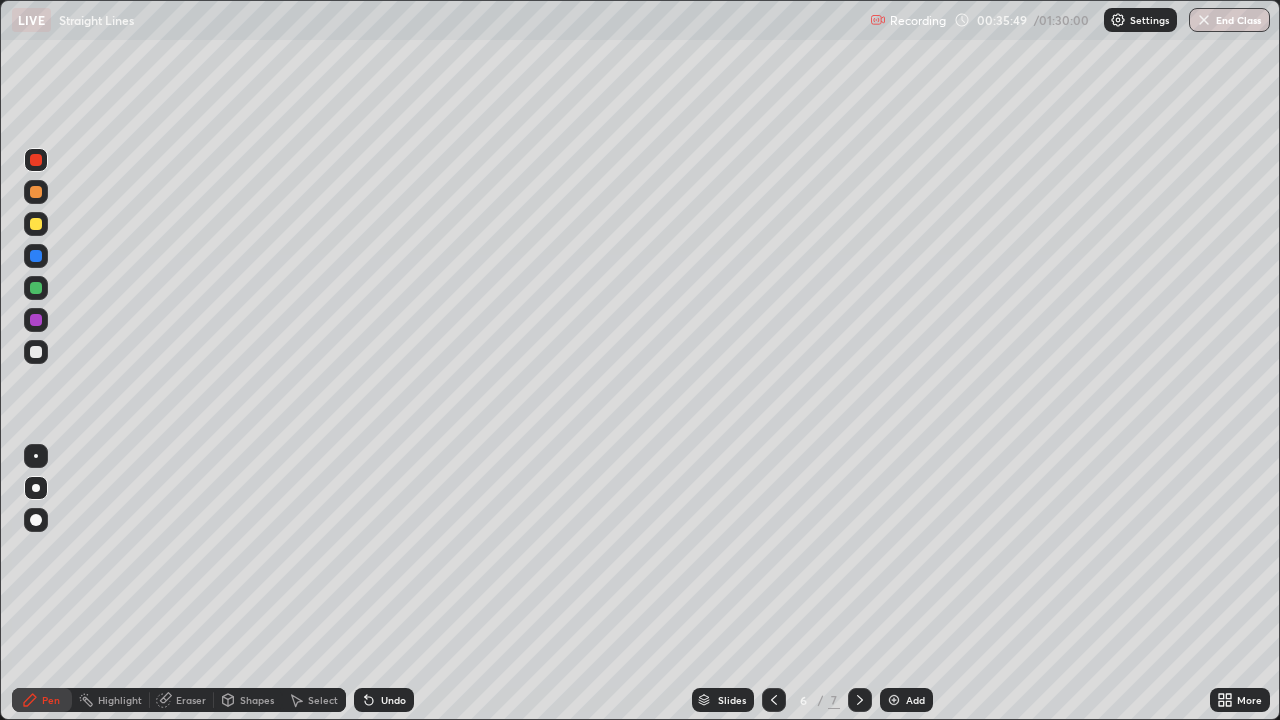 click at bounding box center (860, 700) 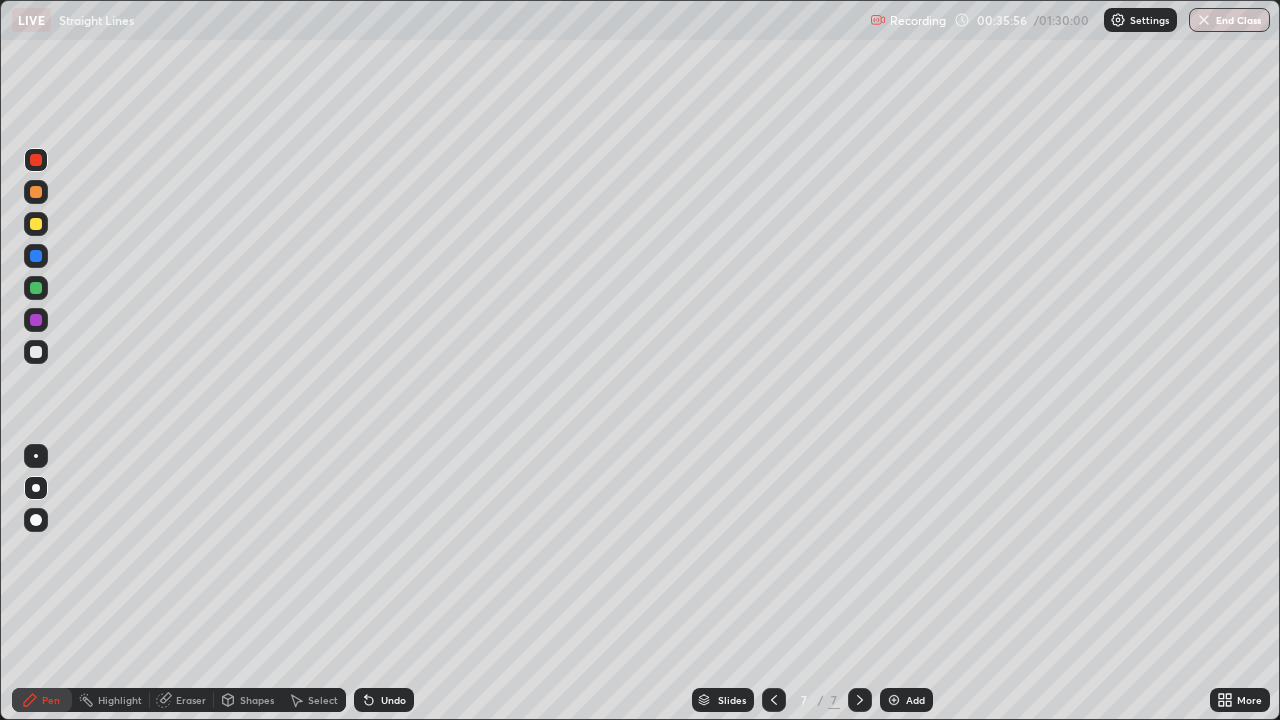 click at bounding box center [36, 224] 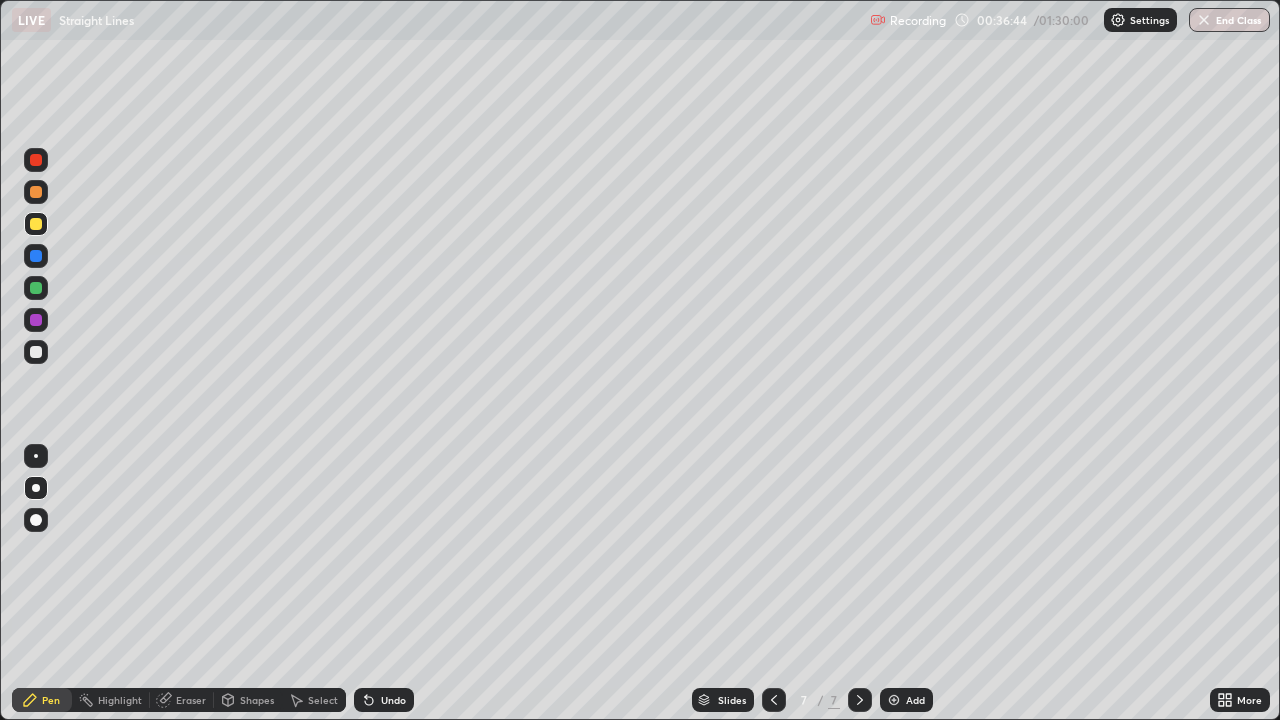 click at bounding box center [36, 160] 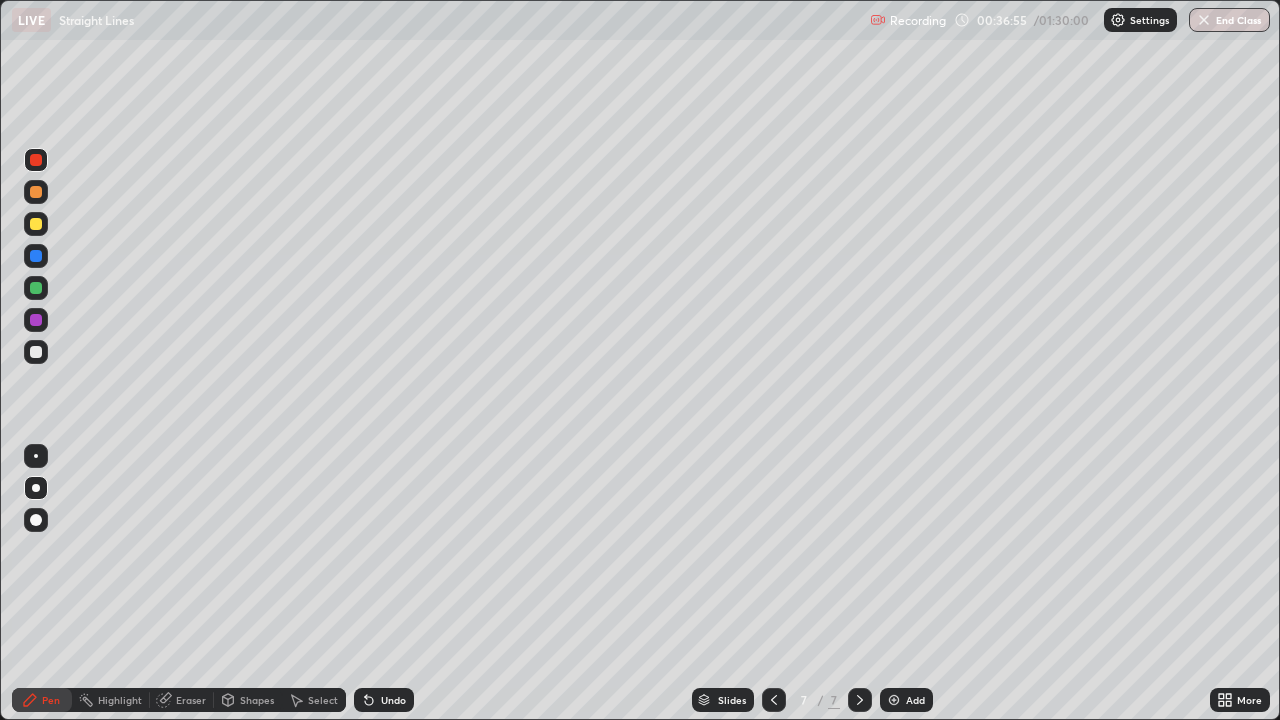 click at bounding box center [36, 224] 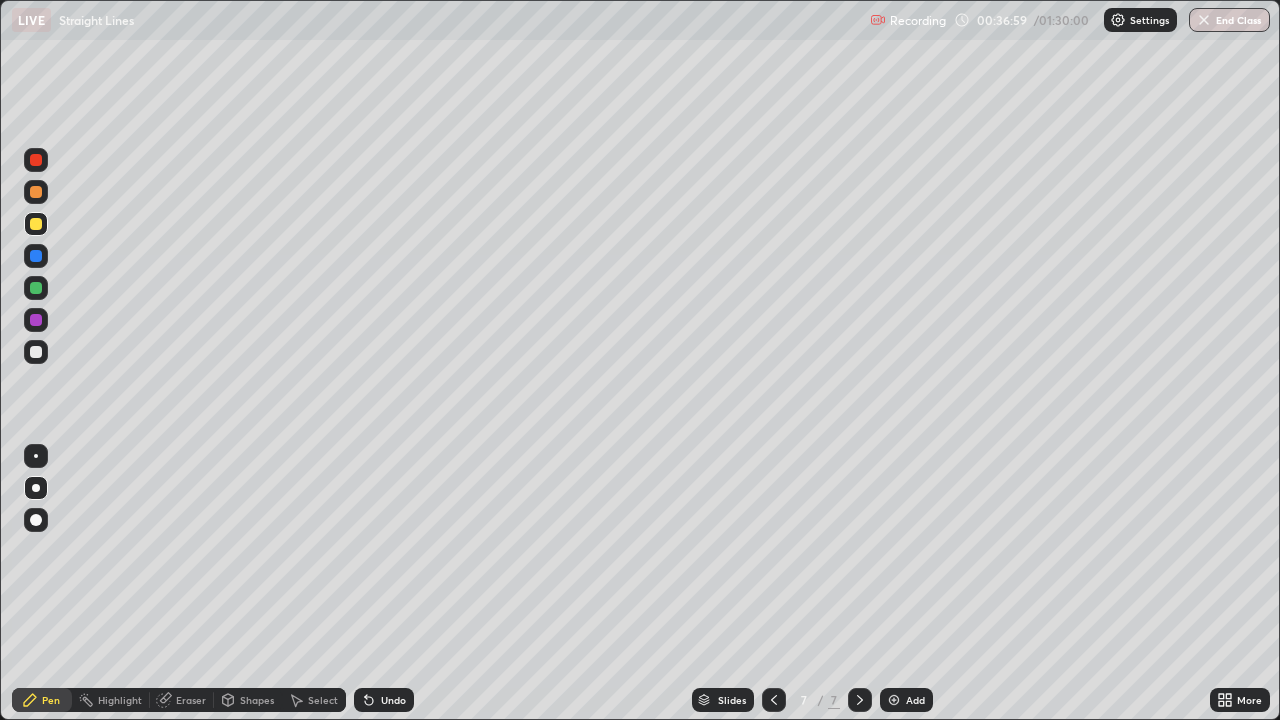 click at bounding box center [36, 160] 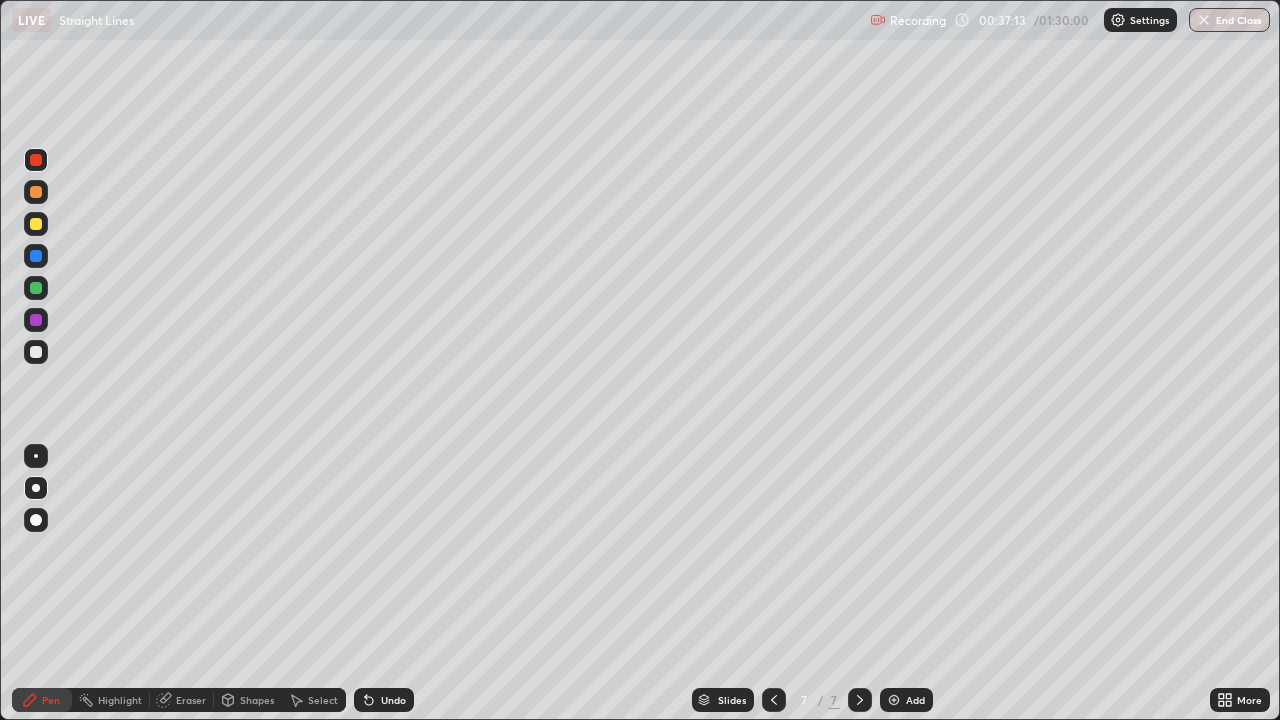 click at bounding box center [36, 224] 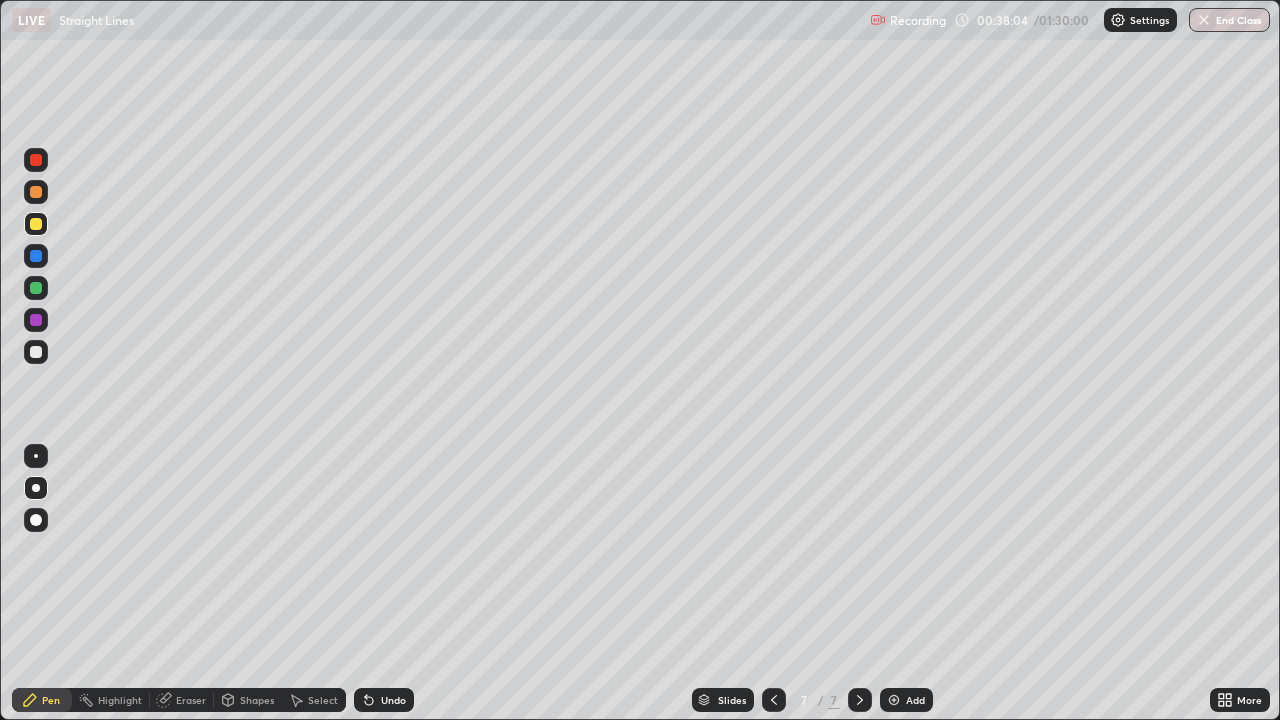click on "Undo" at bounding box center [384, 700] 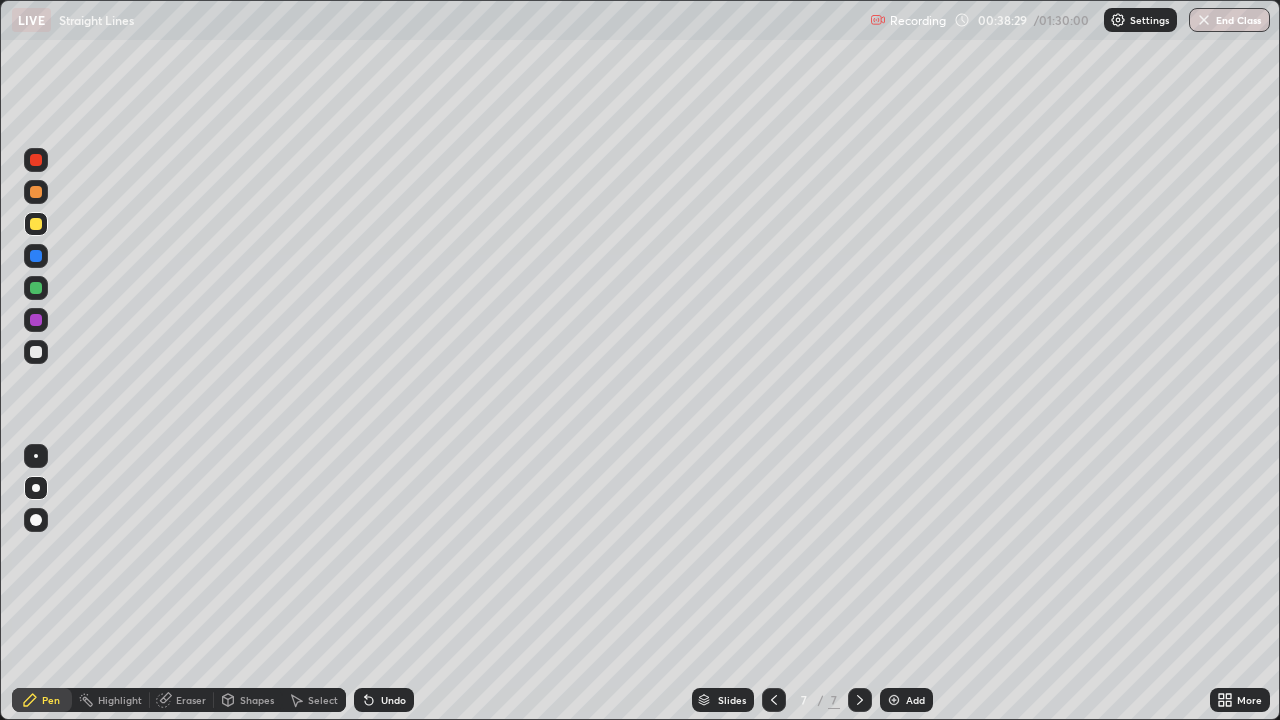 click at bounding box center [36, 256] 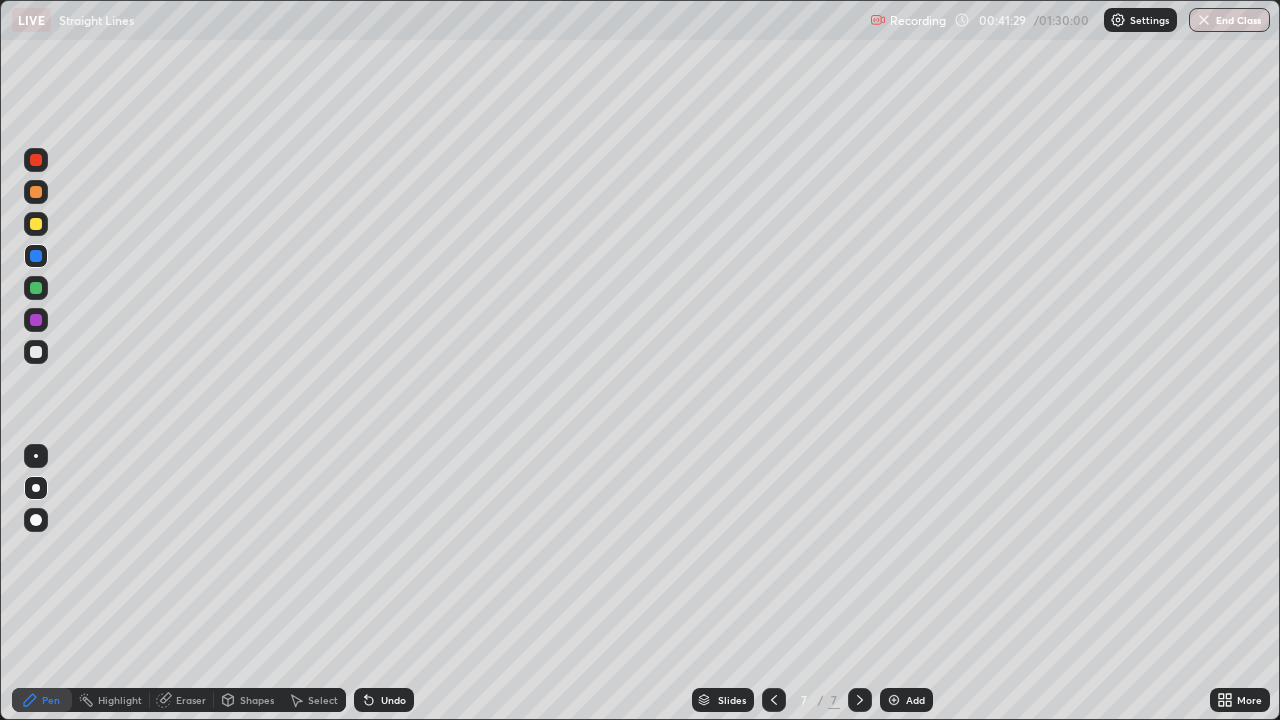 click on "Add" at bounding box center (906, 700) 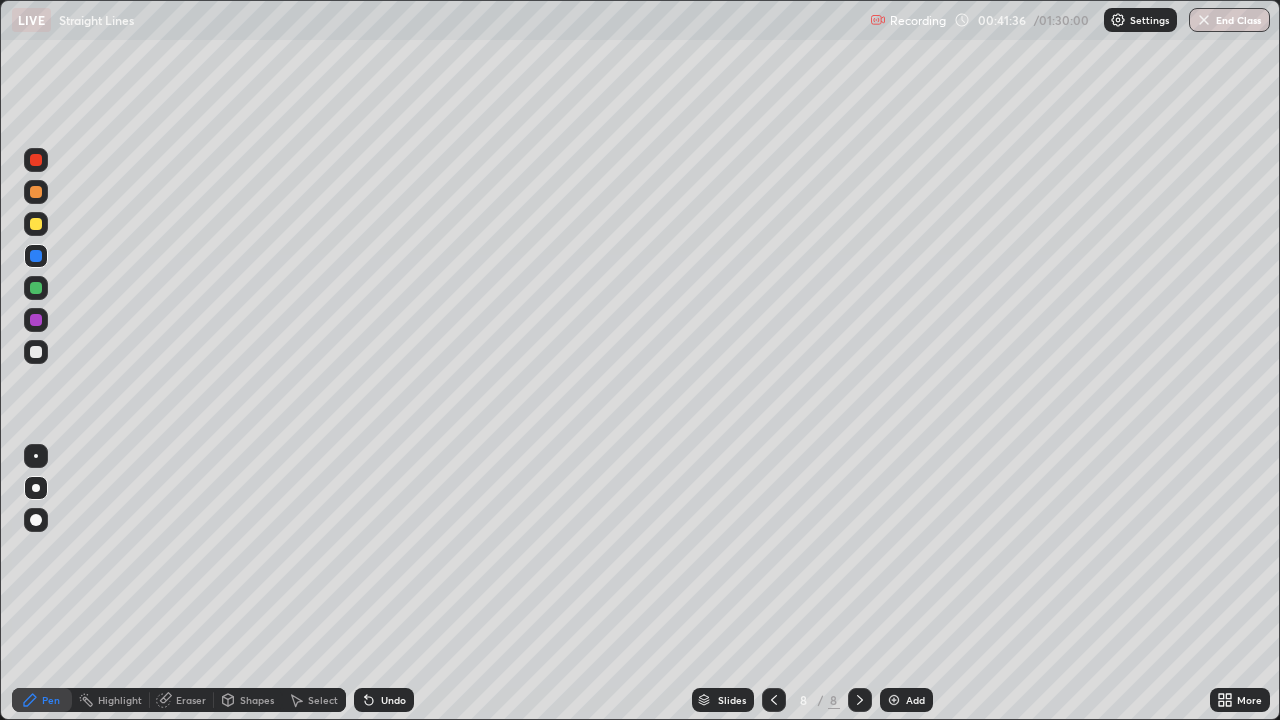 click at bounding box center [36, 320] 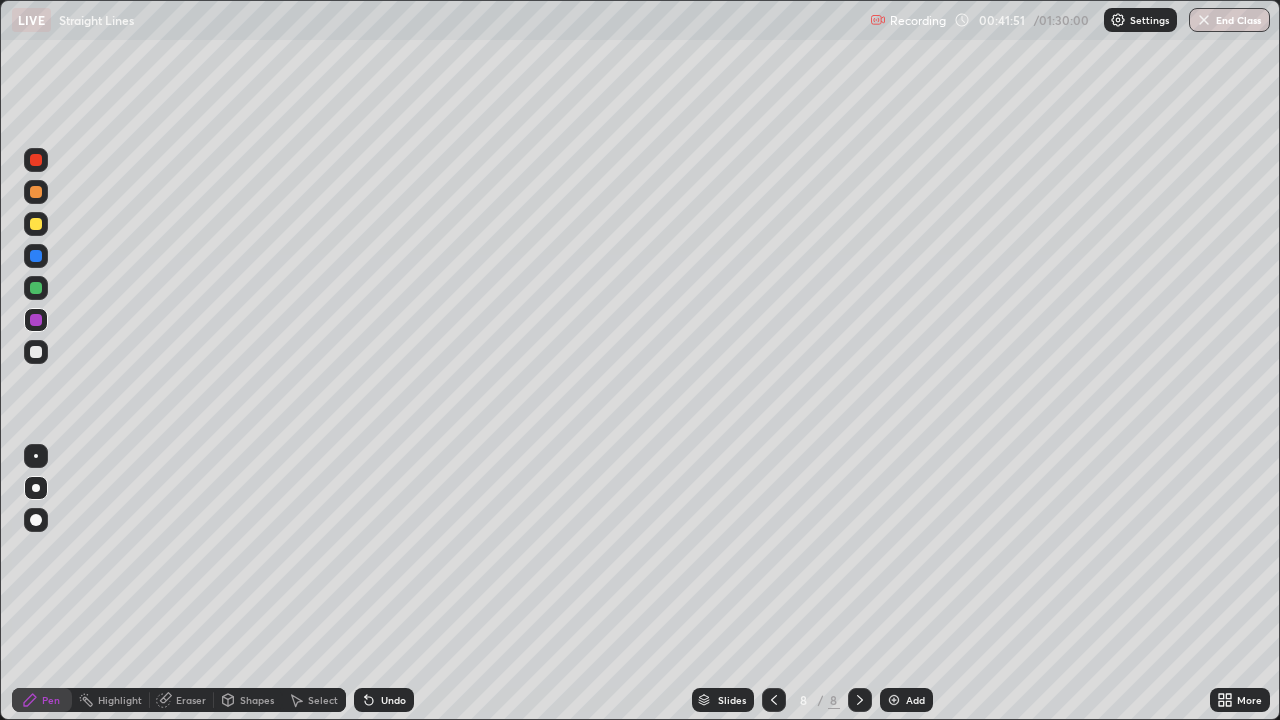 click at bounding box center [36, 256] 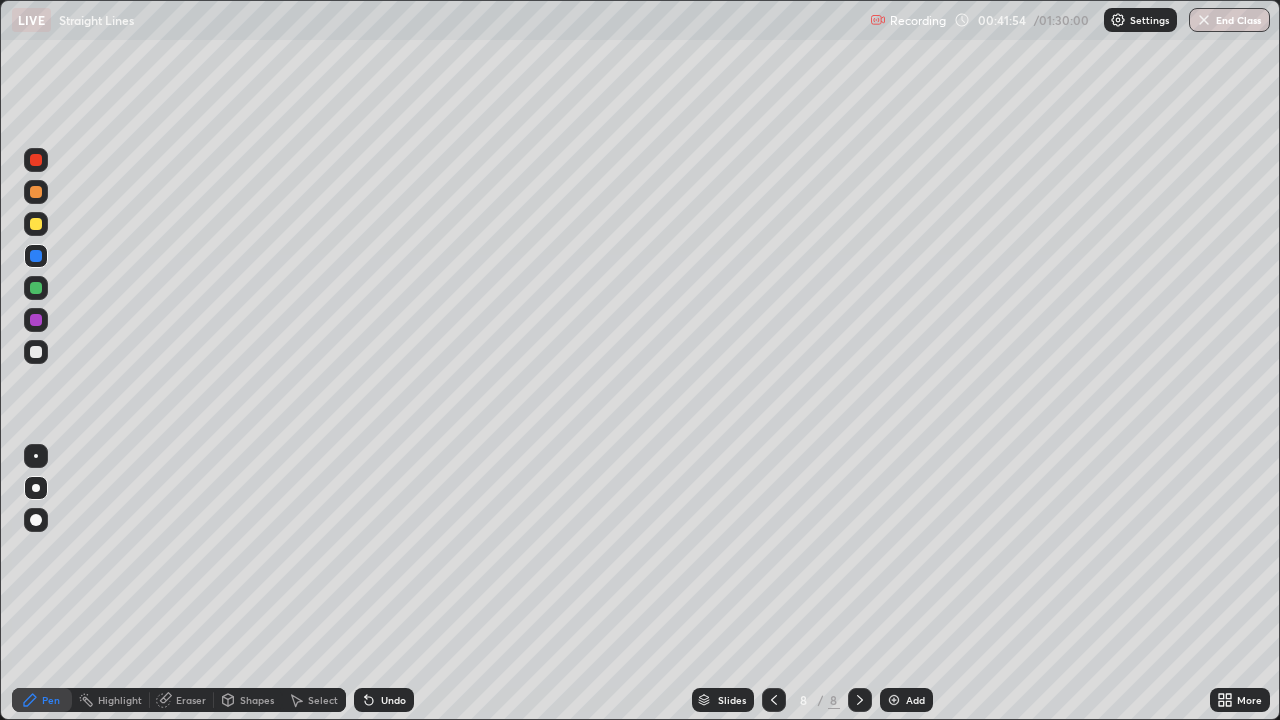 click at bounding box center (36, 224) 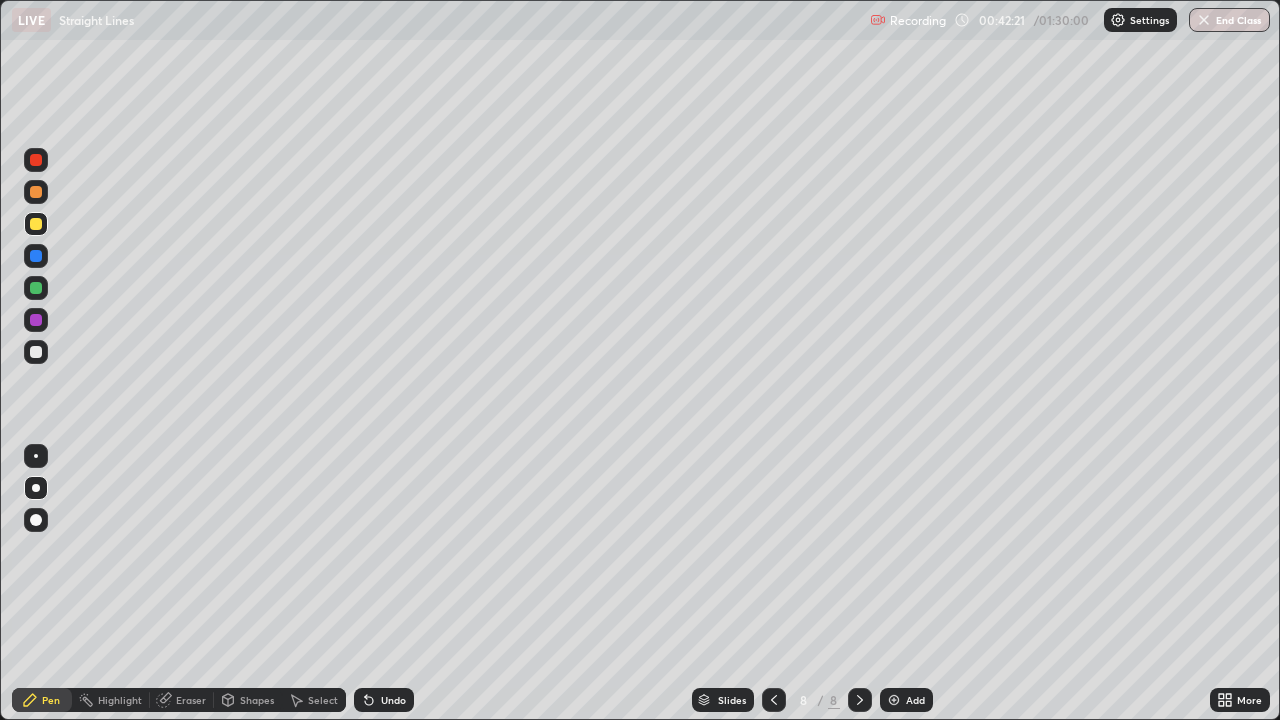 click at bounding box center (36, 288) 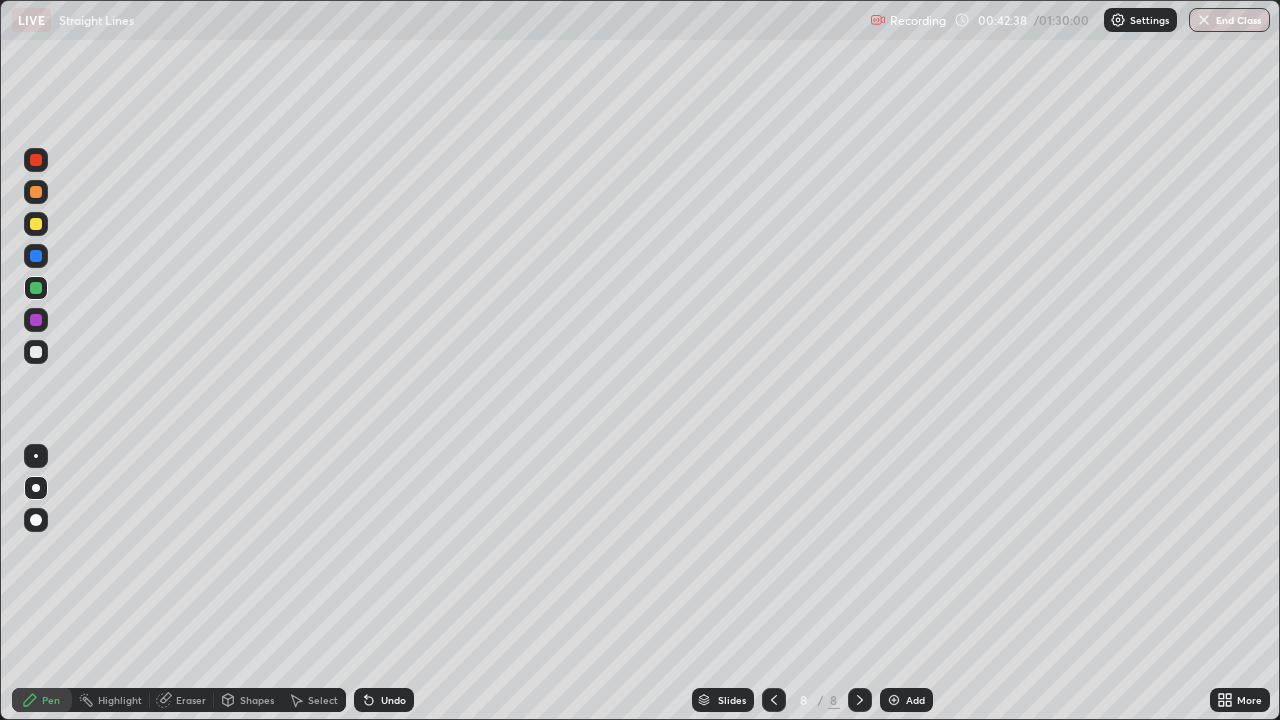 click at bounding box center (36, 256) 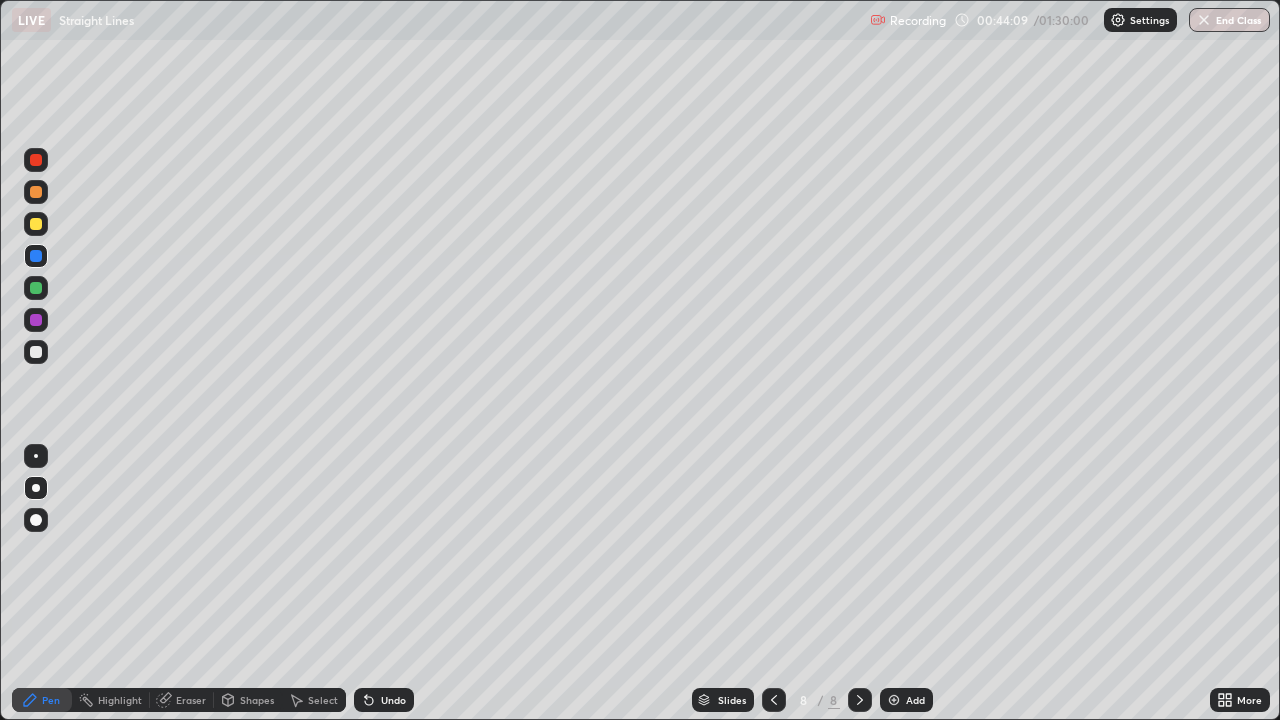 click at bounding box center (36, 352) 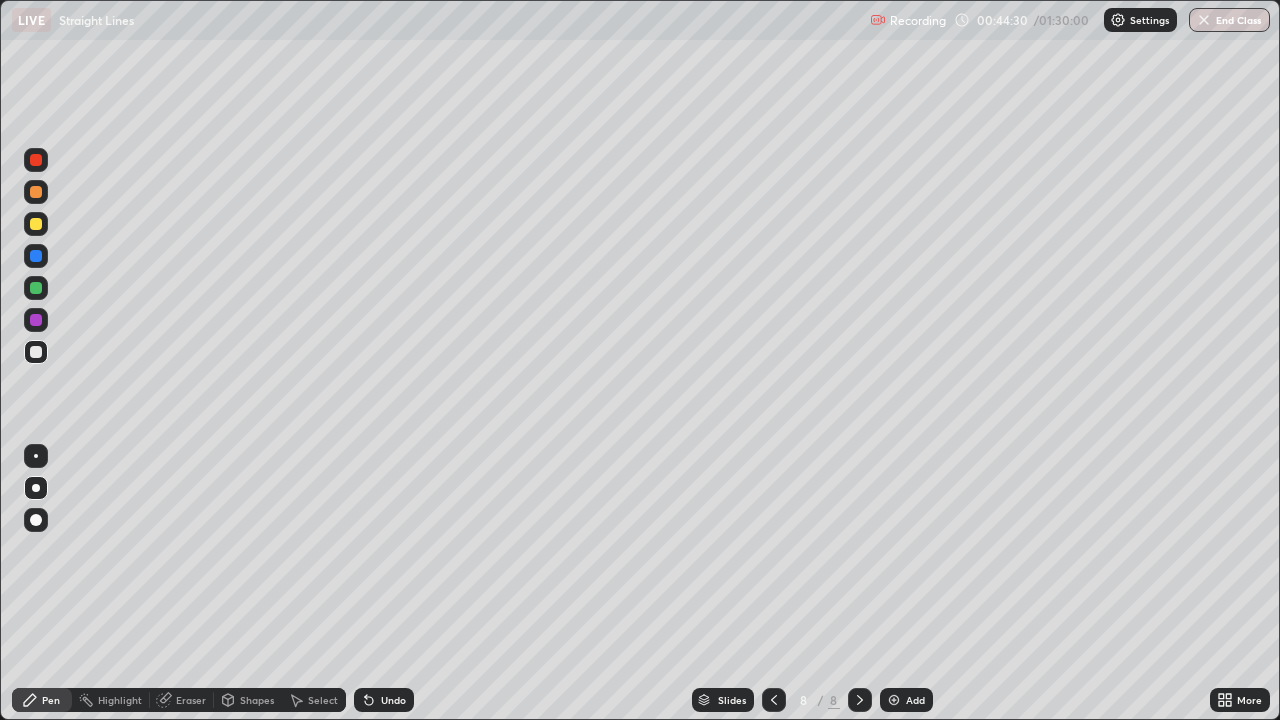 click on "Undo" at bounding box center (393, 700) 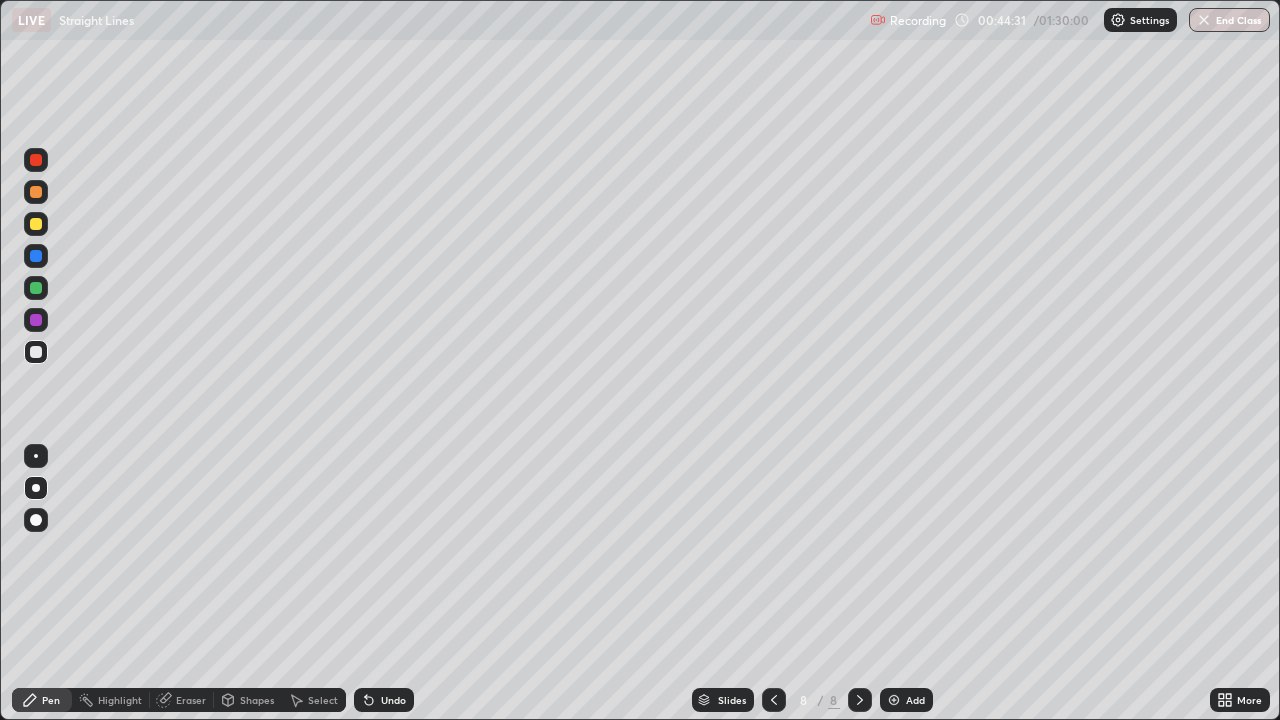 click on "Undo" at bounding box center [393, 700] 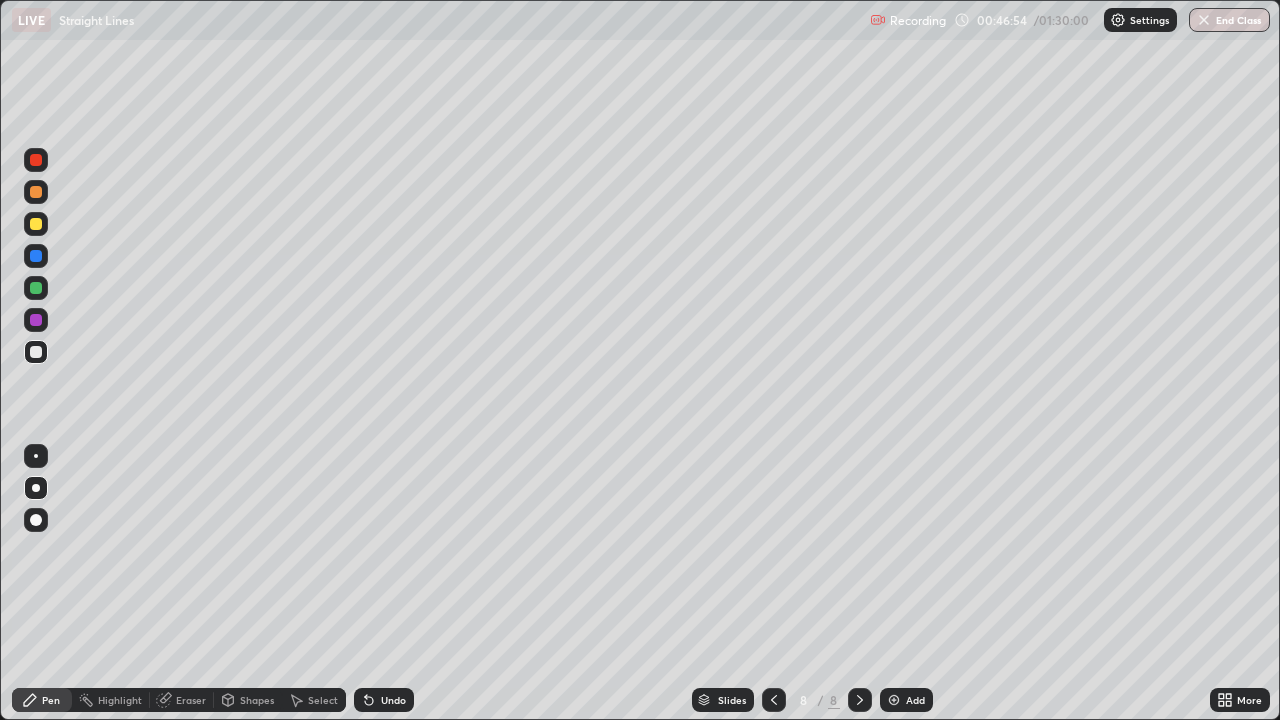 click at bounding box center [36, 320] 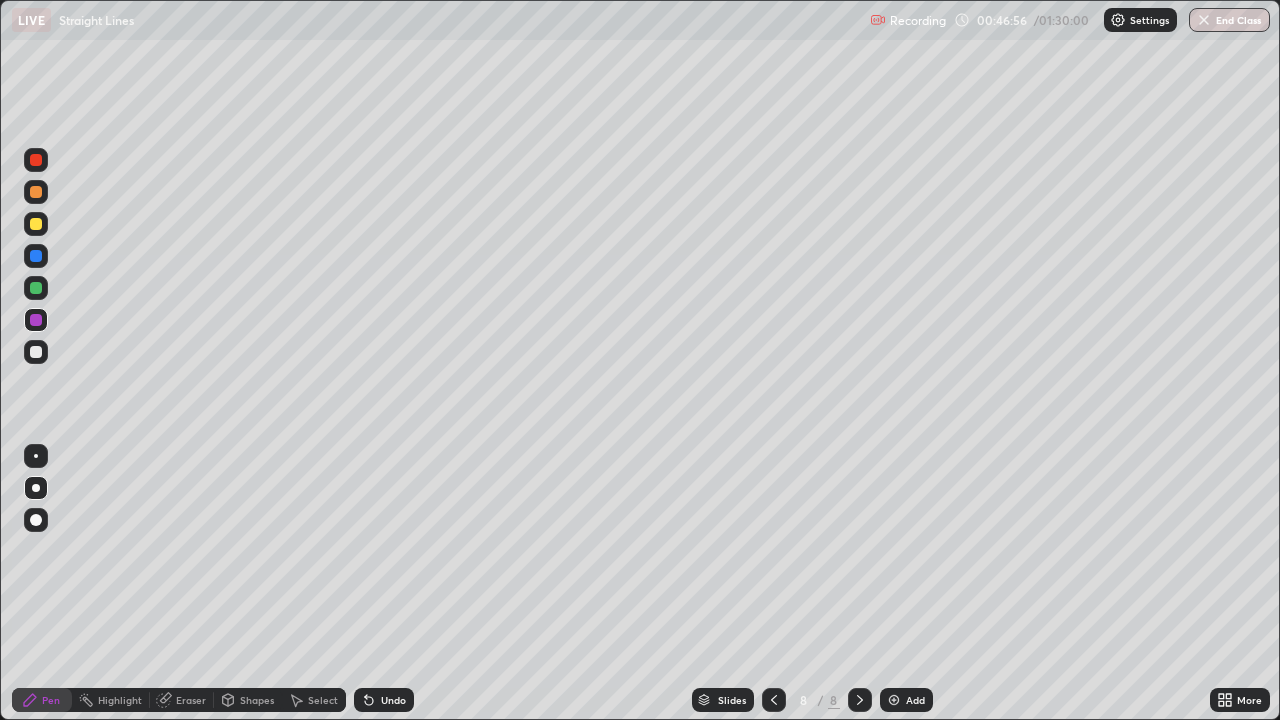 click at bounding box center (36, 192) 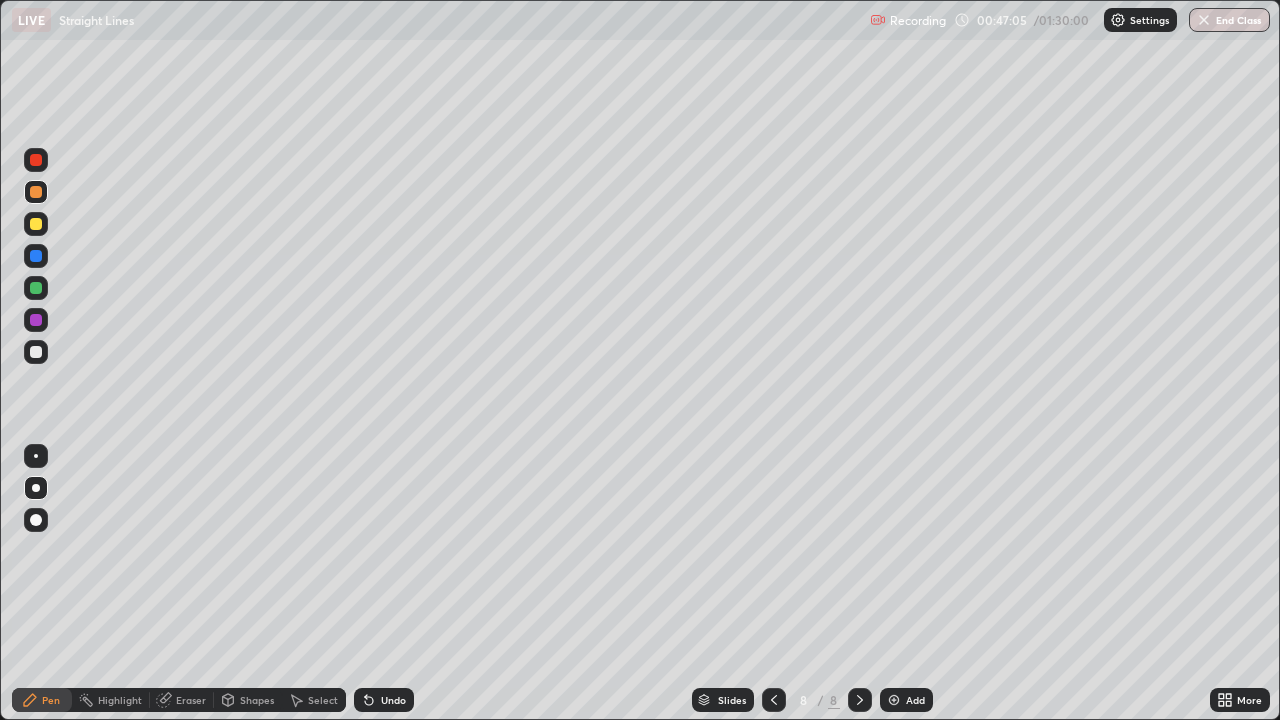 click on "Undo" at bounding box center (393, 700) 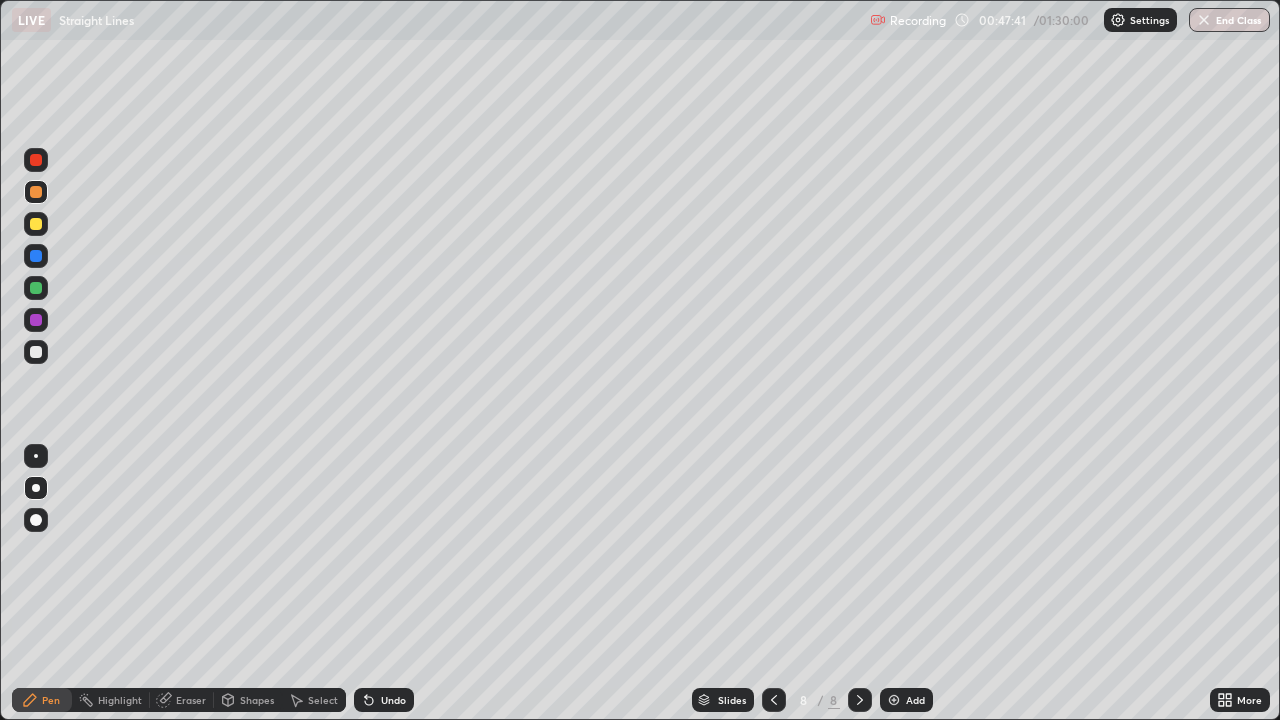 click at bounding box center (36, 352) 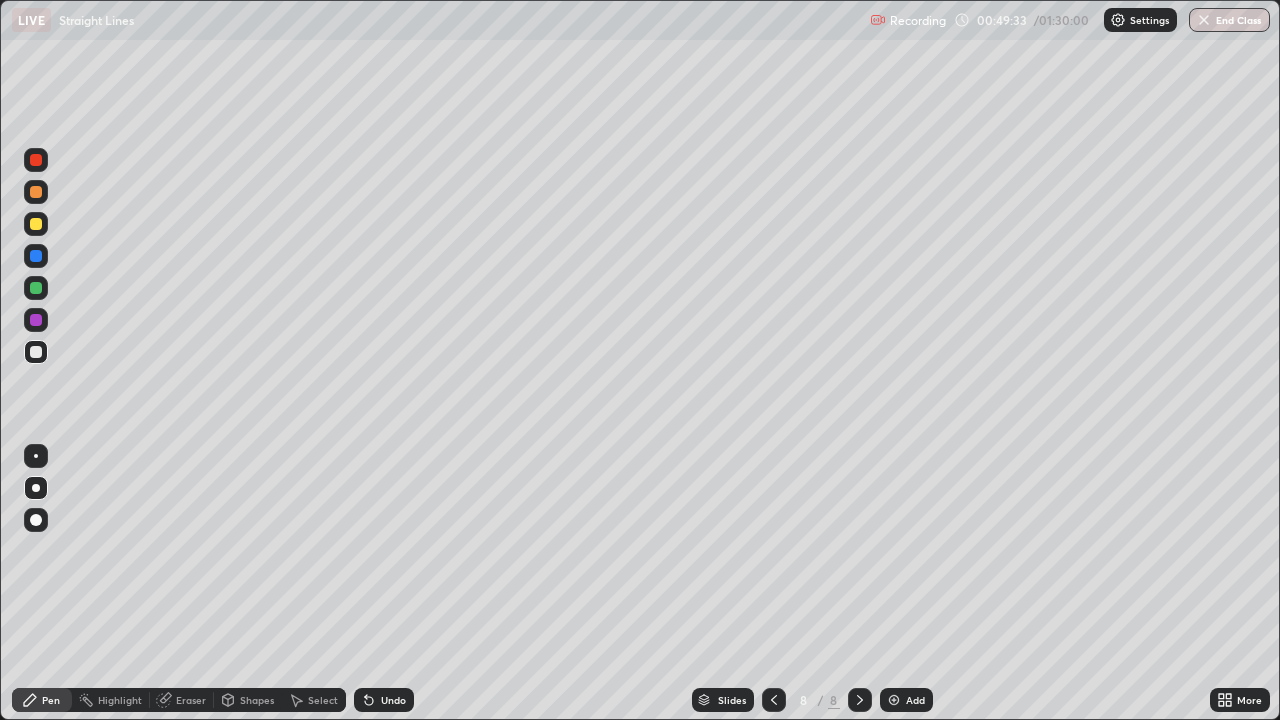 click on "Undo" at bounding box center [393, 700] 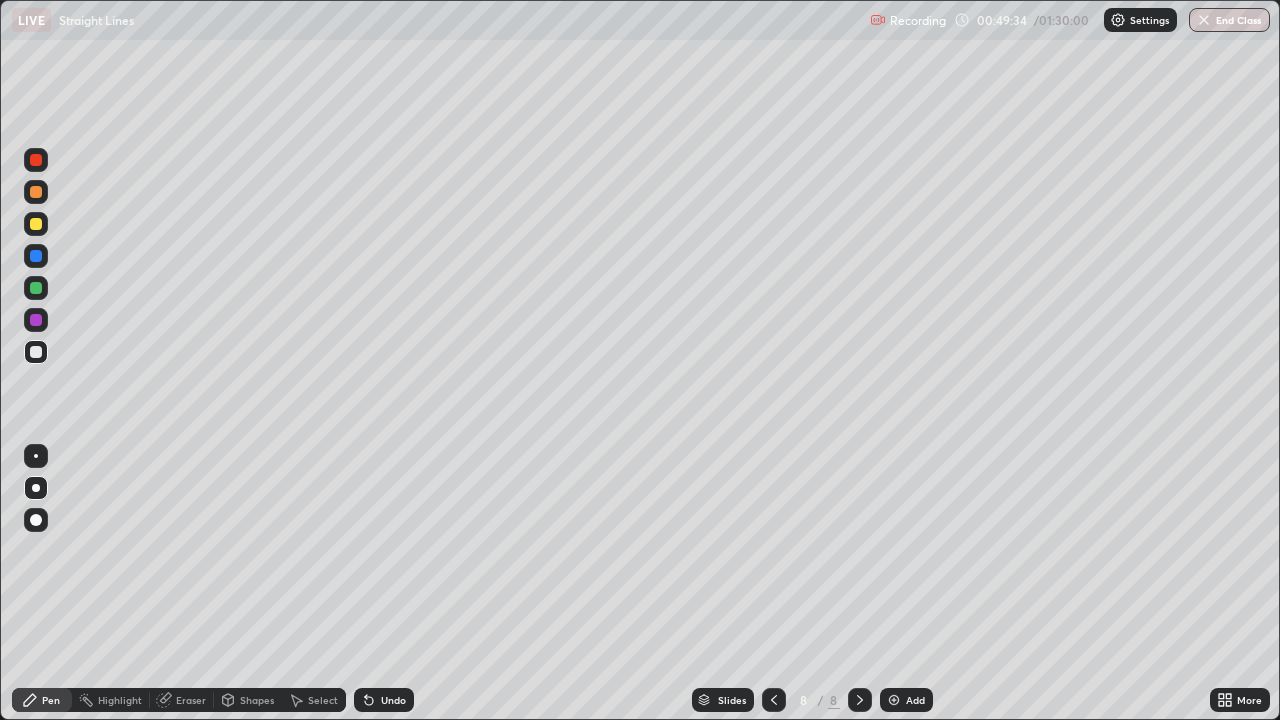 click on "Undo" at bounding box center [393, 700] 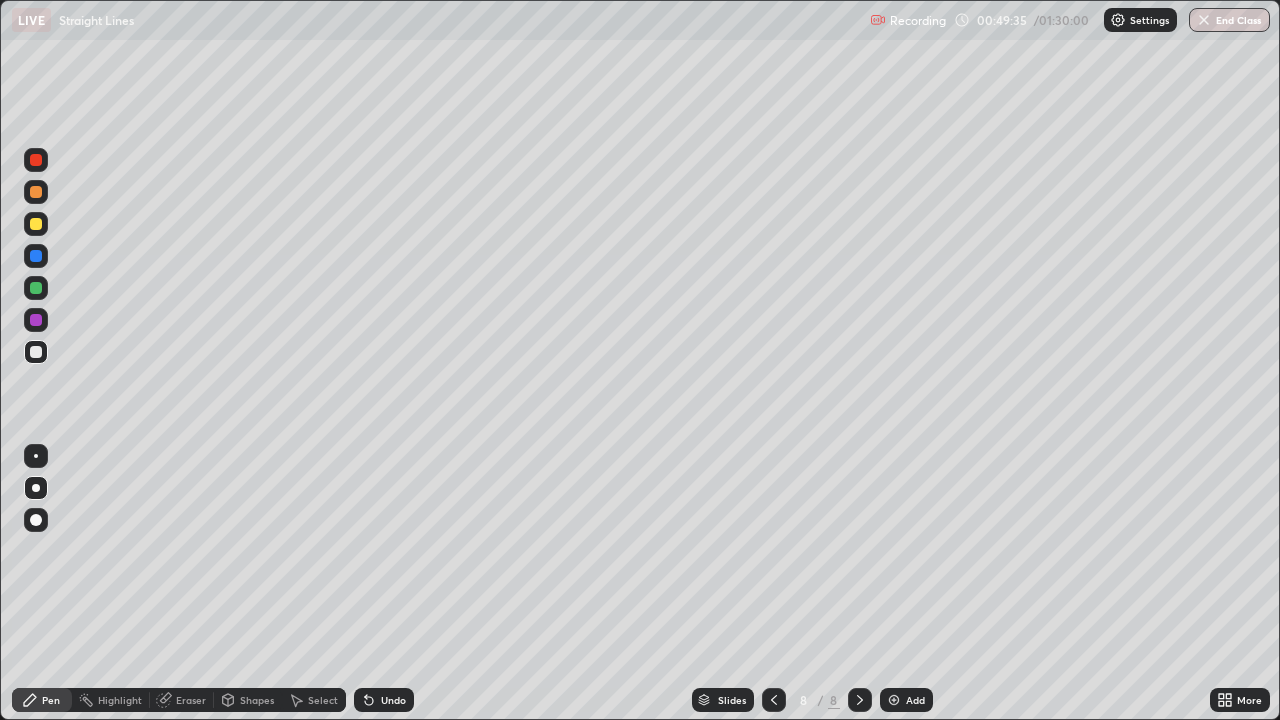 click on "Undo" at bounding box center (384, 700) 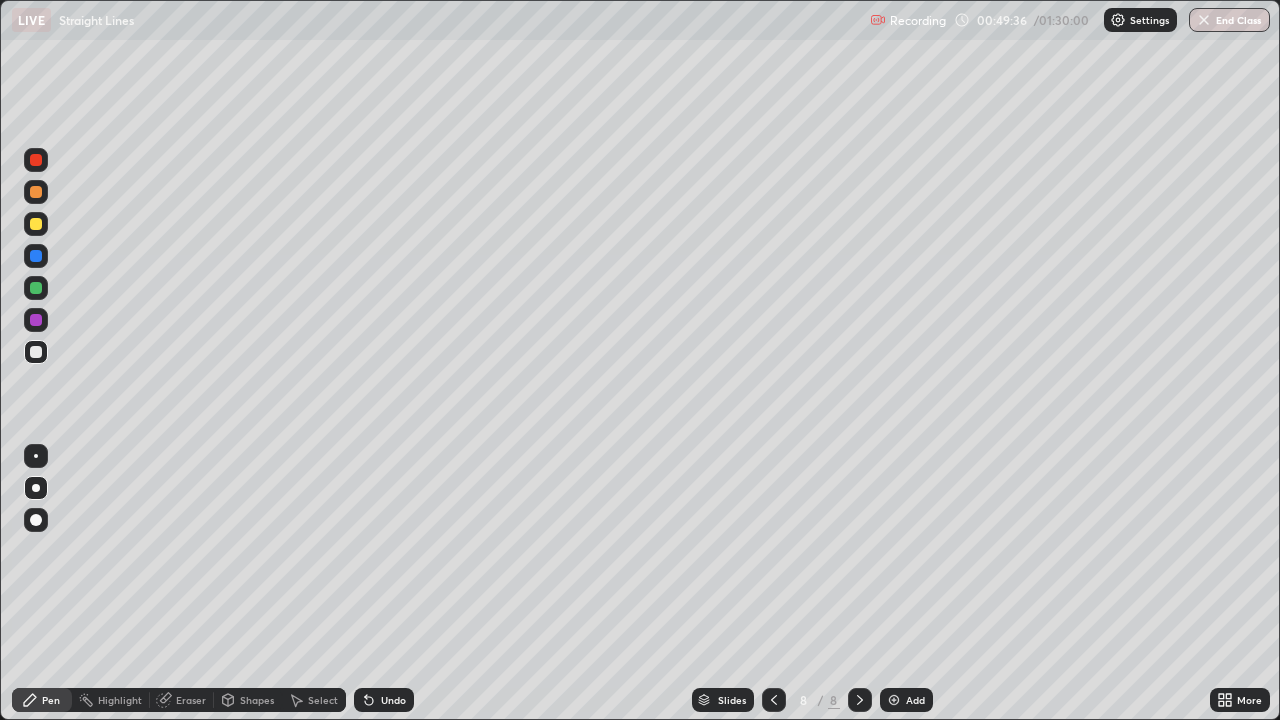 click at bounding box center (894, 700) 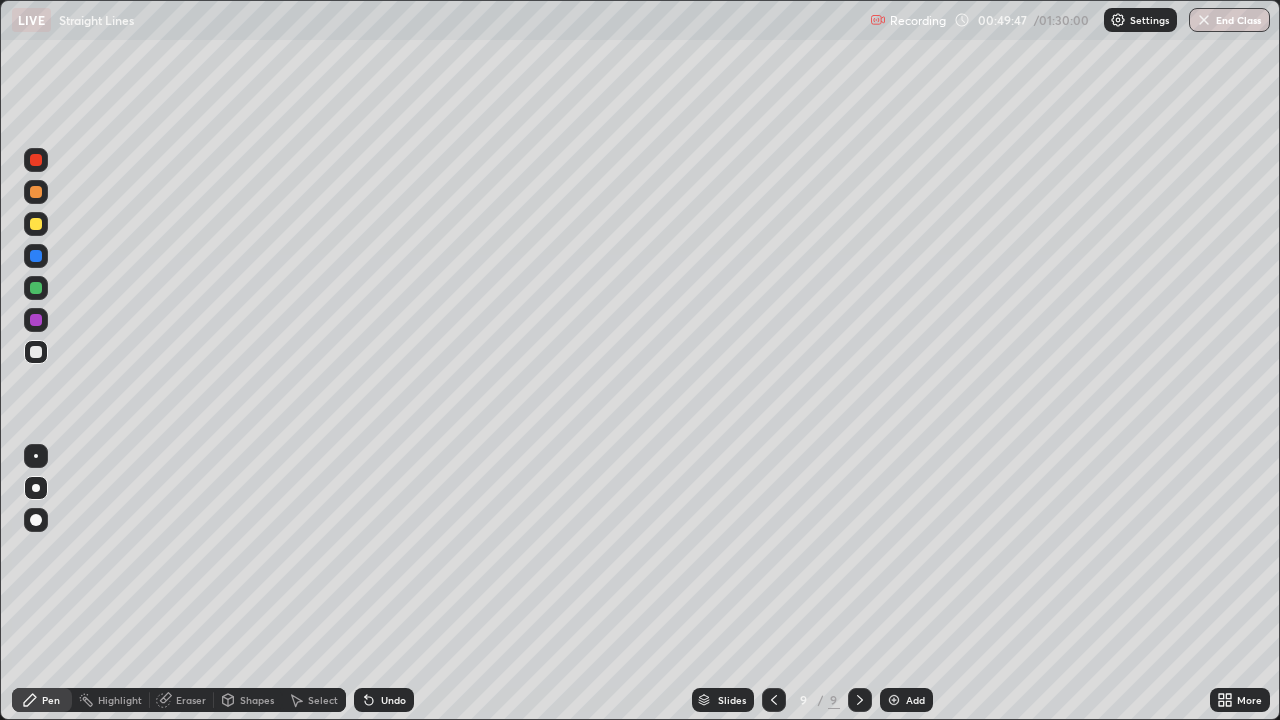 click on "Undo" at bounding box center [393, 700] 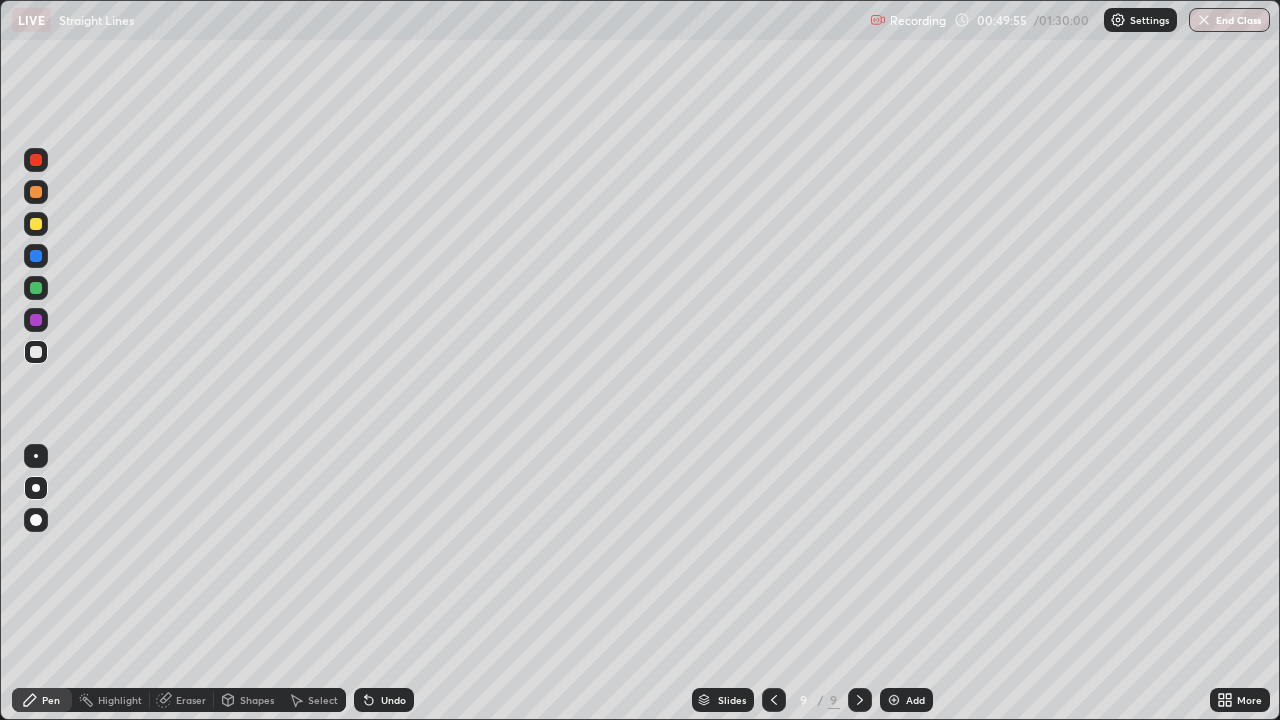 click 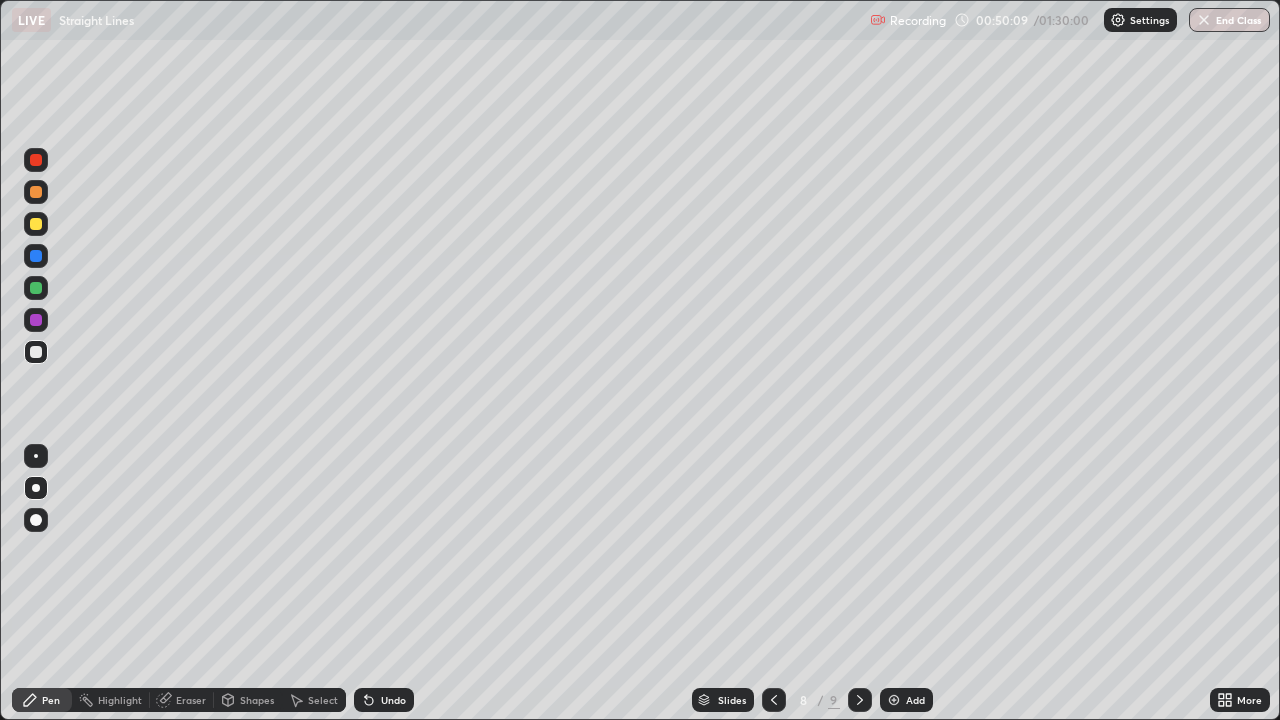 click 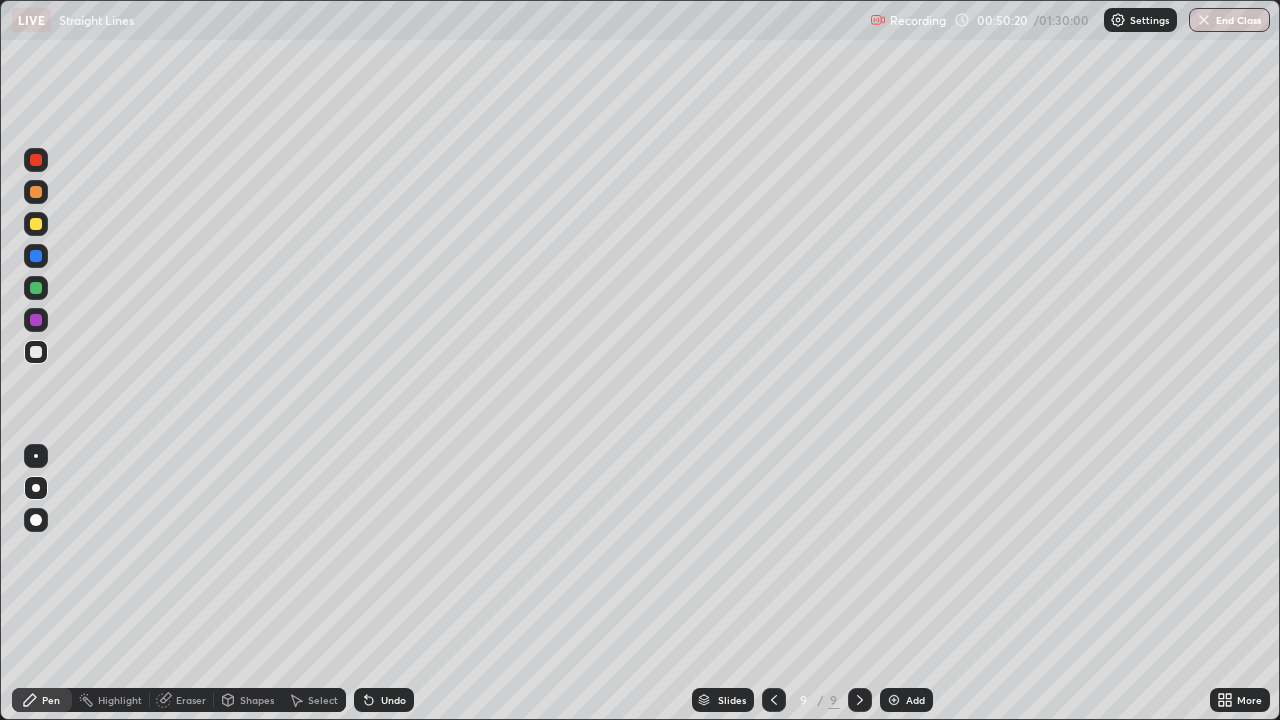 click on "Eraser" at bounding box center (191, 700) 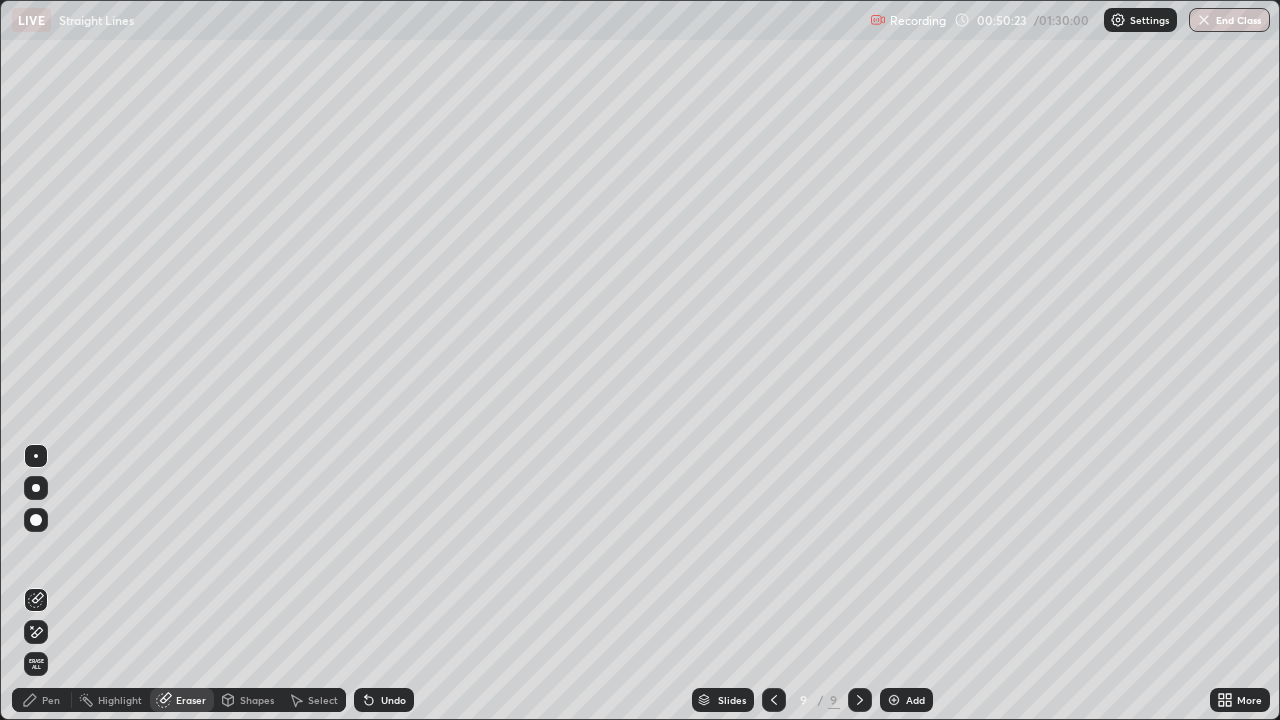 click on "Pen" at bounding box center (42, 700) 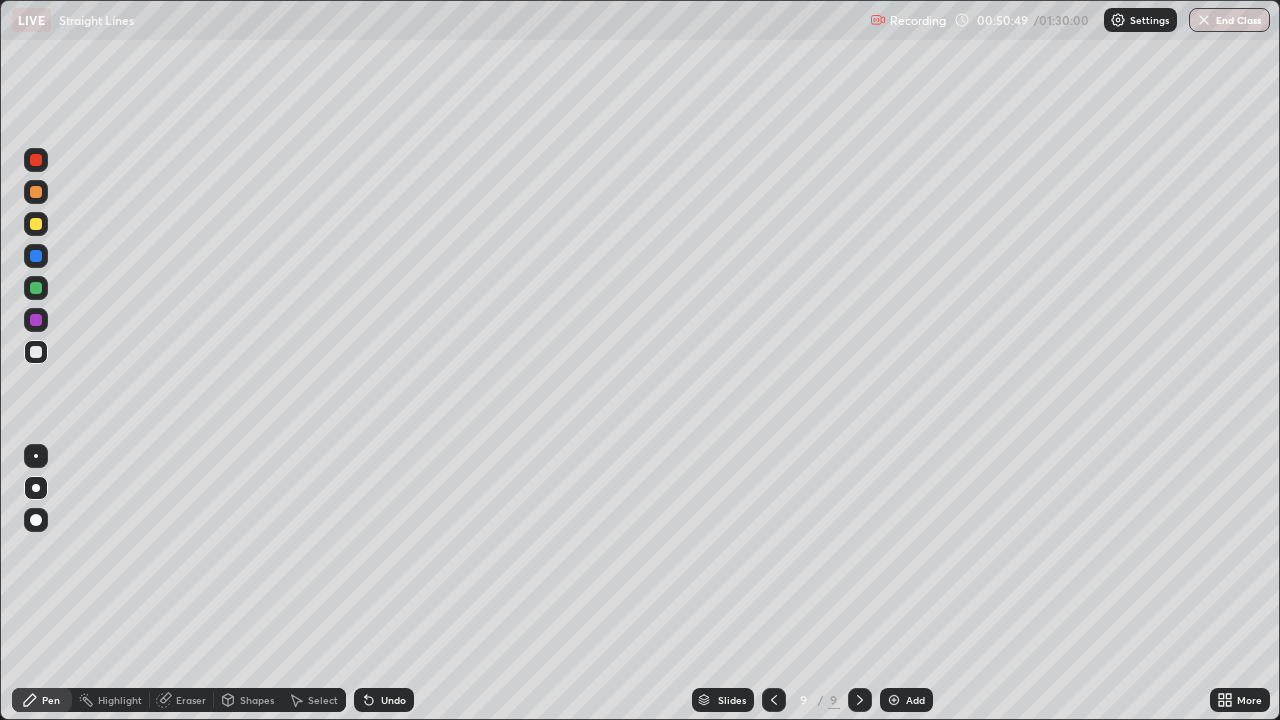 click at bounding box center (36, 224) 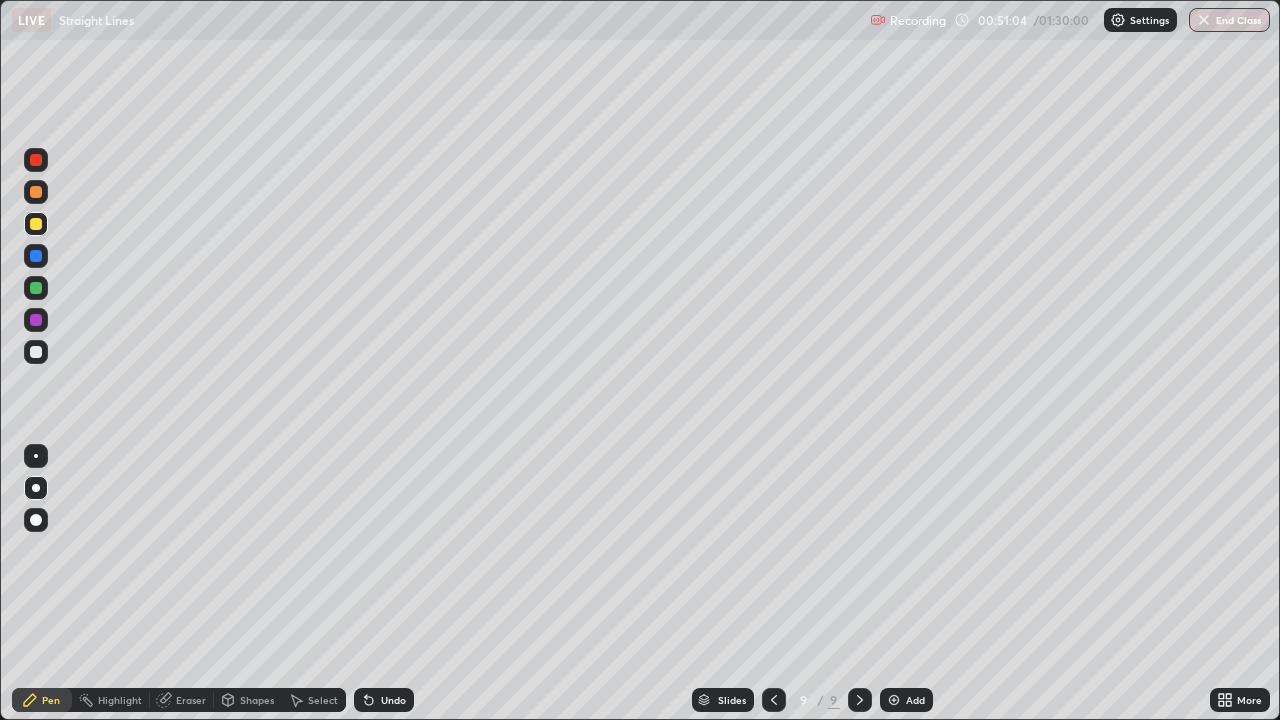 click on "Undo" at bounding box center (384, 700) 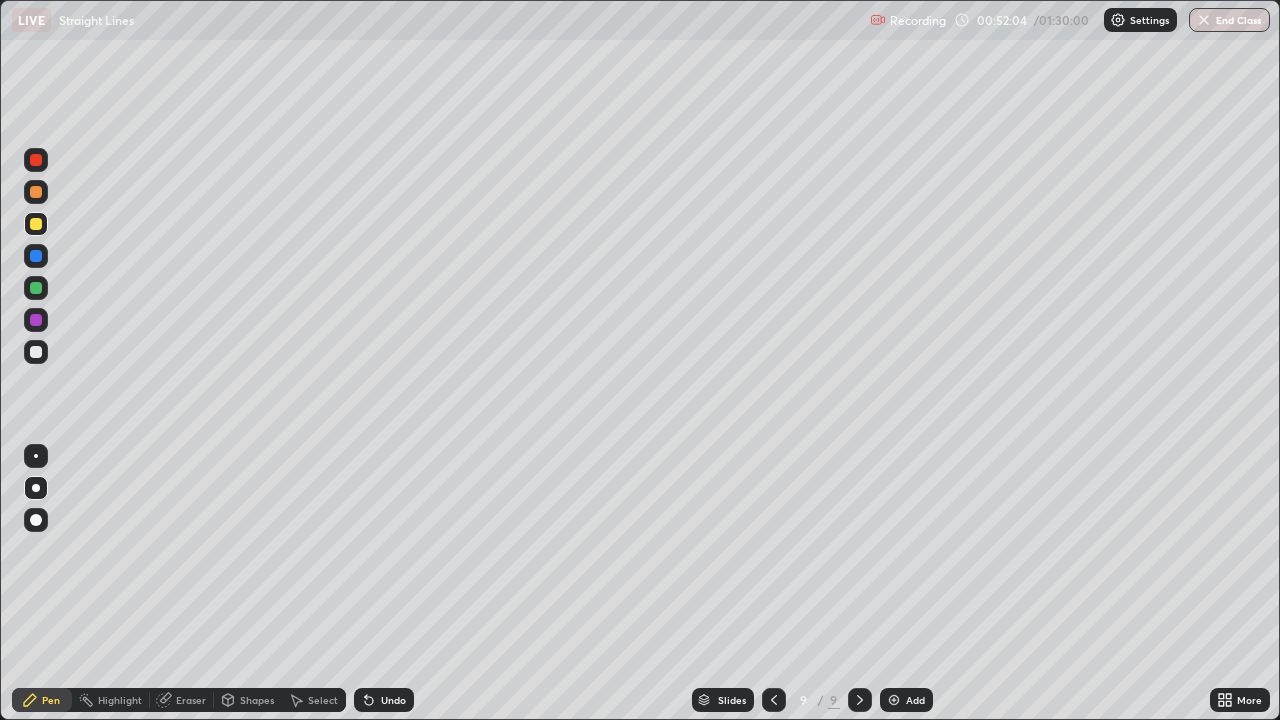click on "Undo" at bounding box center (393, 700) 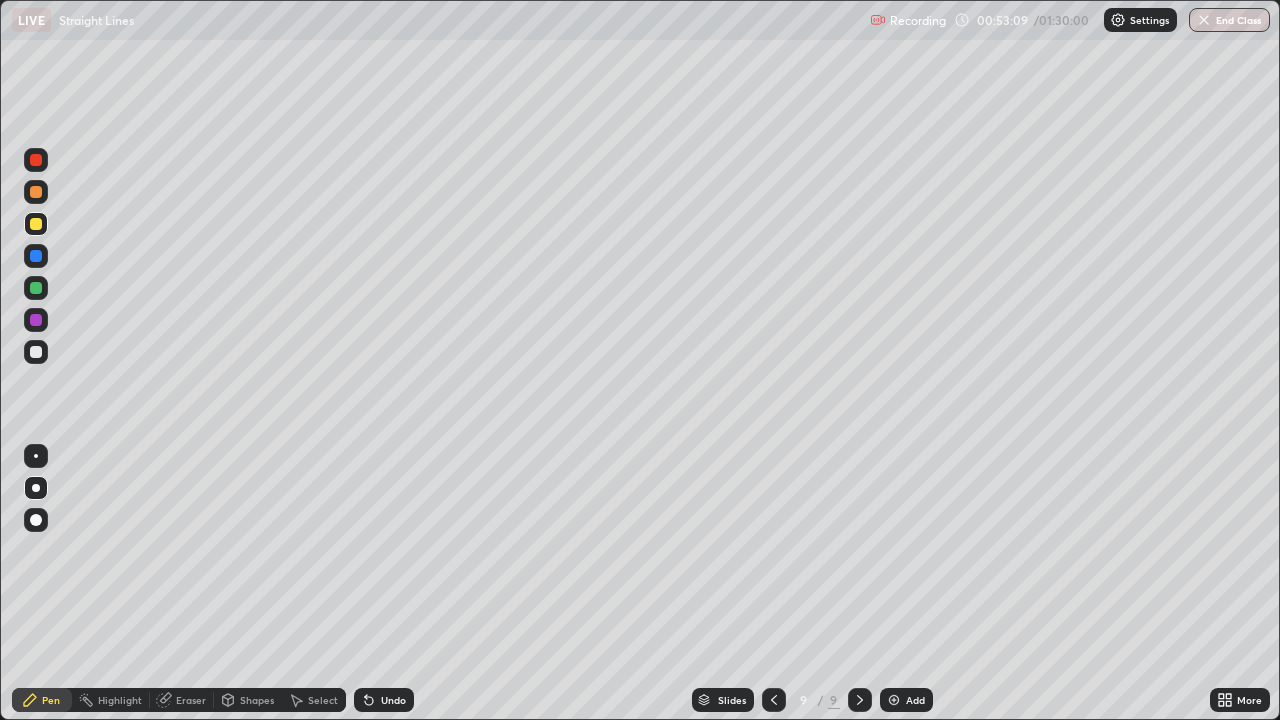 click 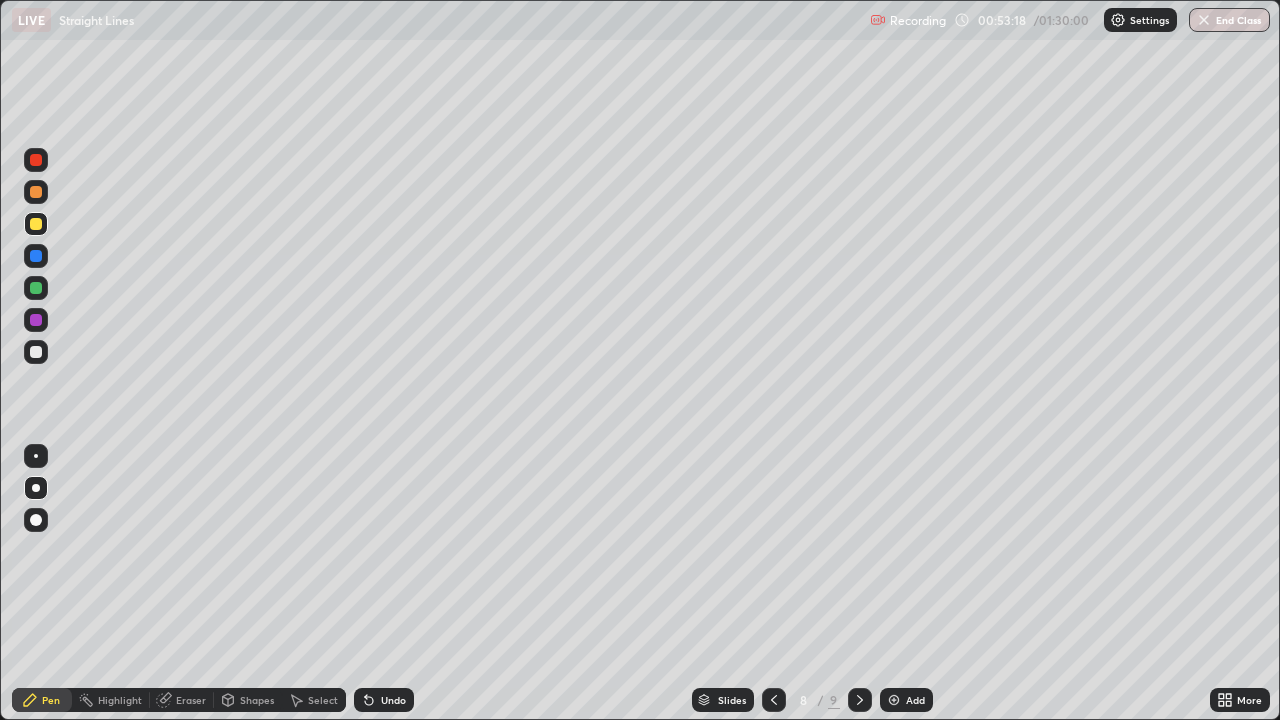 click 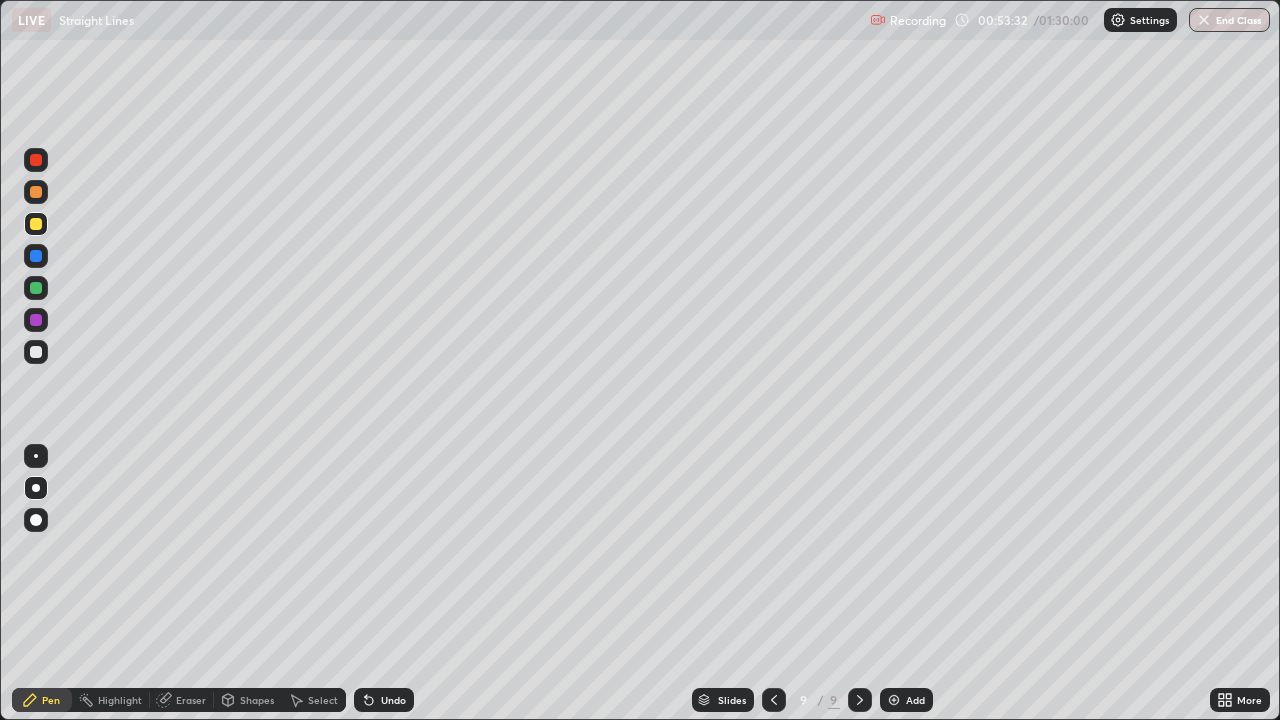 click at bounding box center [36, 352] 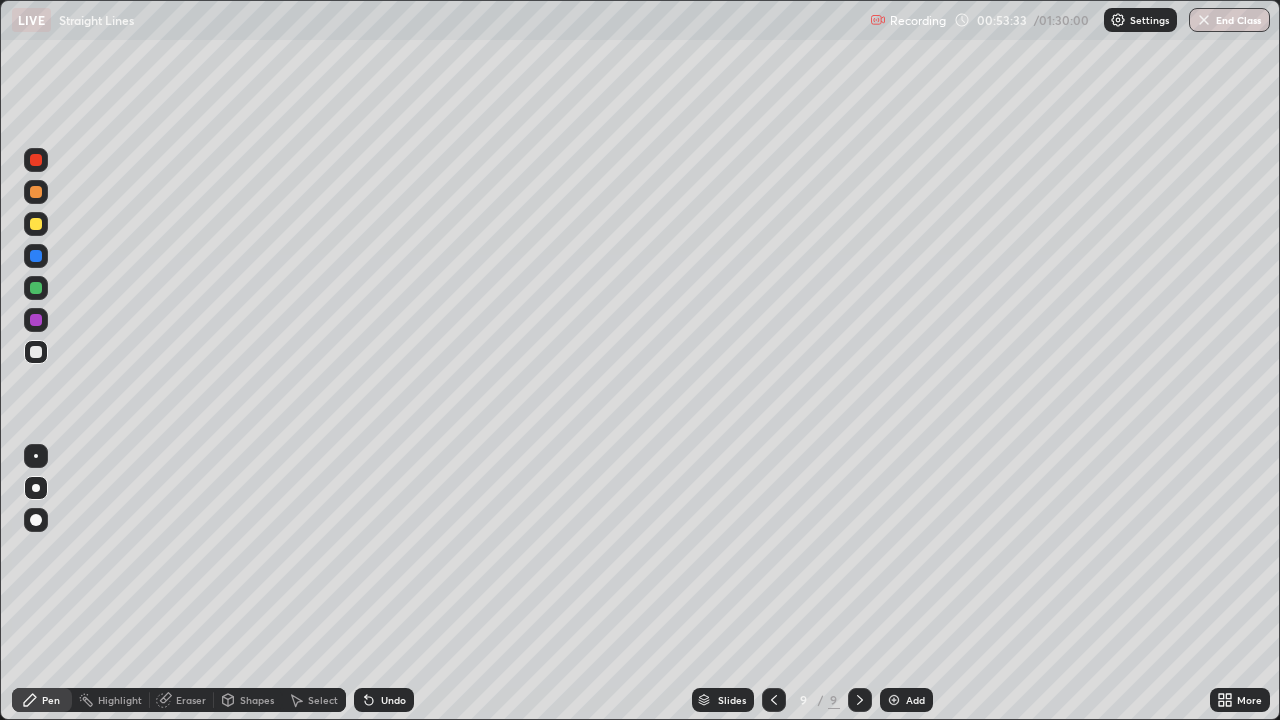 click on "Eraser" at bounding box center (191, 700) 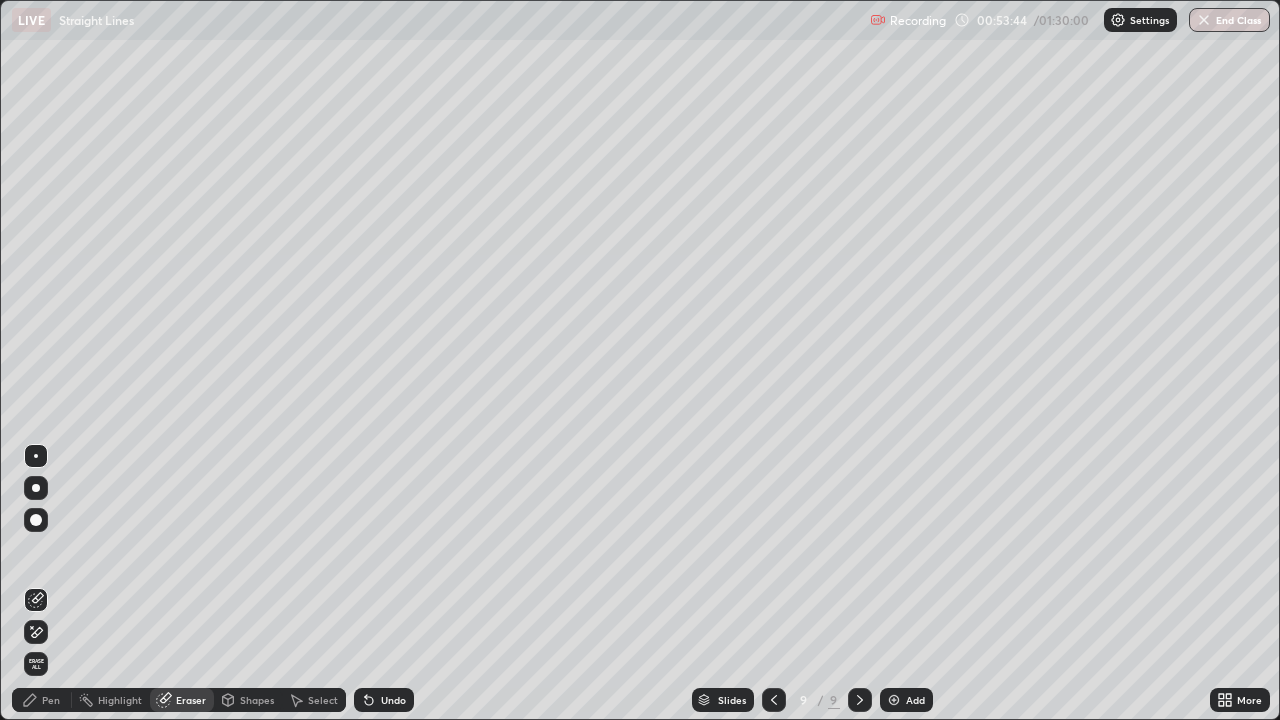 click on "Pen" at bounding box center [51, 700] 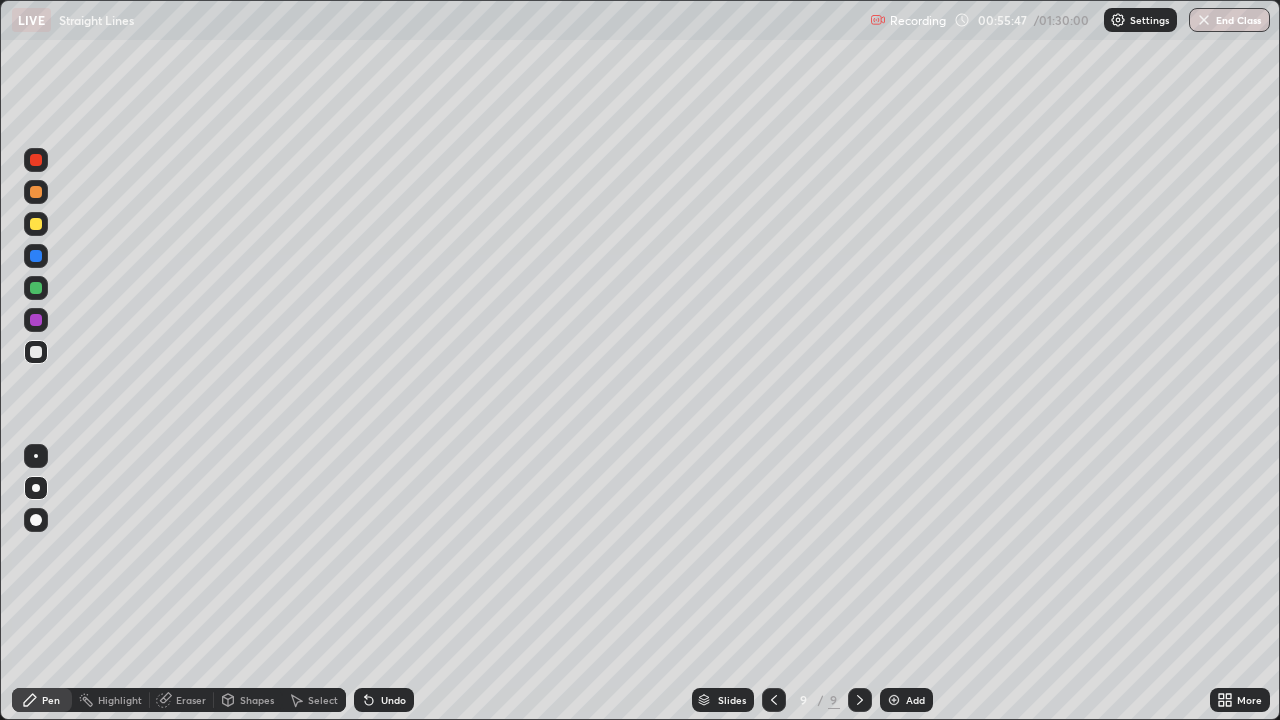 click at bounding box center (894, 700) 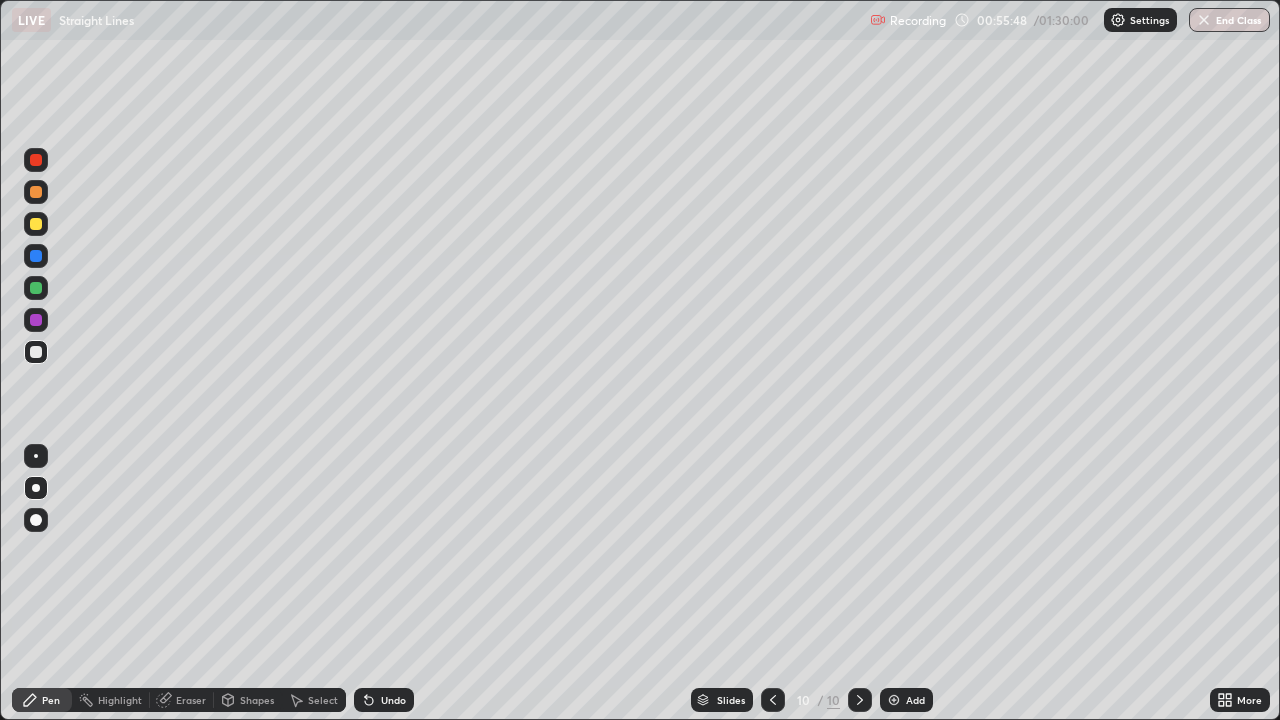 click at bounding box center [36, 256] 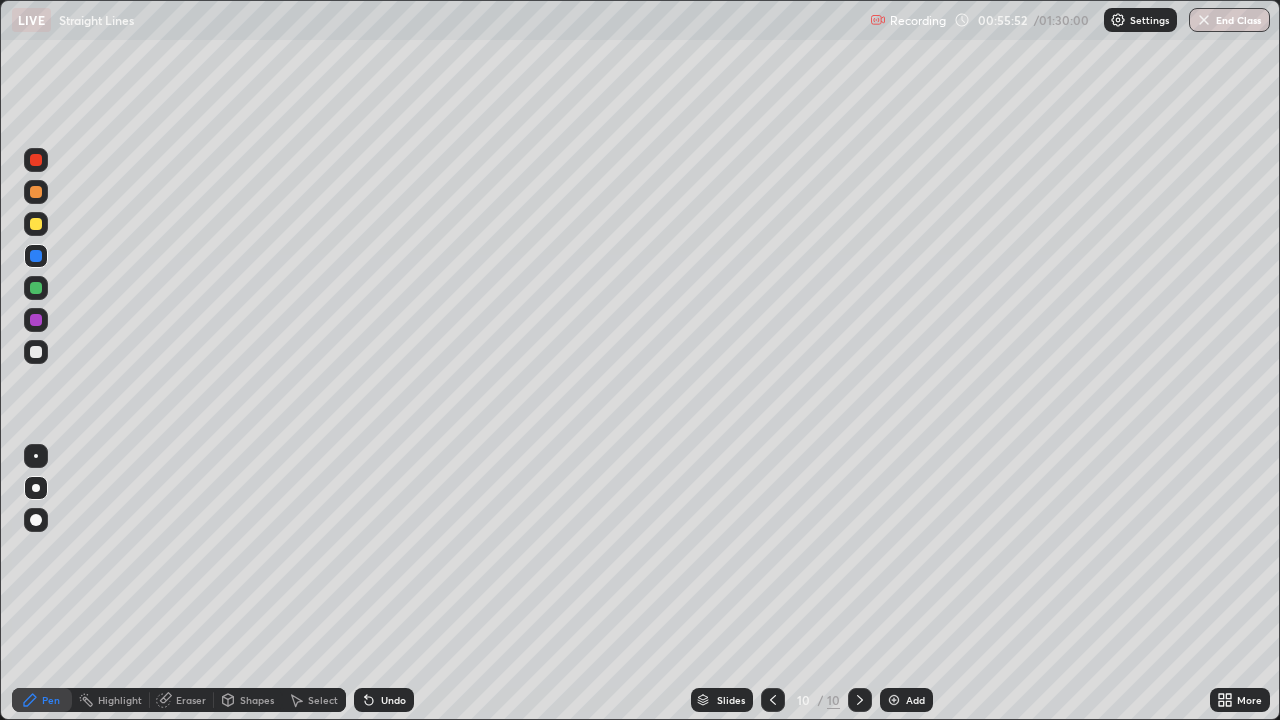 click at bounding box center (36, 320) 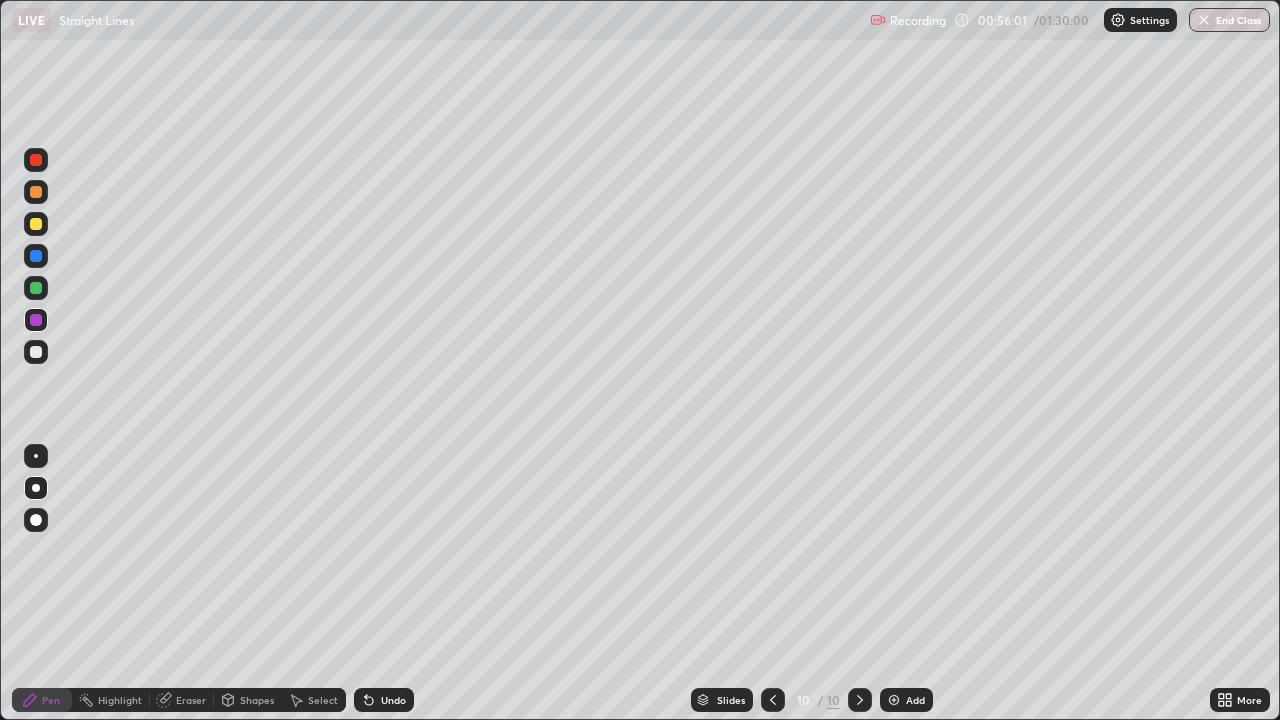 click at bounding box center [36, 224] 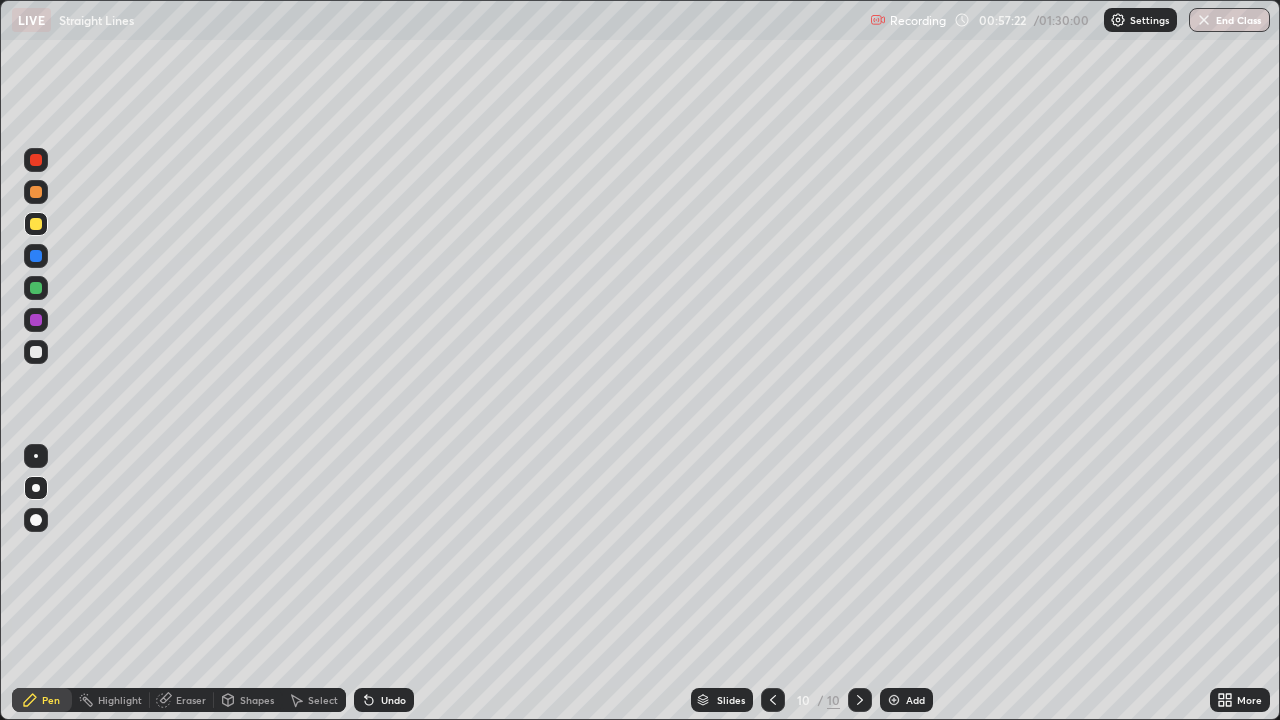 click on "Undo" at bounding box center [393, 700] 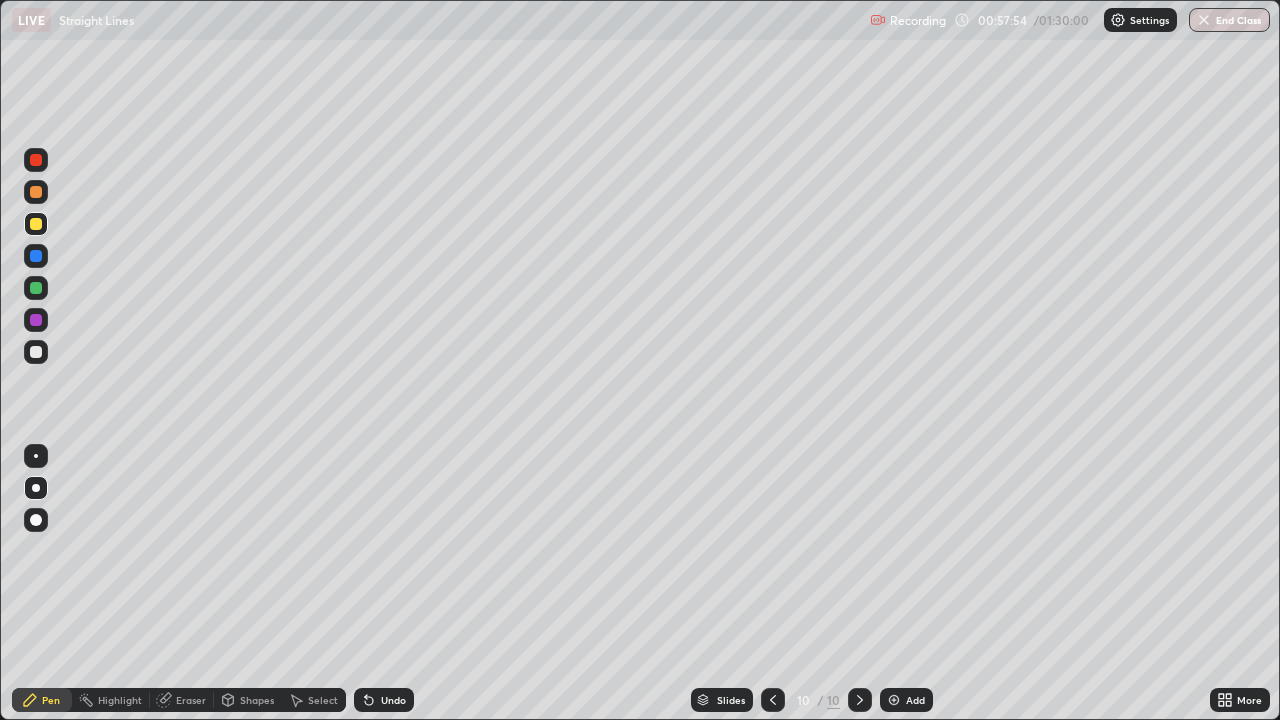 click 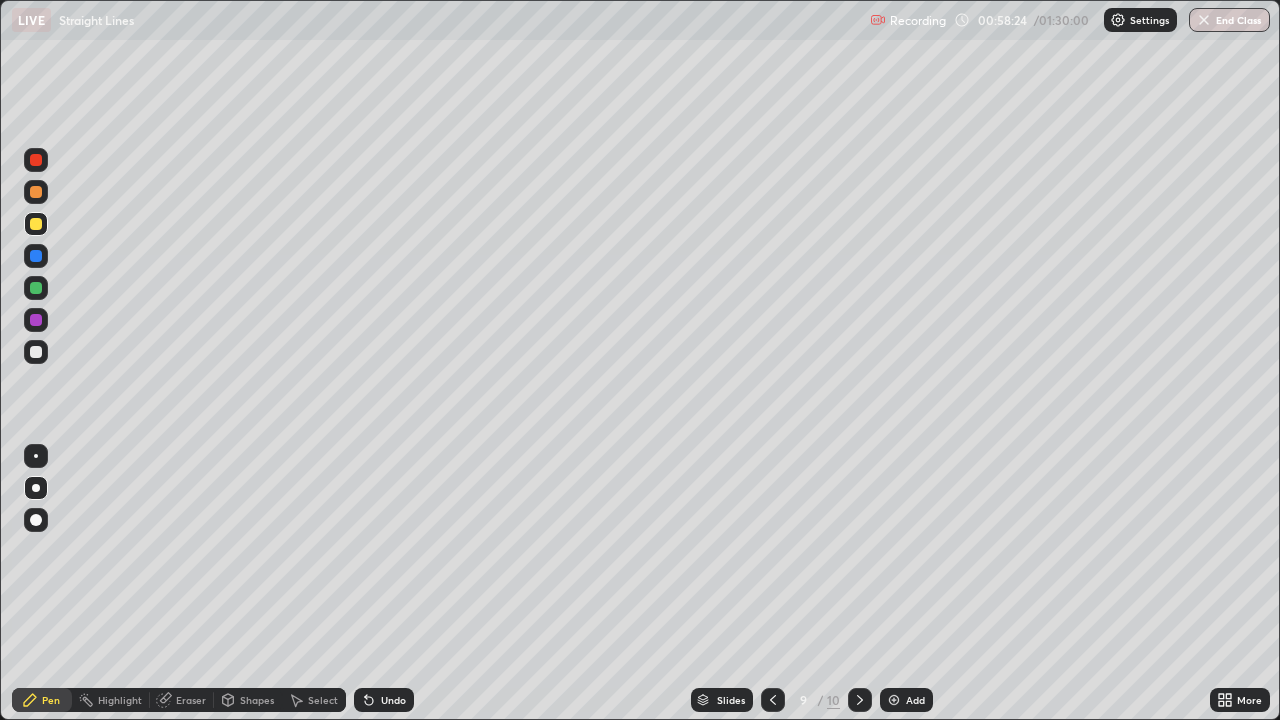 click 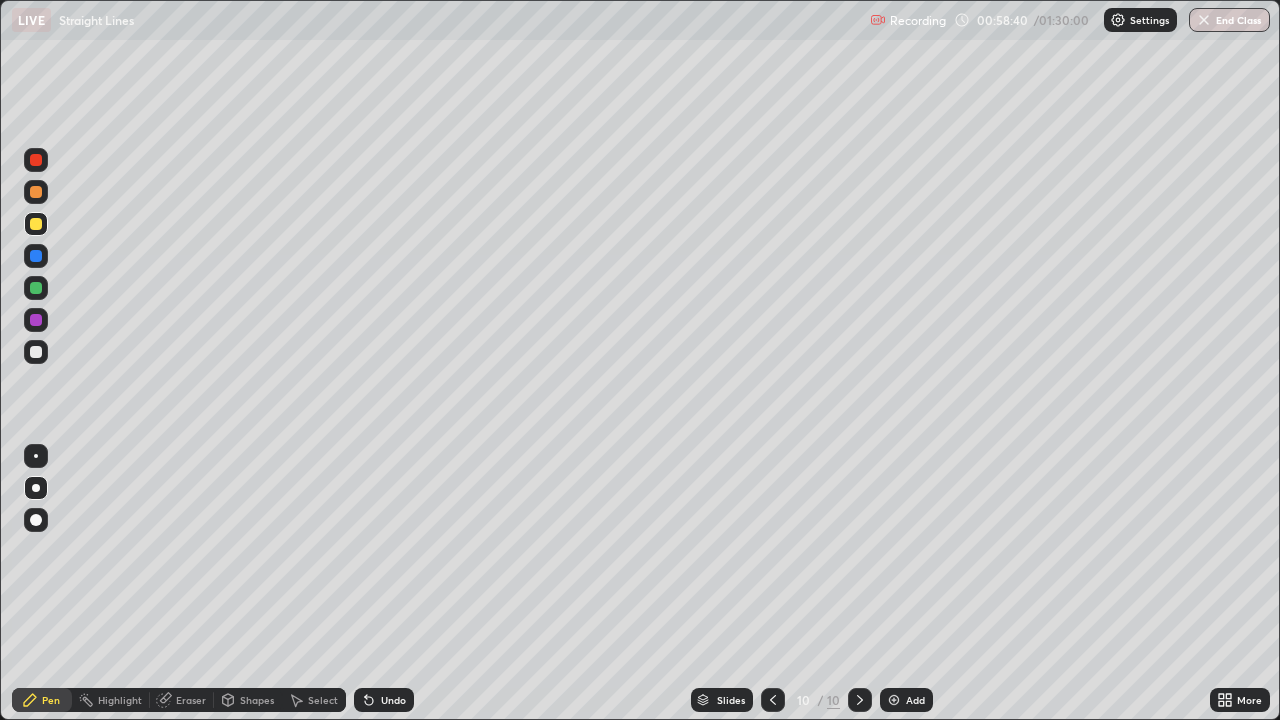 click at bounding box center [36, 320] 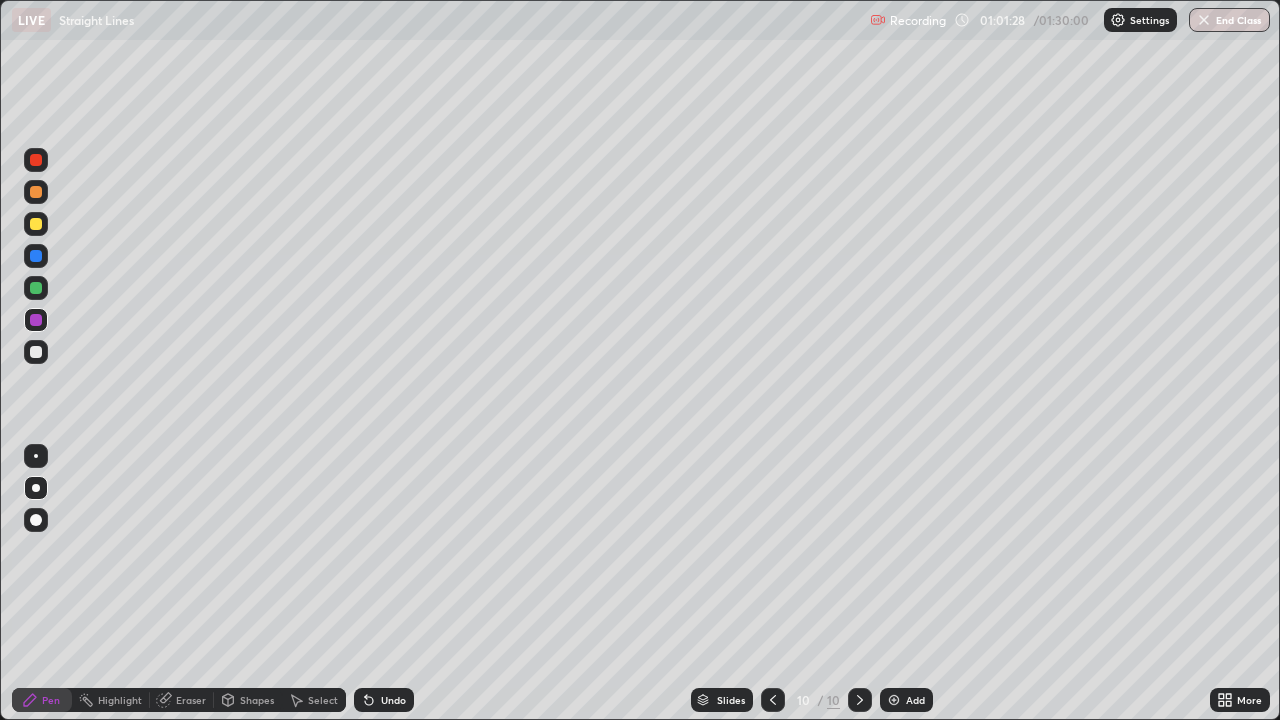 click at bounding box center (36, 224) 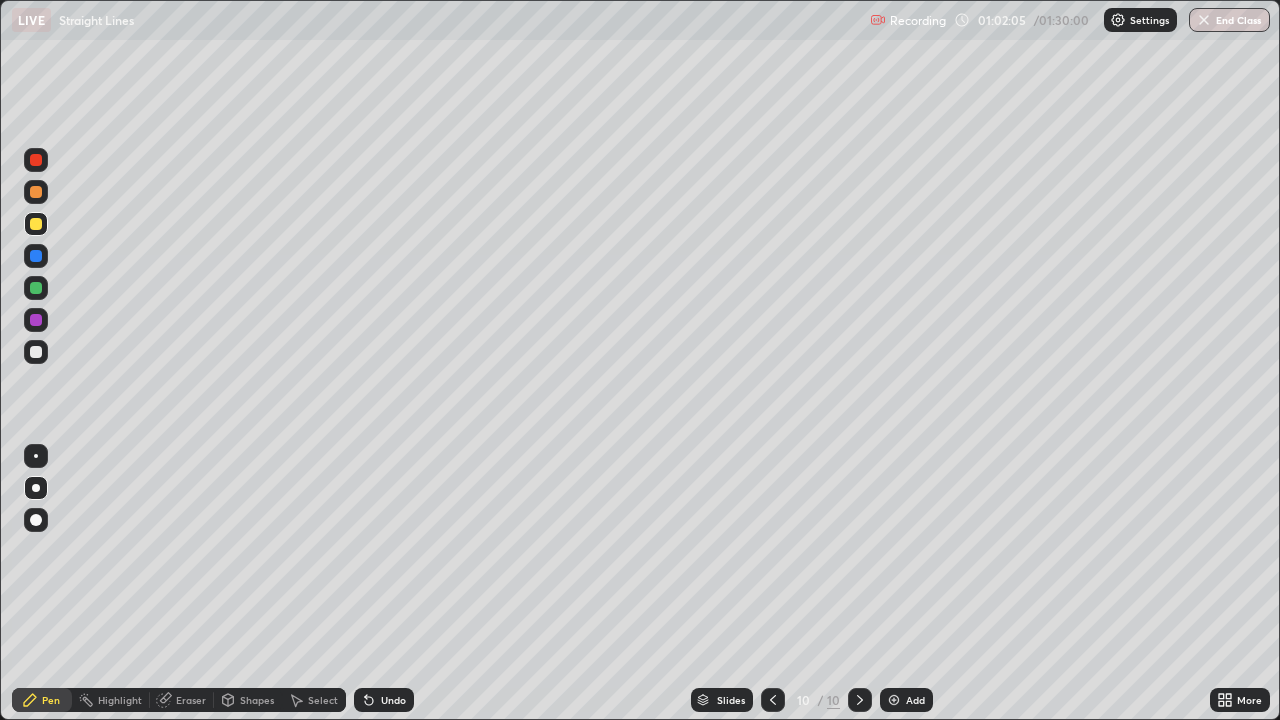 click on "Undo" at bounding box center [393, 700] 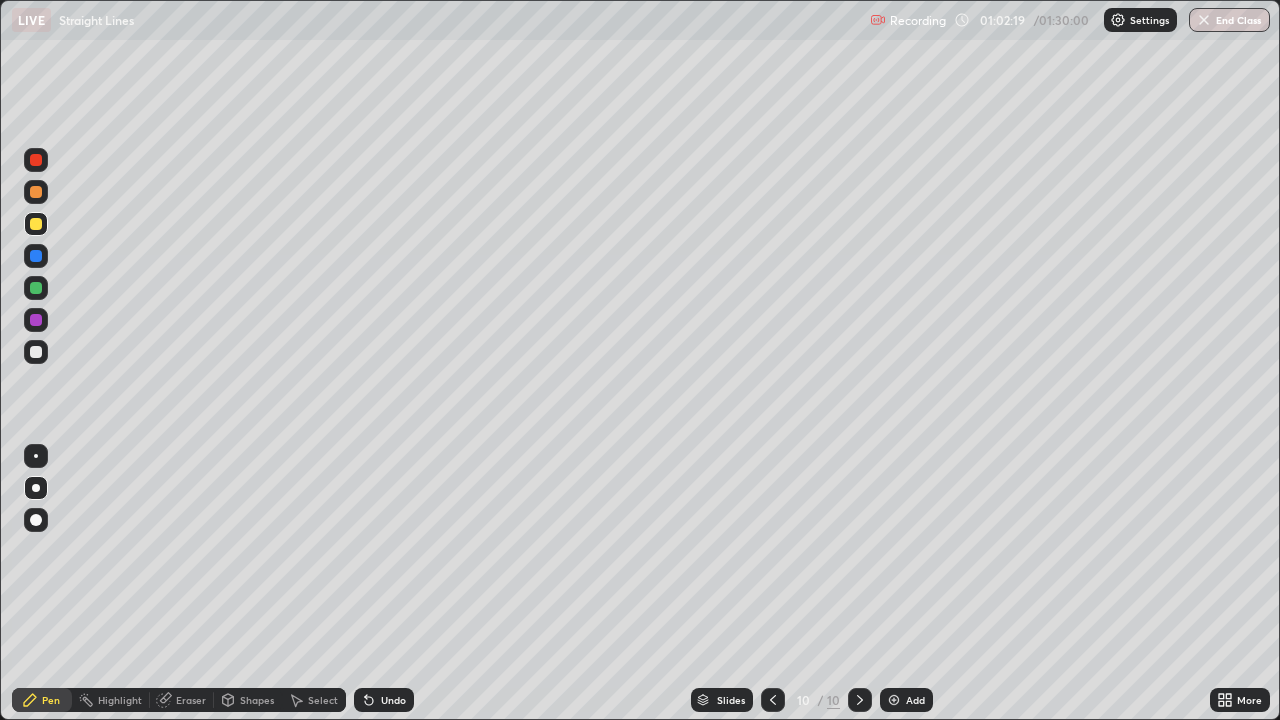 click on "Undo" at bounding box center (384, 700) 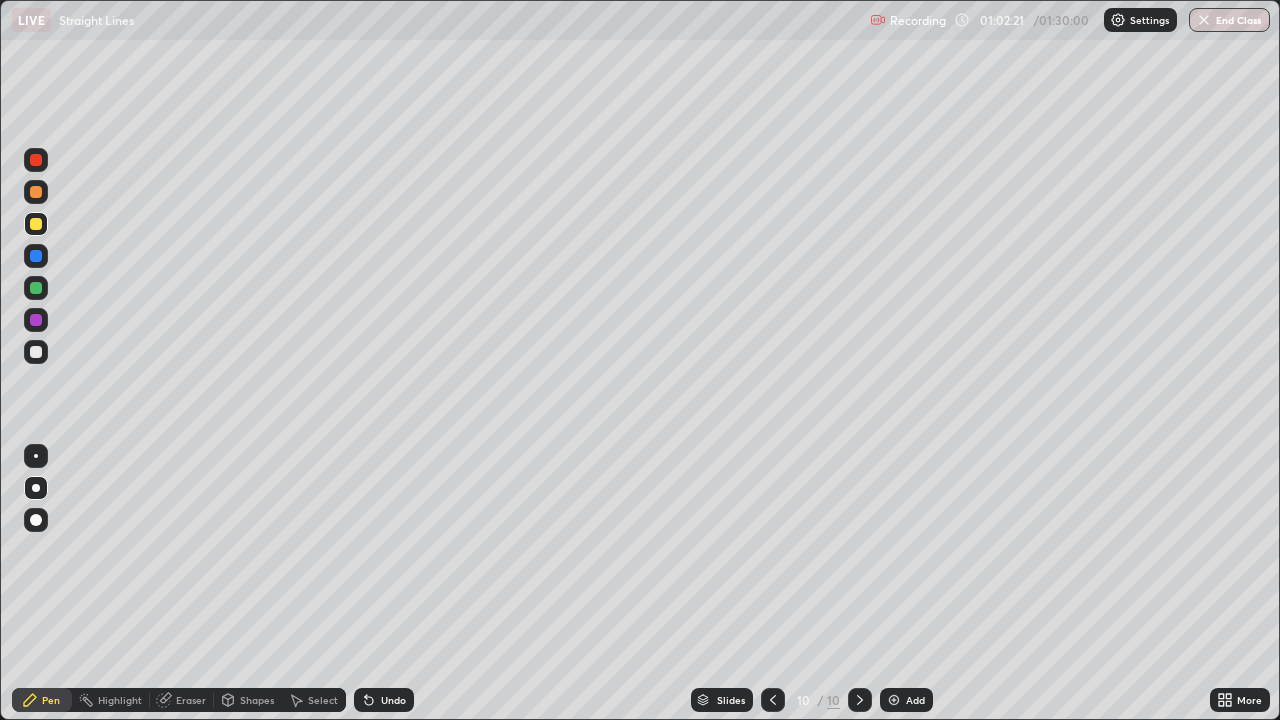 click on "Undo" at bounding box center (393, 700) 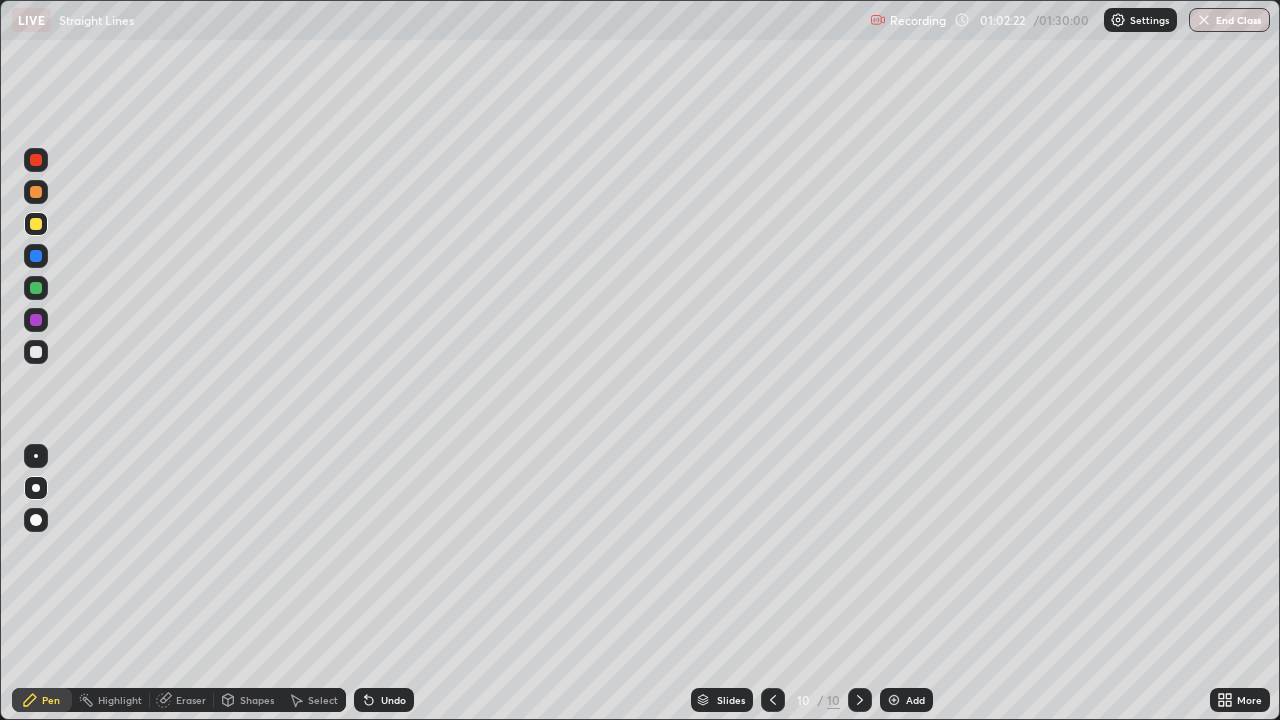 click on "Undo" at bounding box center [393, 700] 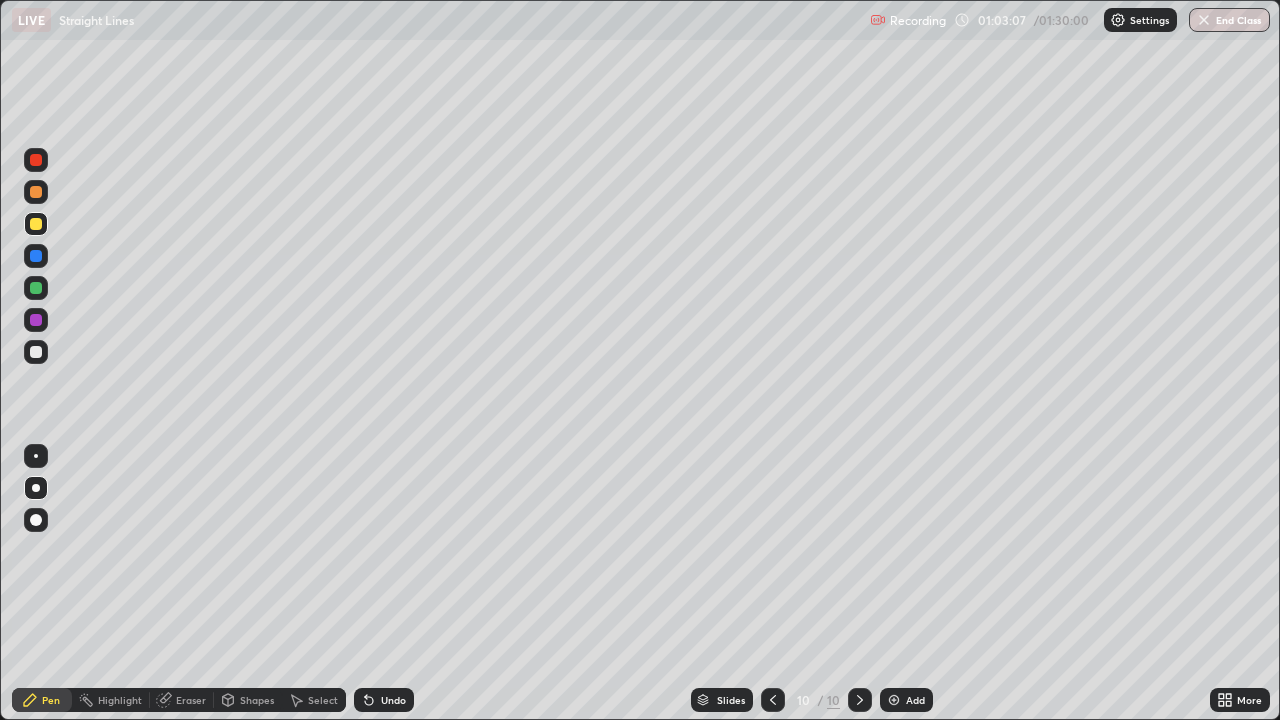 click at bounding box center [894, 700] 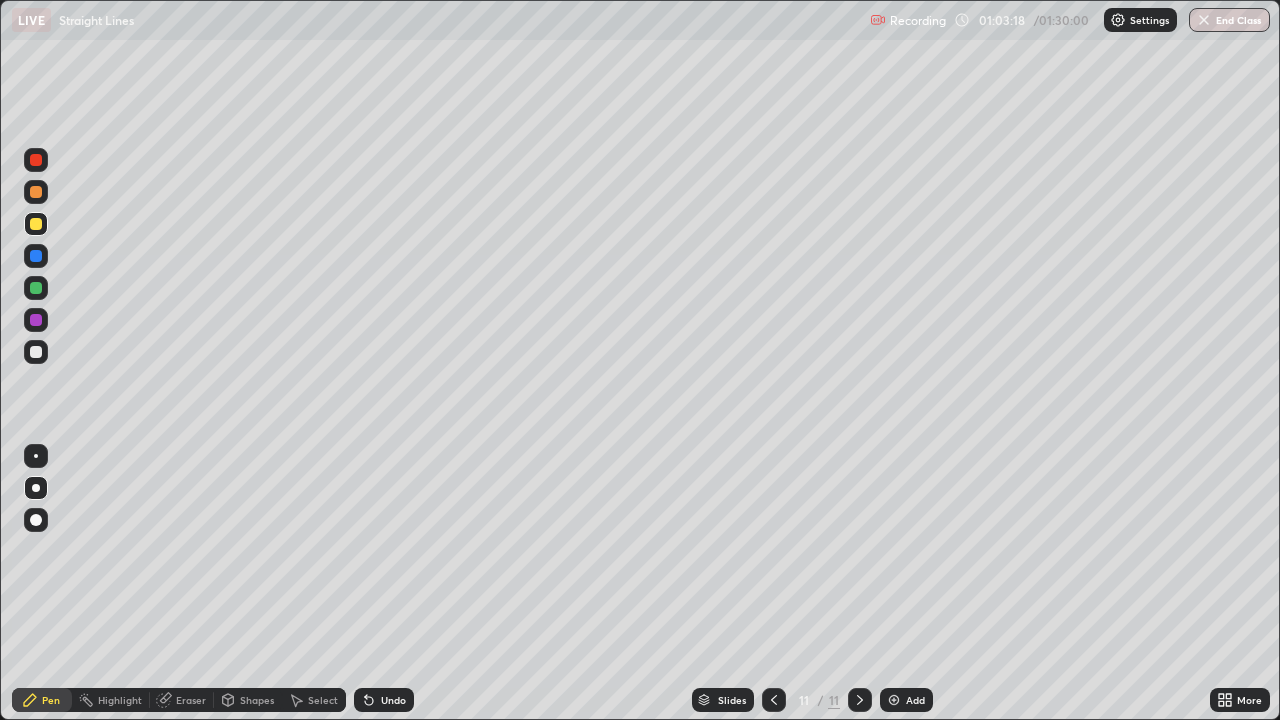 click at bounding box center [36, 352] 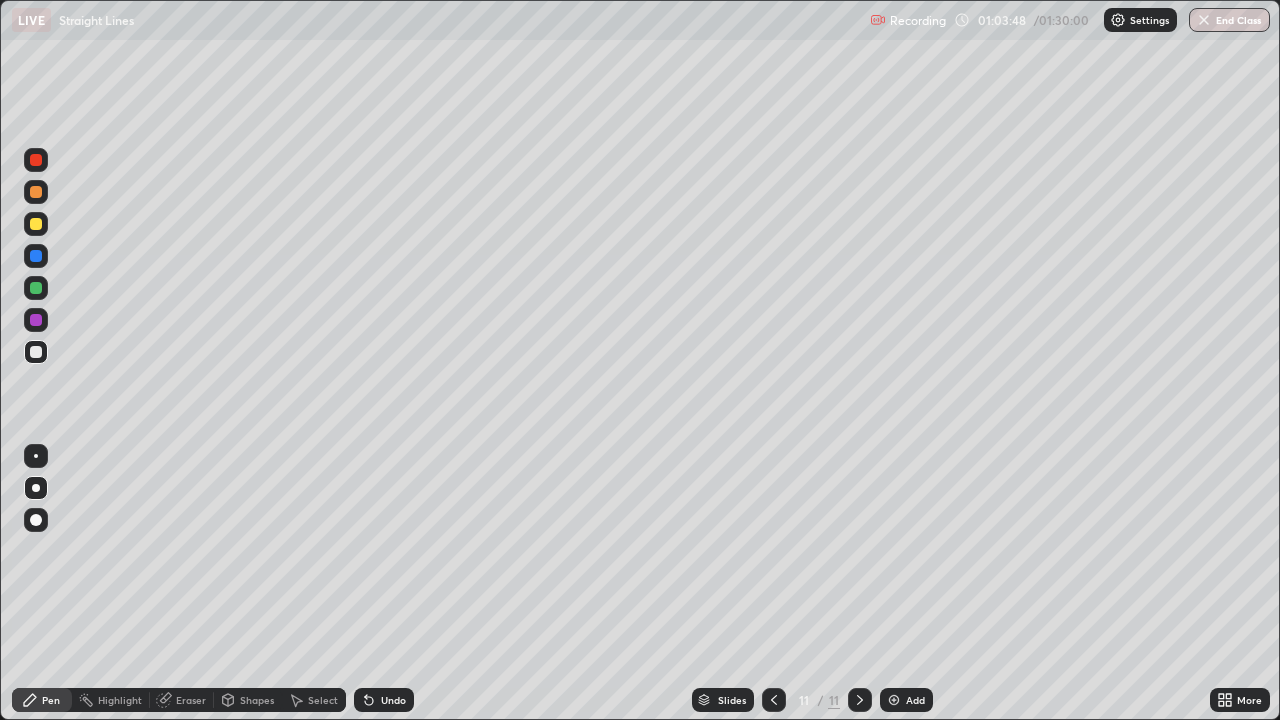 click at bounding box center (36, 288) 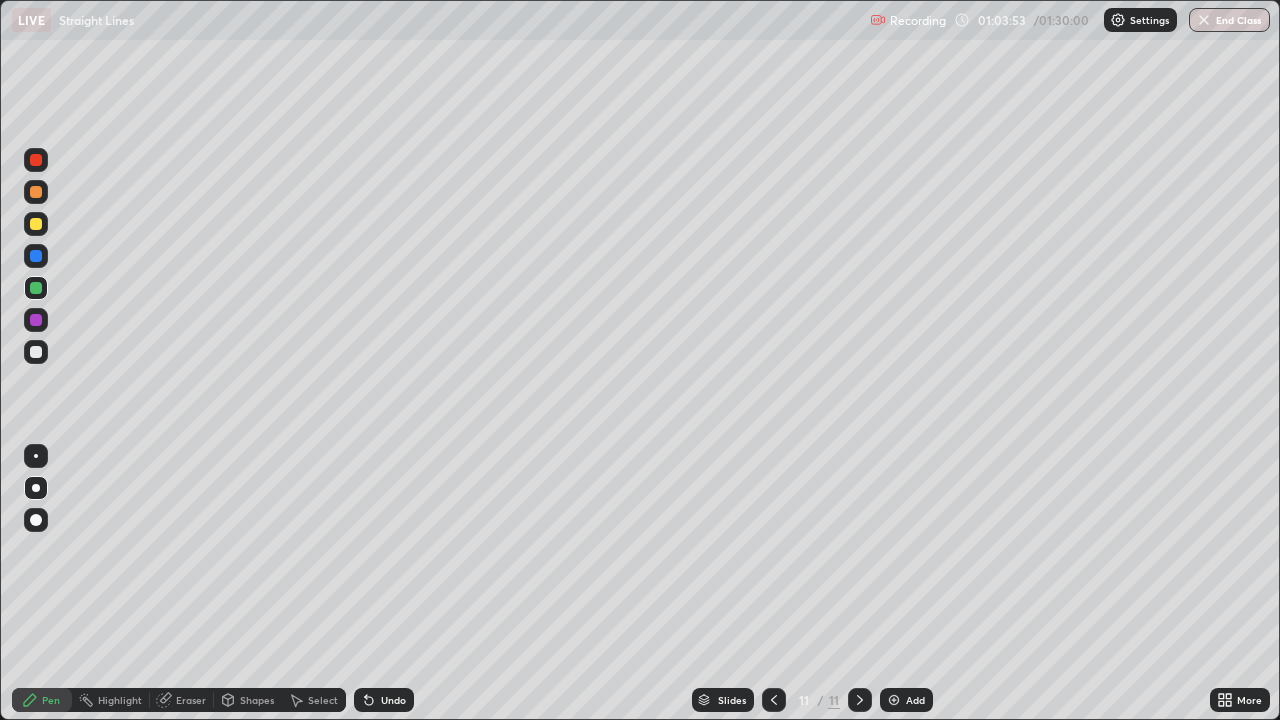 click at bounding box center (36, 256) 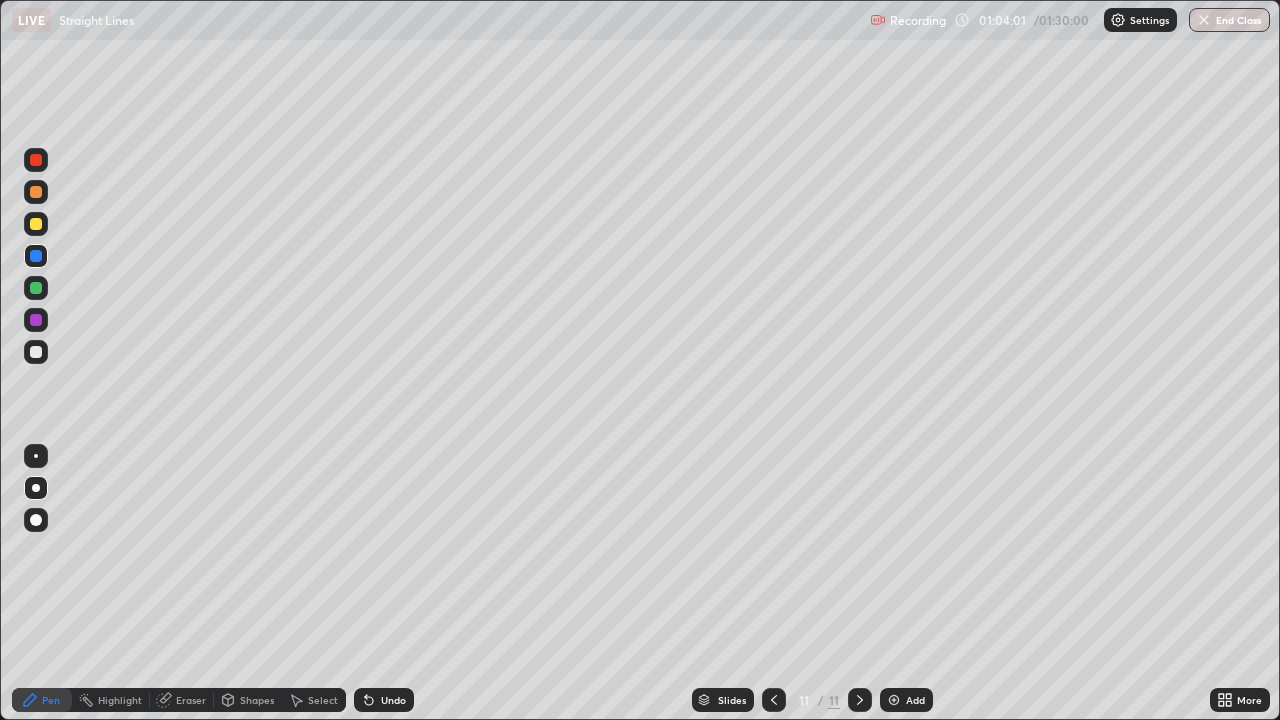 click at bounding box center [36, 320] 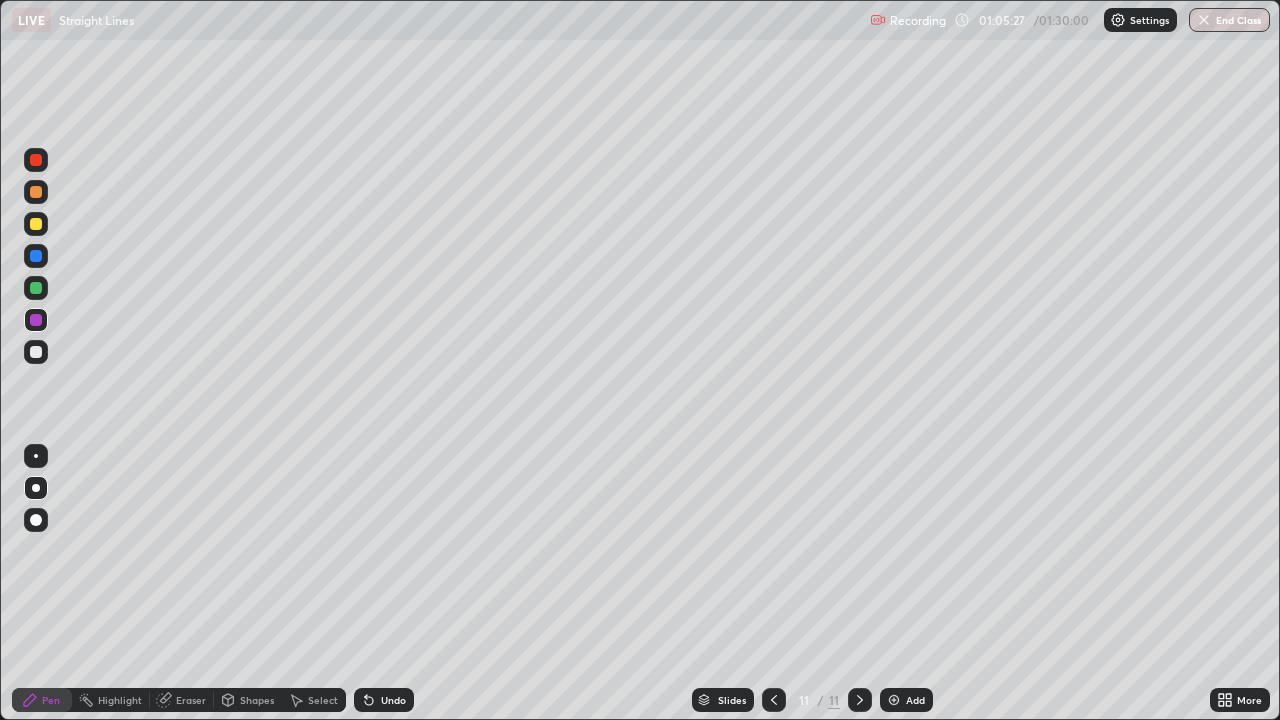 click 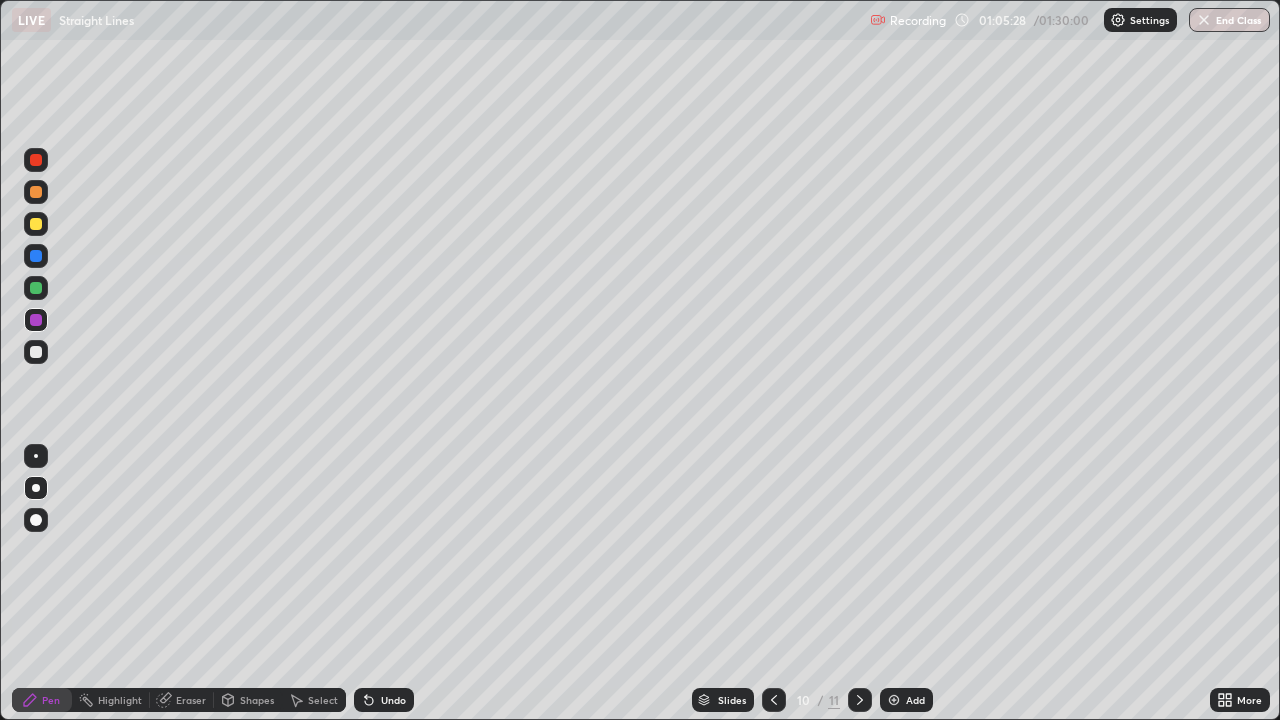 click 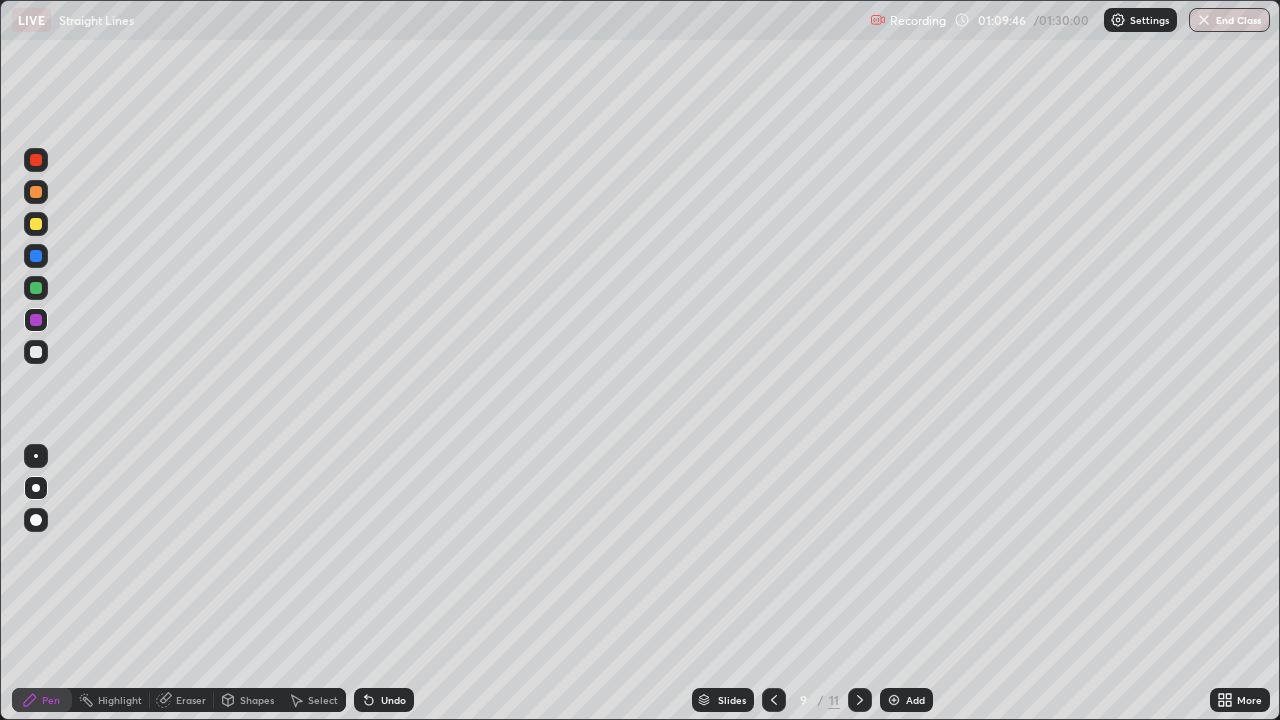 click at bounding box center (860, 700) 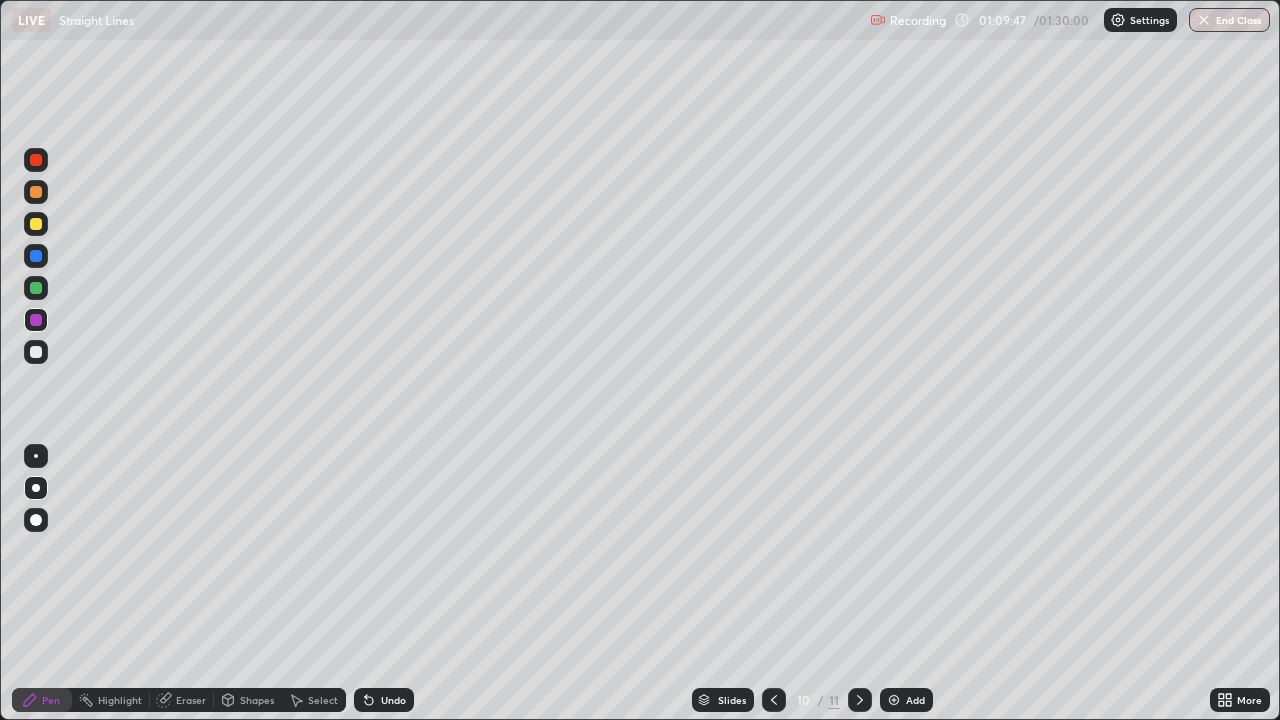 click 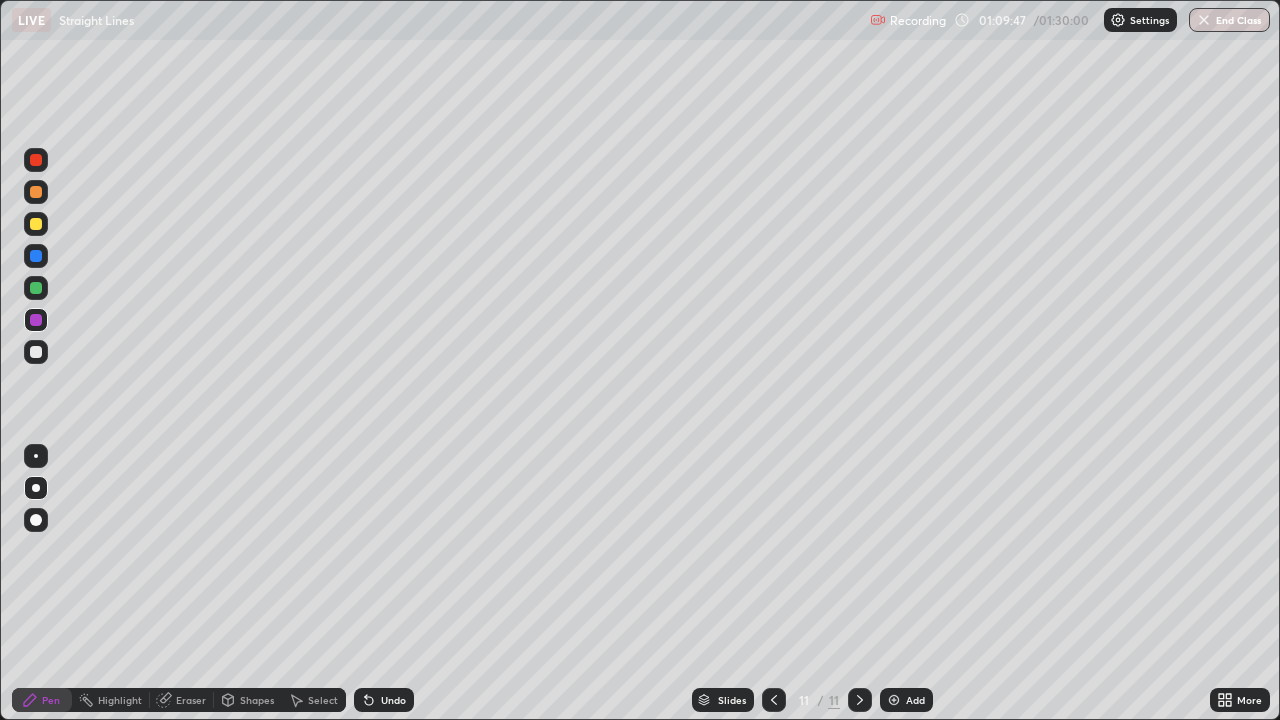 click at bounding box center (894, 700) 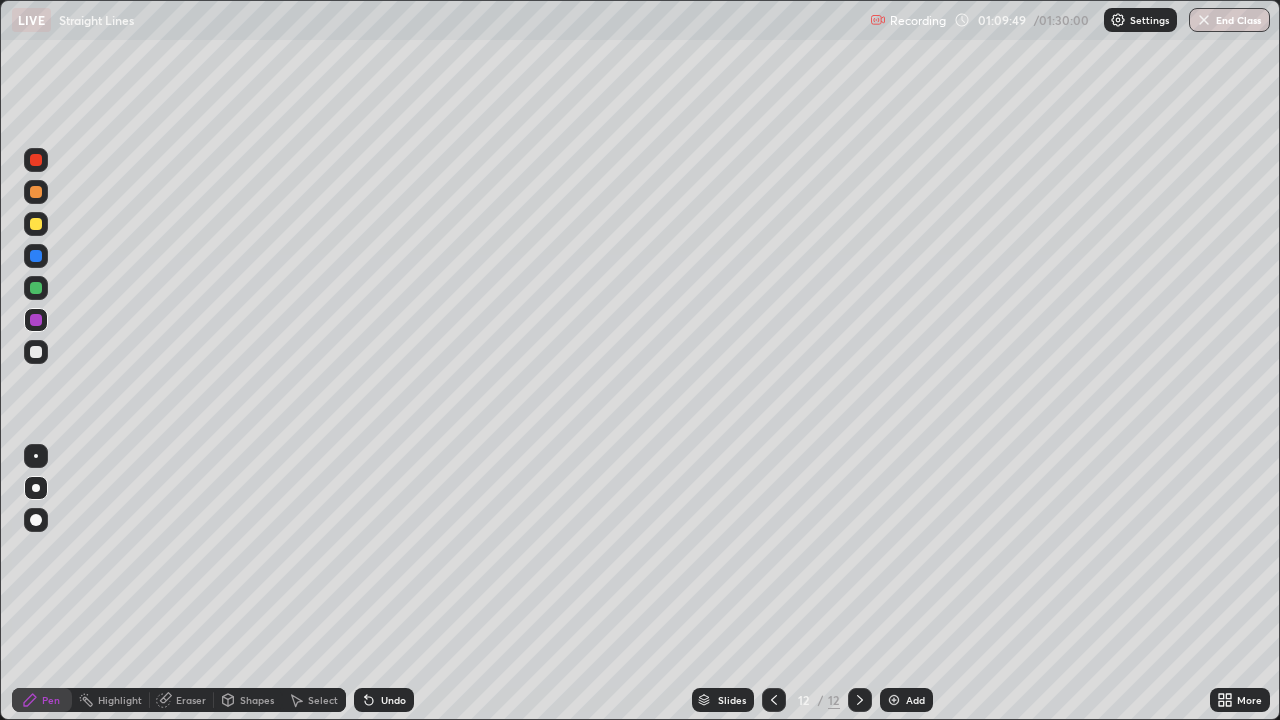 click at bounding box center (36, 192) 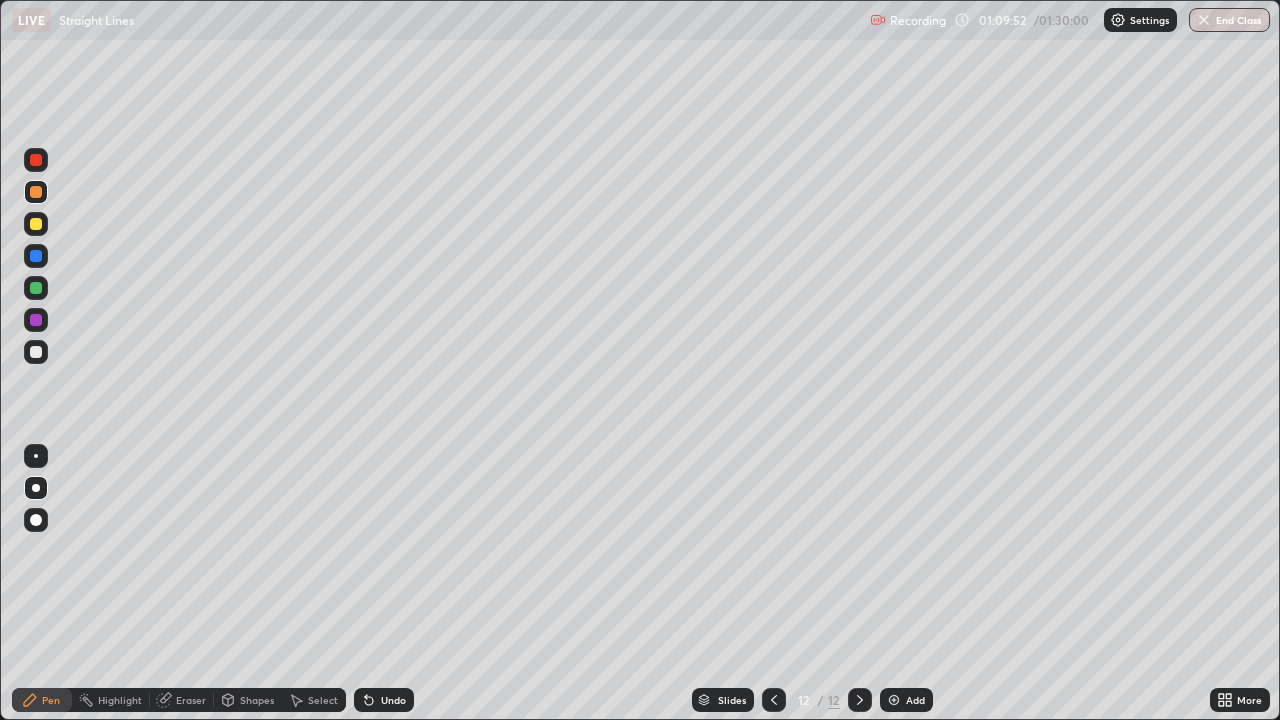 click at bounding box center [36, 256] 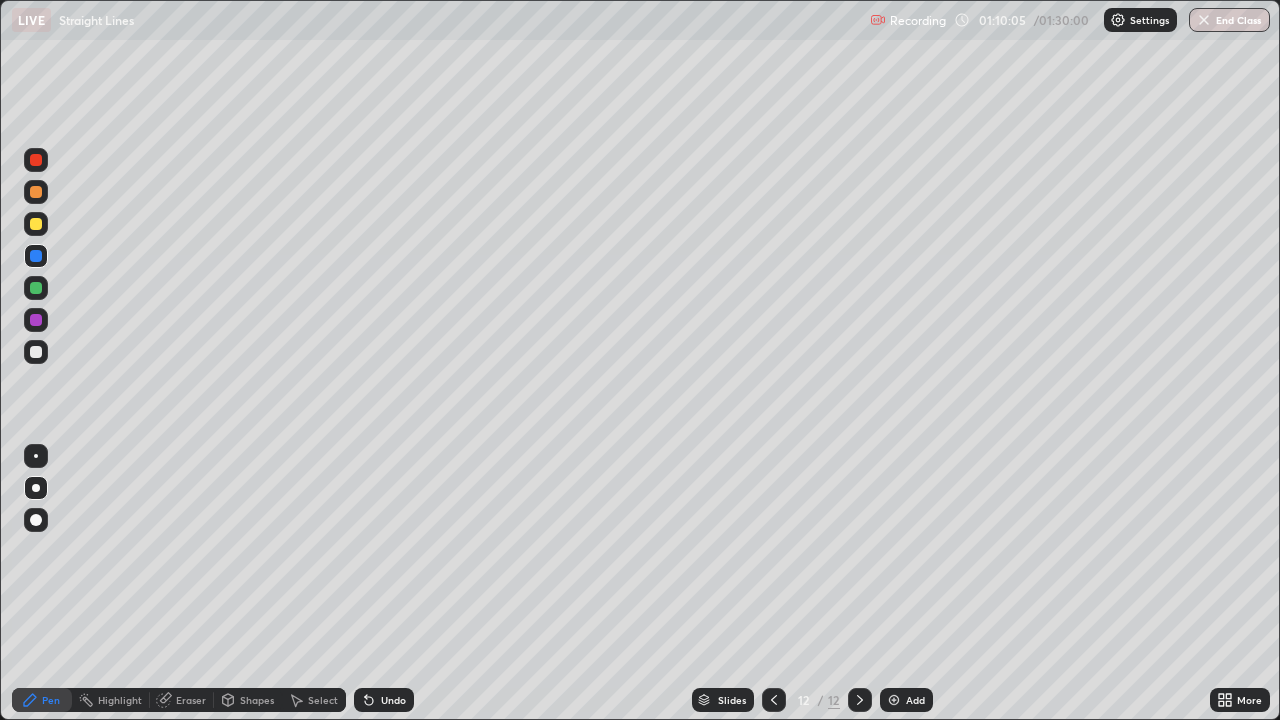 click on "Undo" at bounding box center (393, 700) 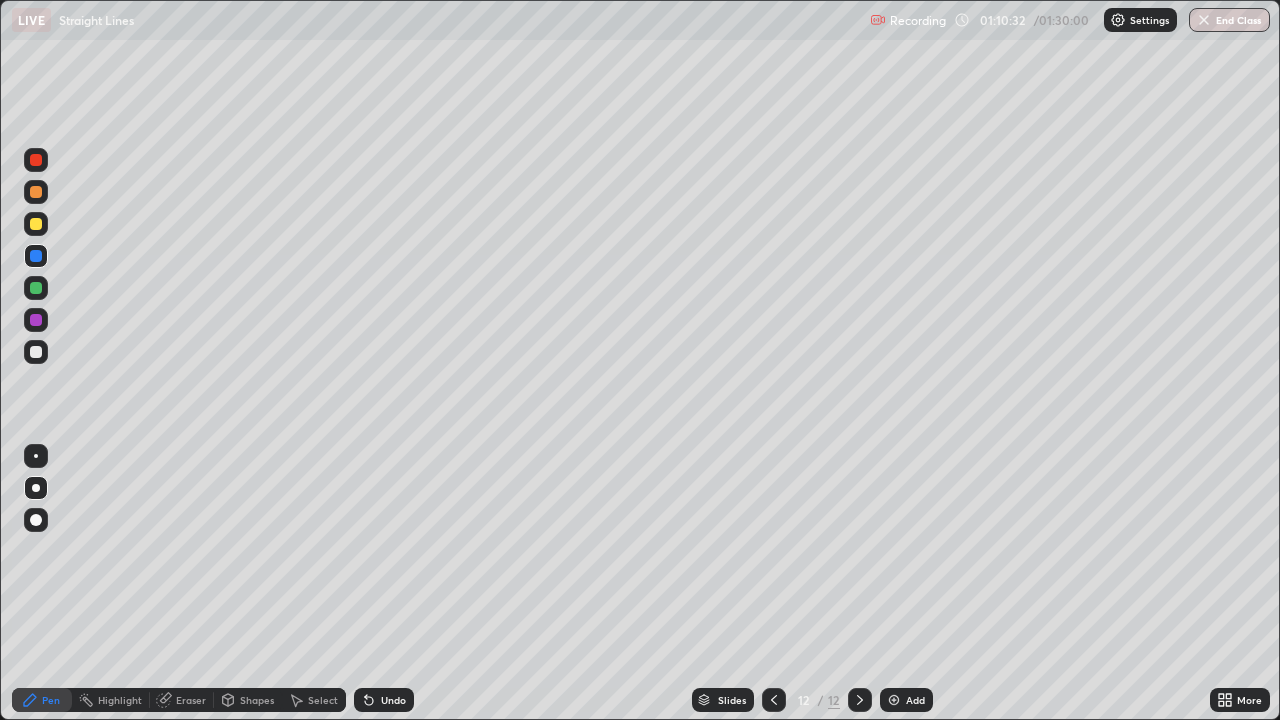 click at bounding box center [36, 288] 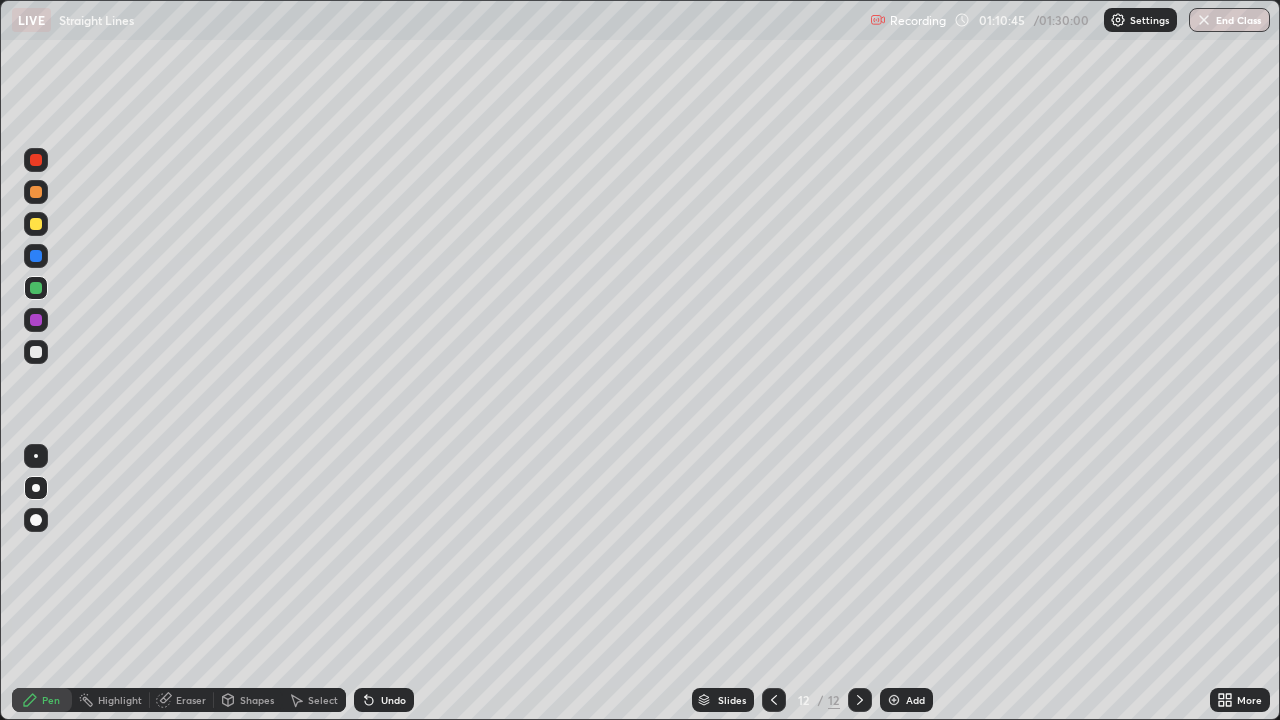 click on "Undo" at bounding box center (384, 700) 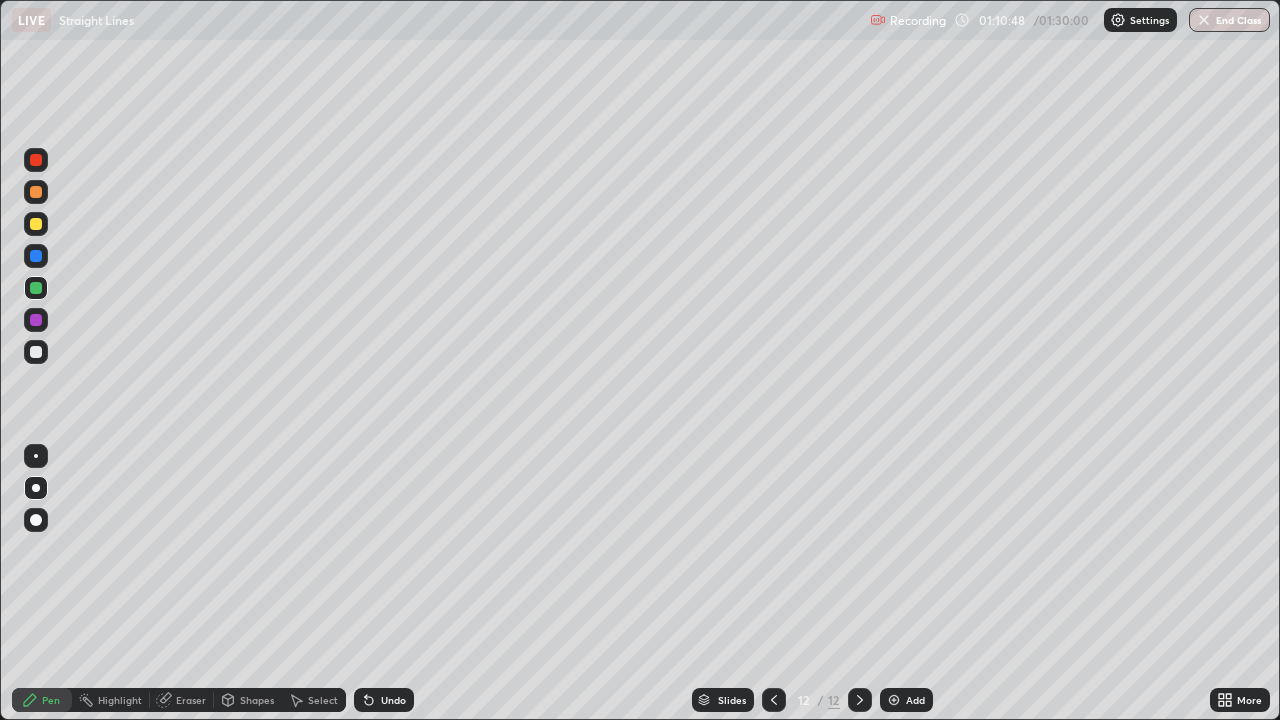 click at bounding box center [36, 256] 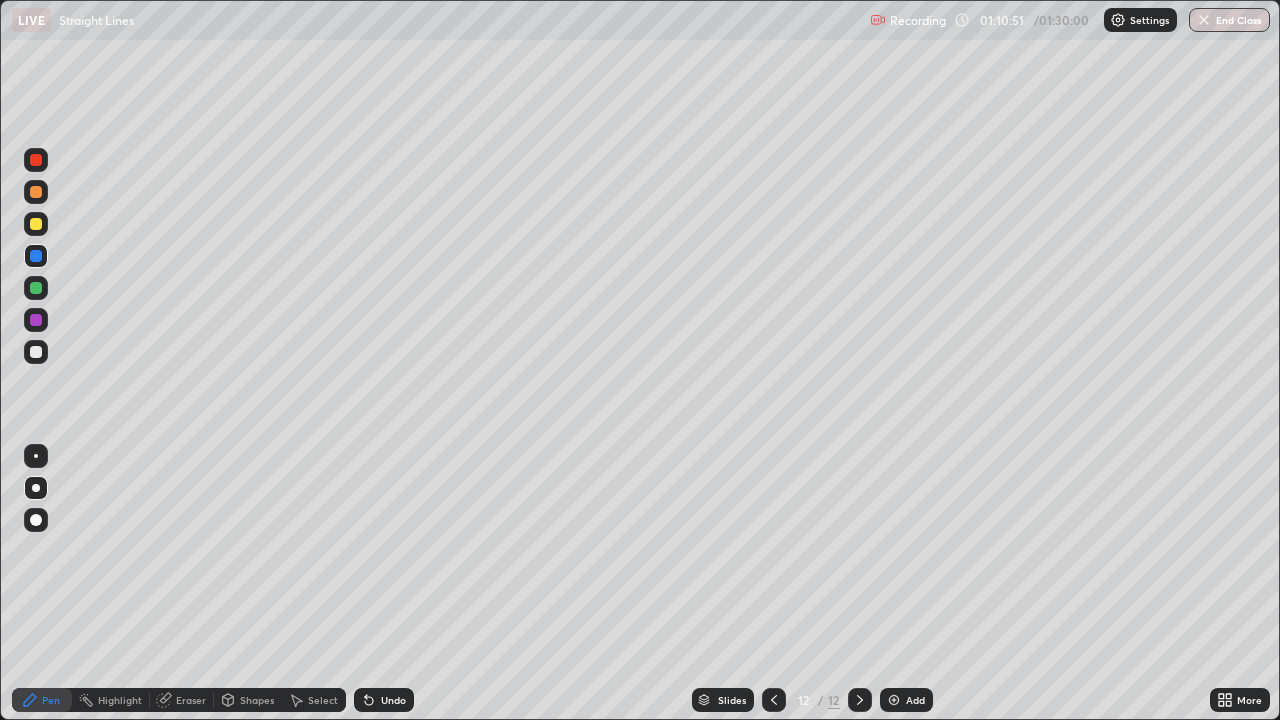 click at bounding box center [36, 288] 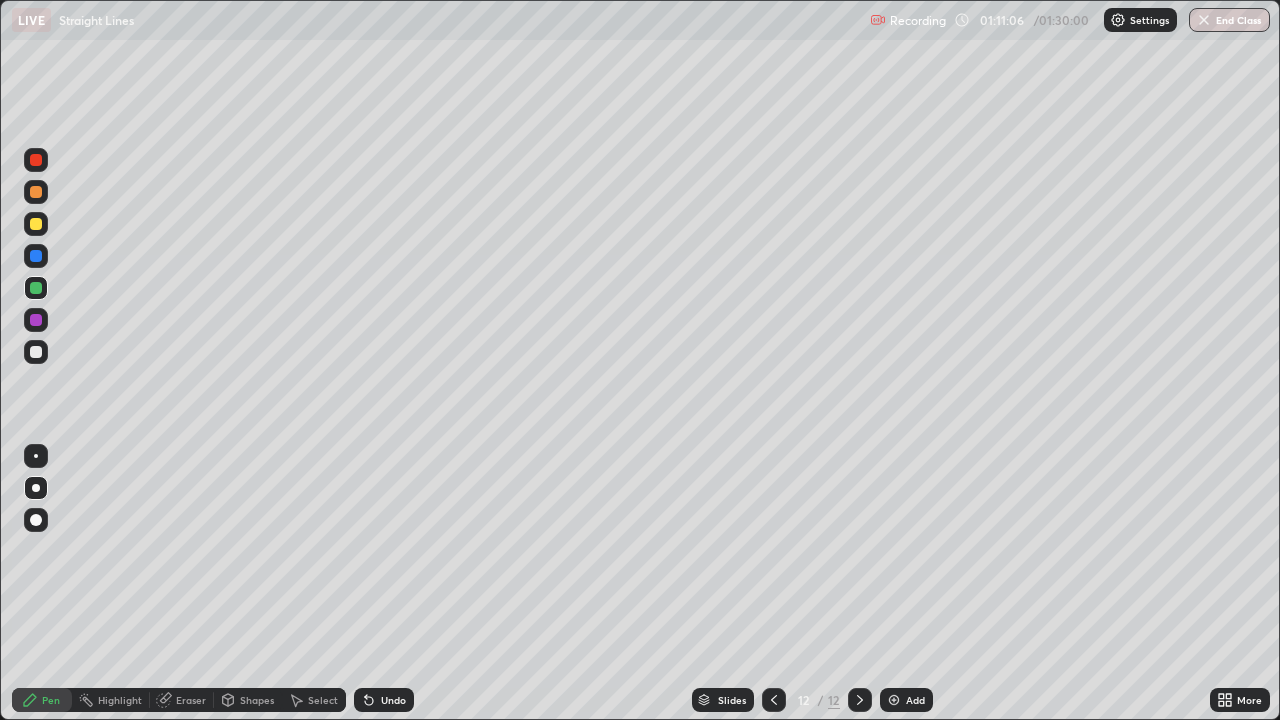click on "Undo" at bounding box center (393, 700) 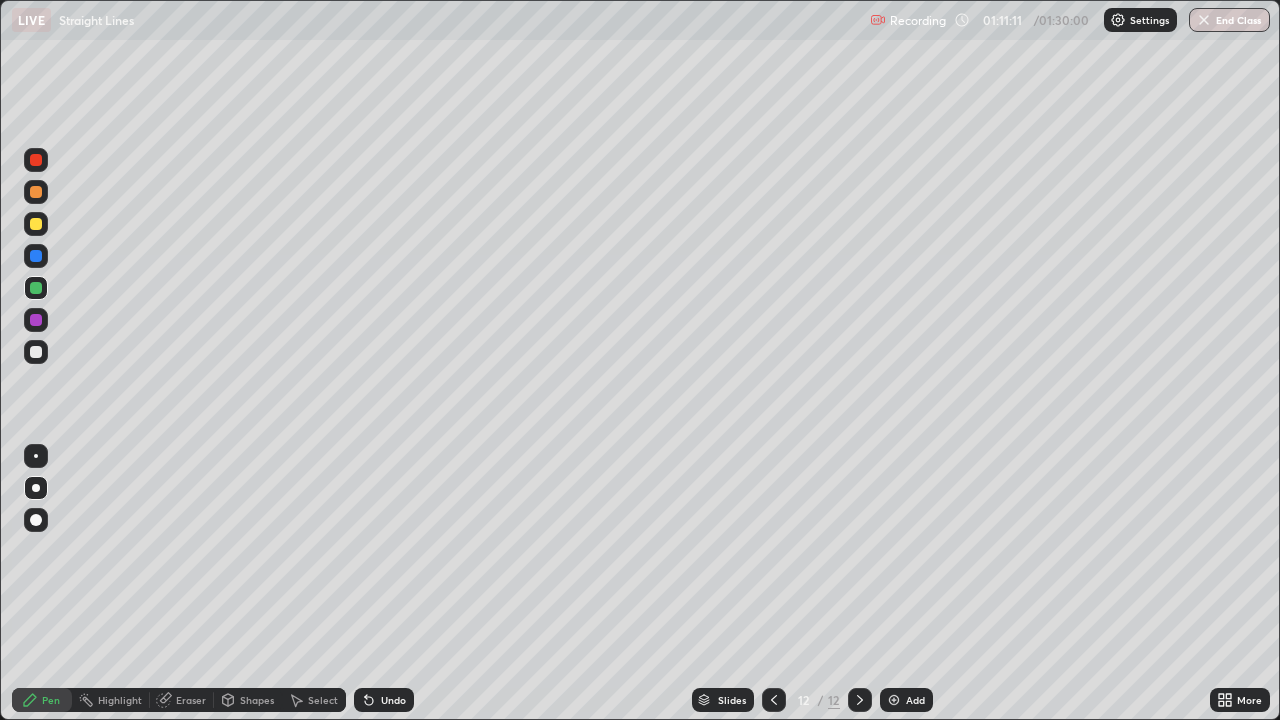 click at bounding box center [36, 256] 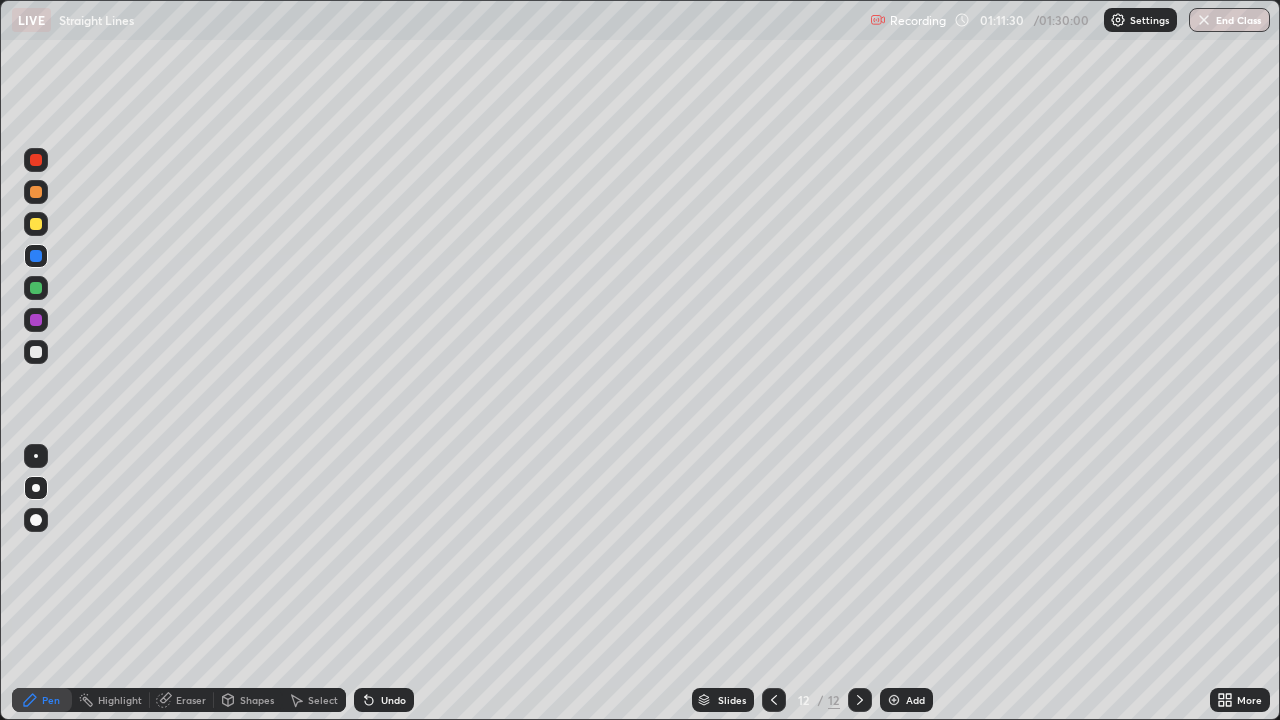 click on "Undo" at bounding box center [393, 700] 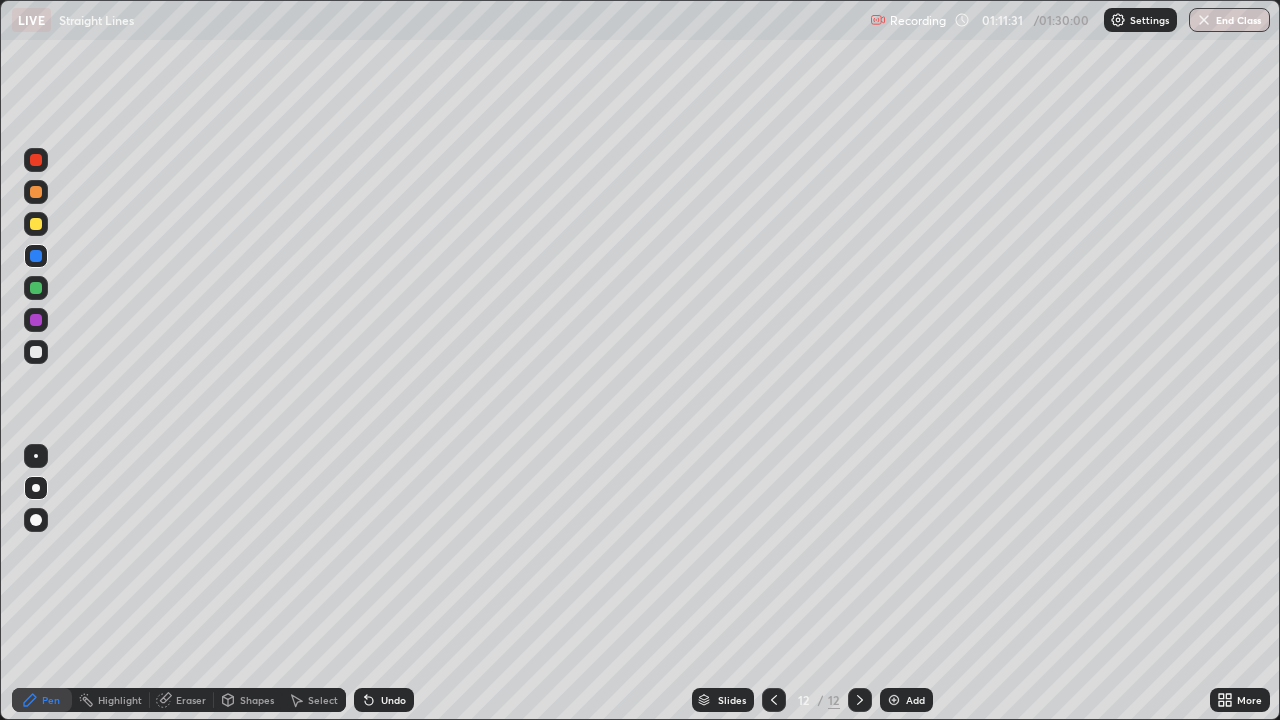 click on "Undo" at bounding box center (393, 700) 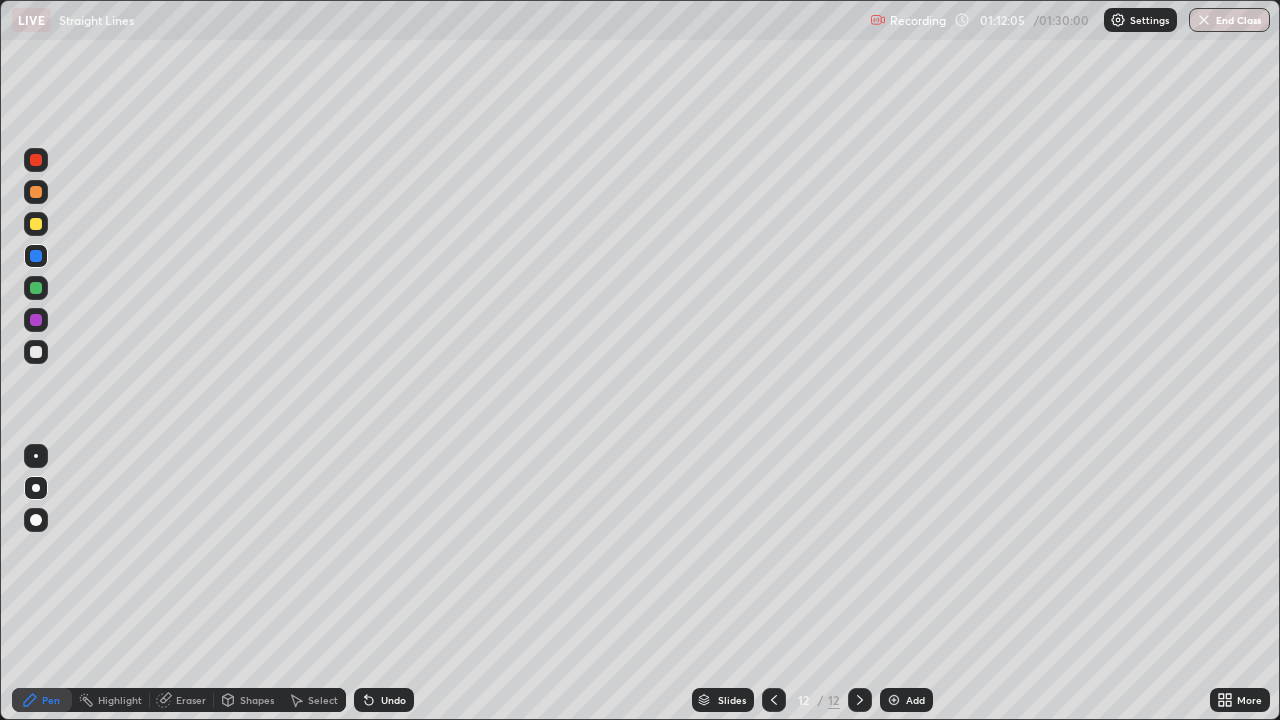 click on "Undo" at bounding box center [384, 700] 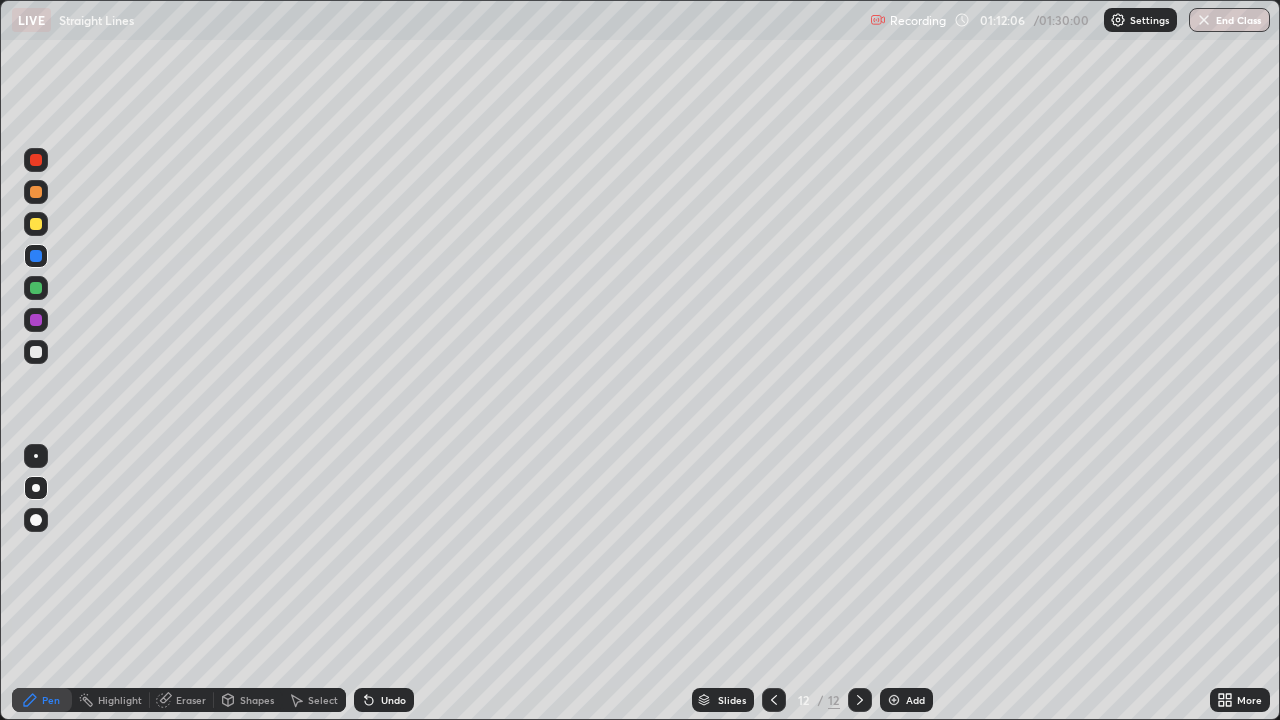 click on "Undo" at bounding box center (393, 700) 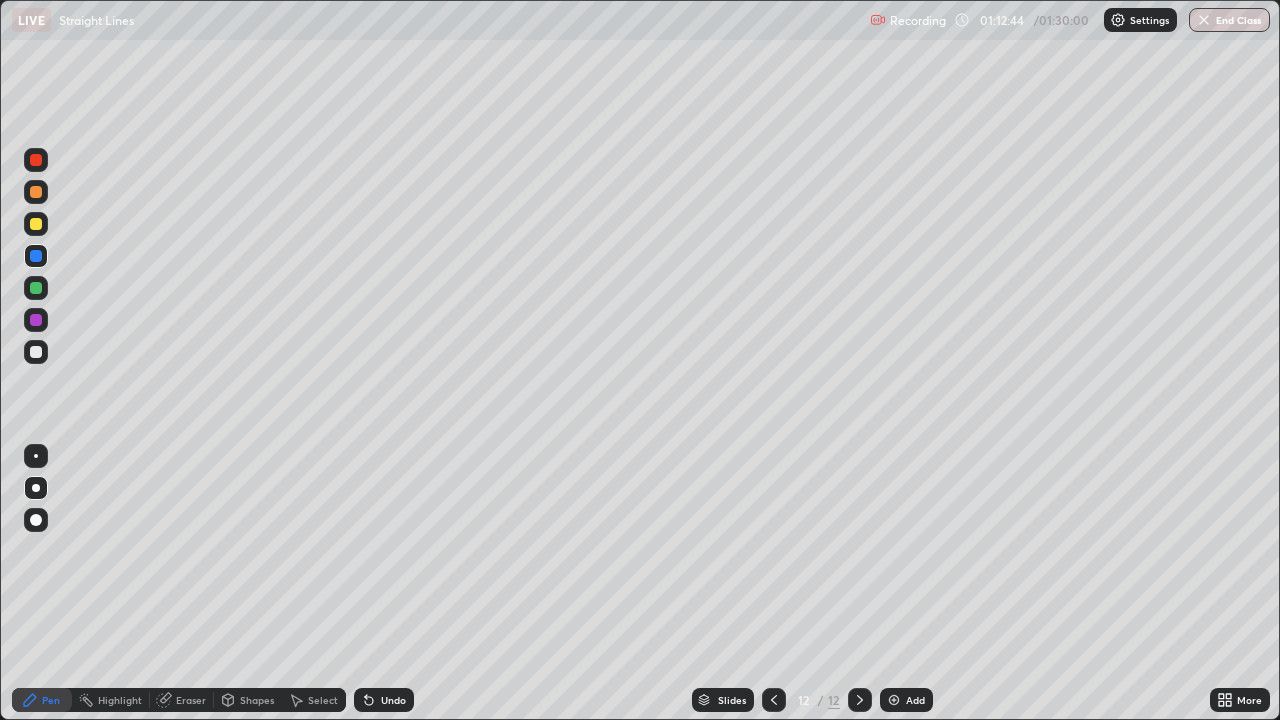 click 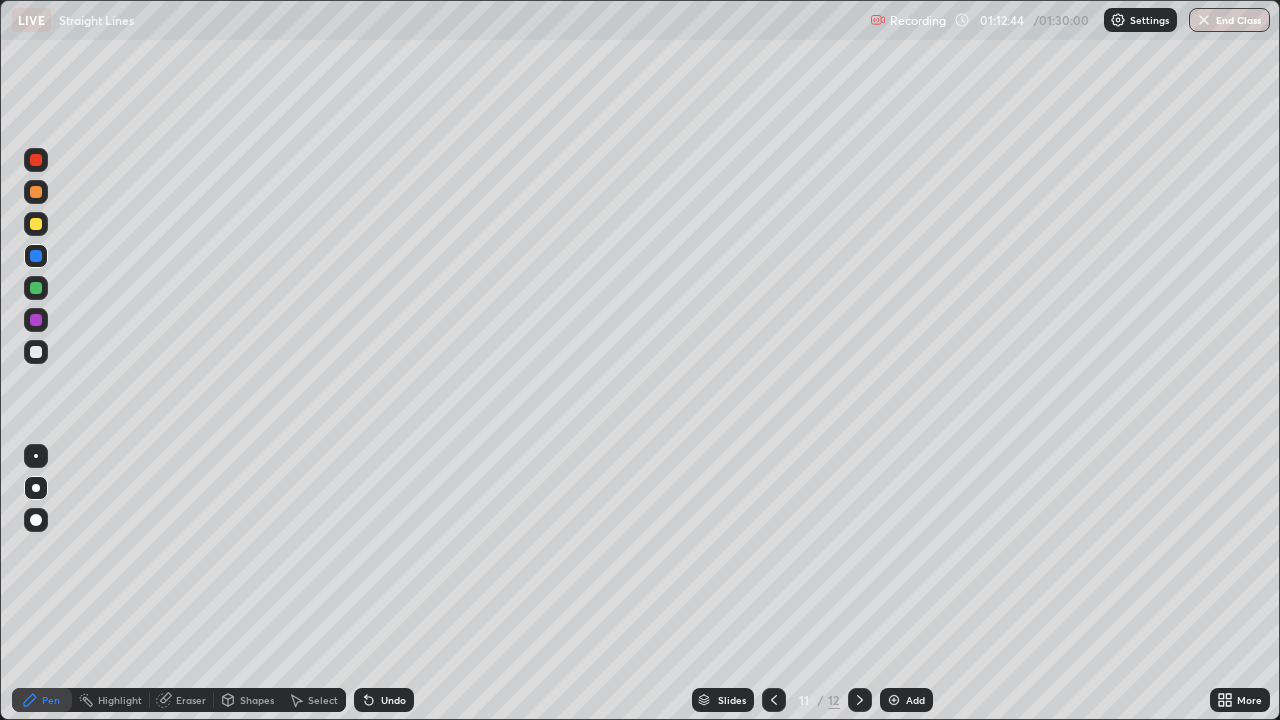 click 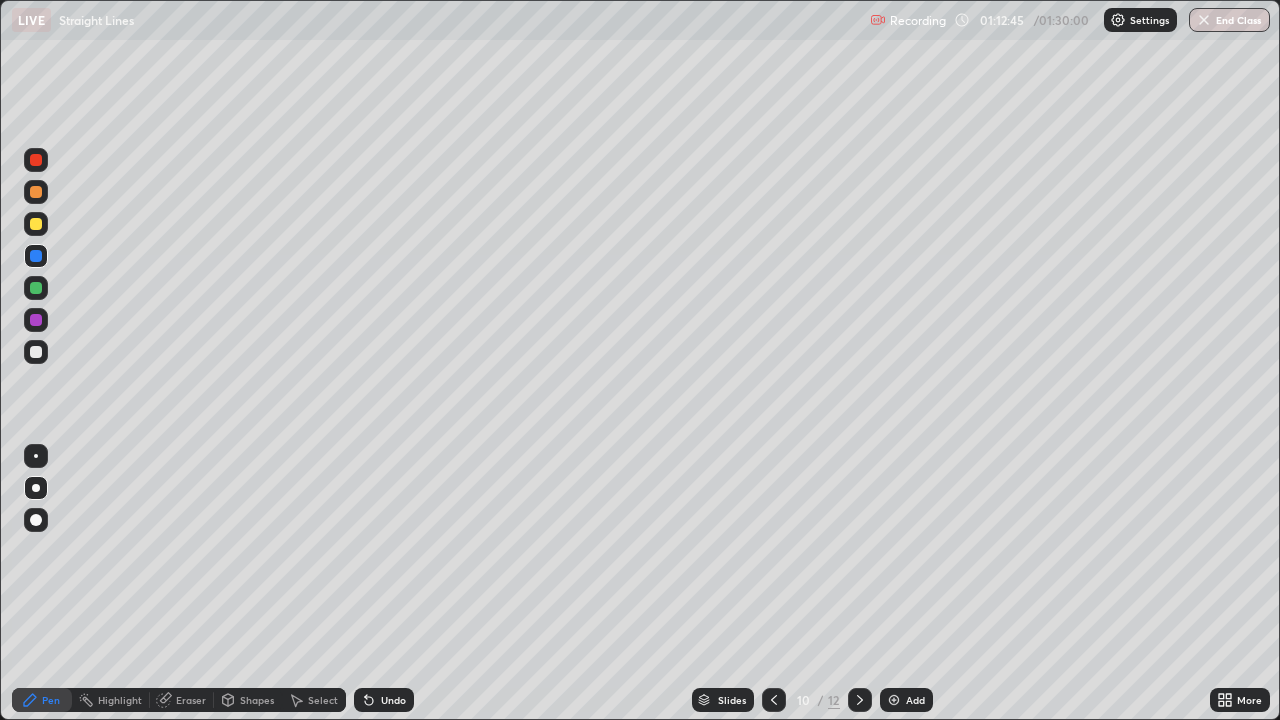 click 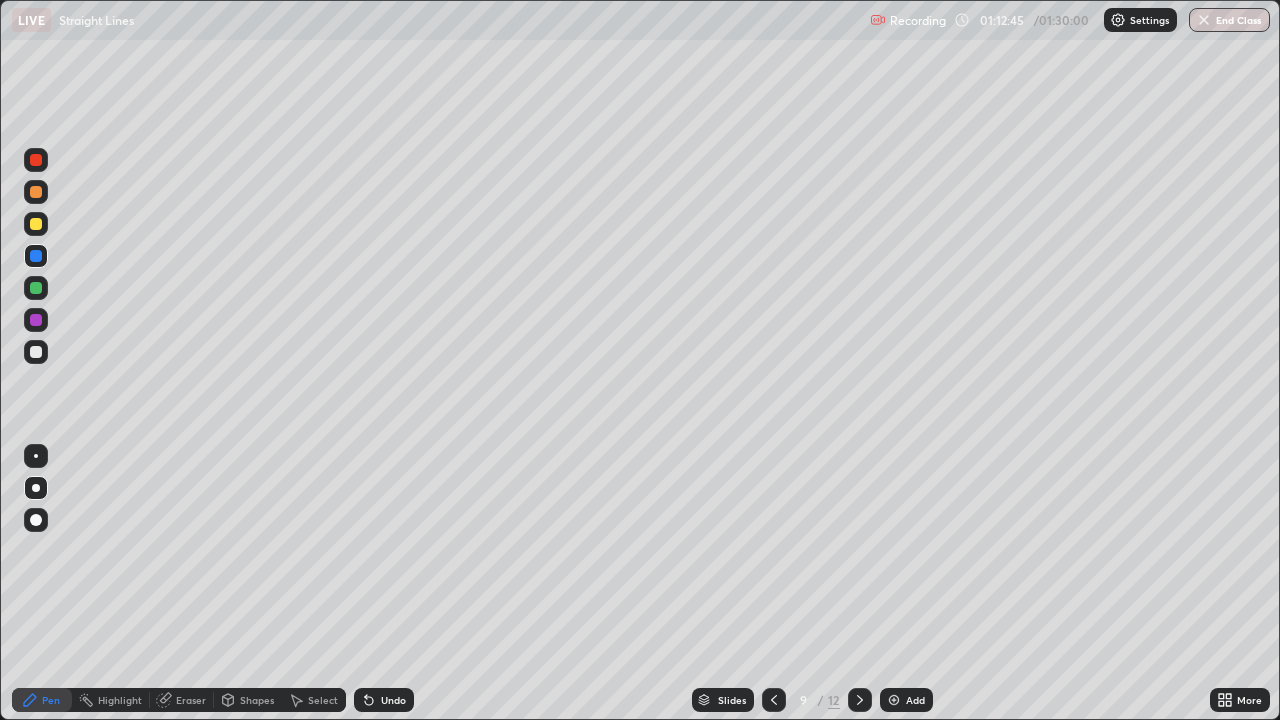 click 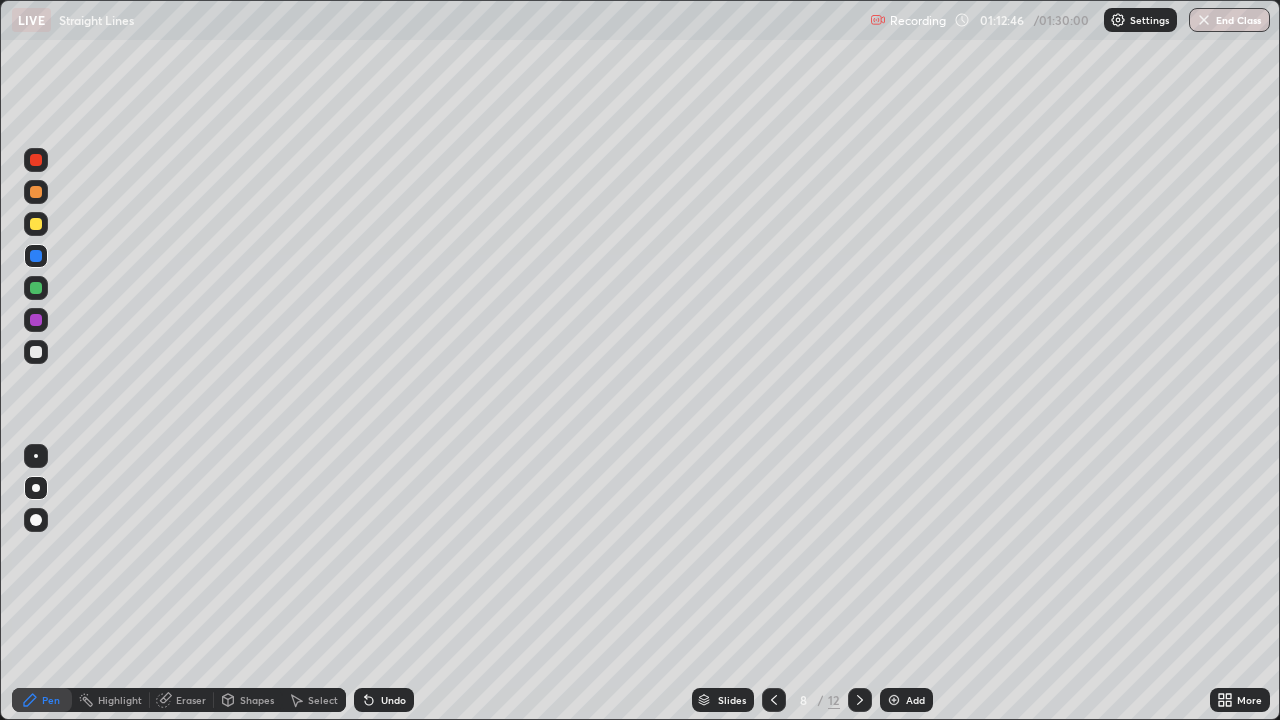 click 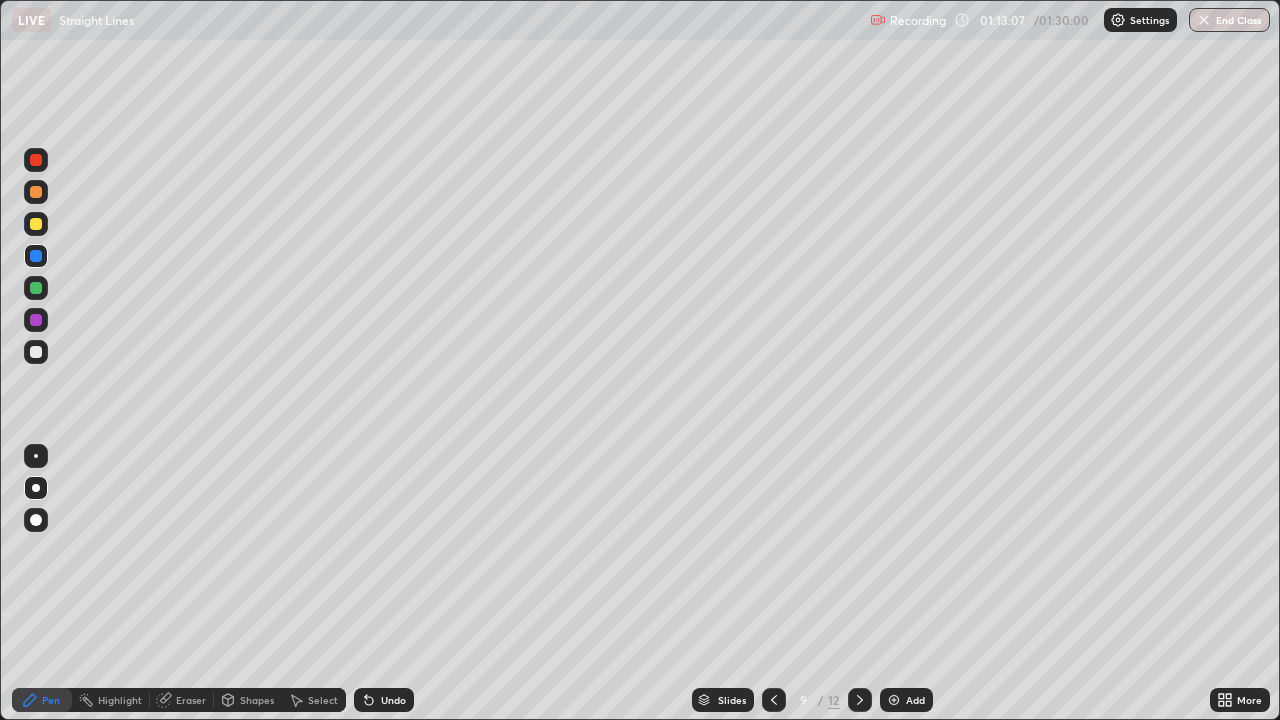 click 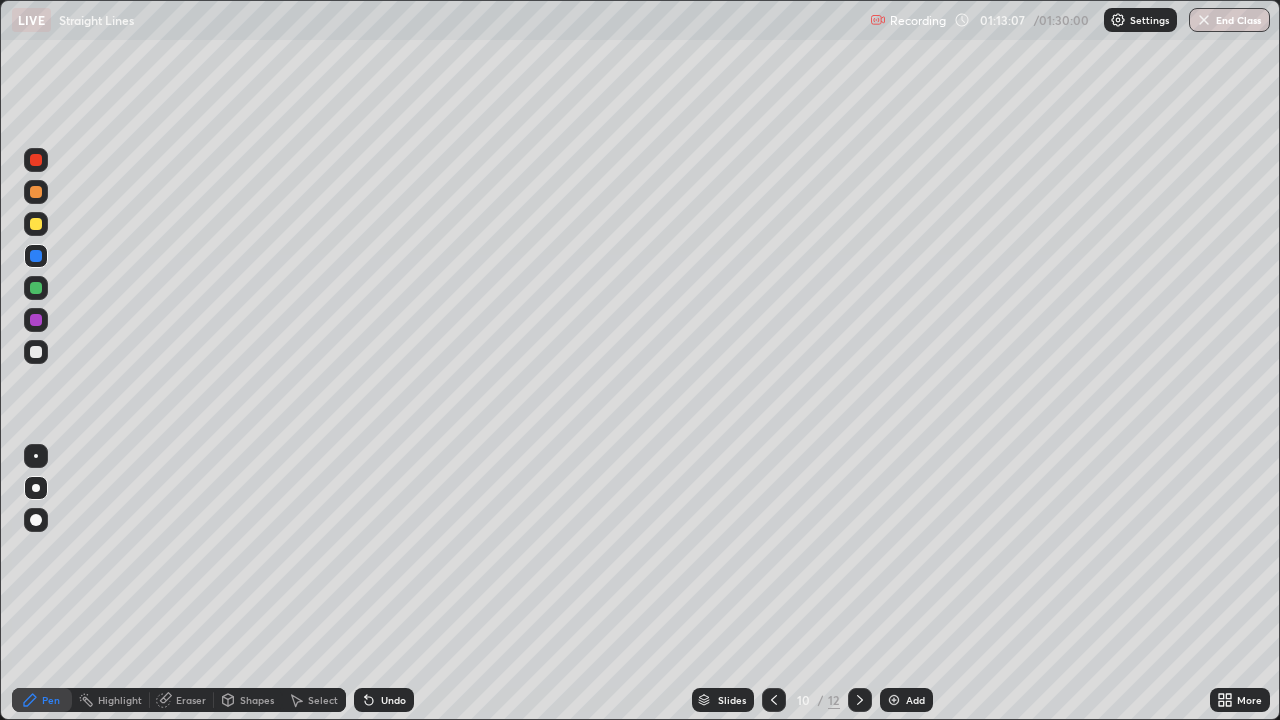click 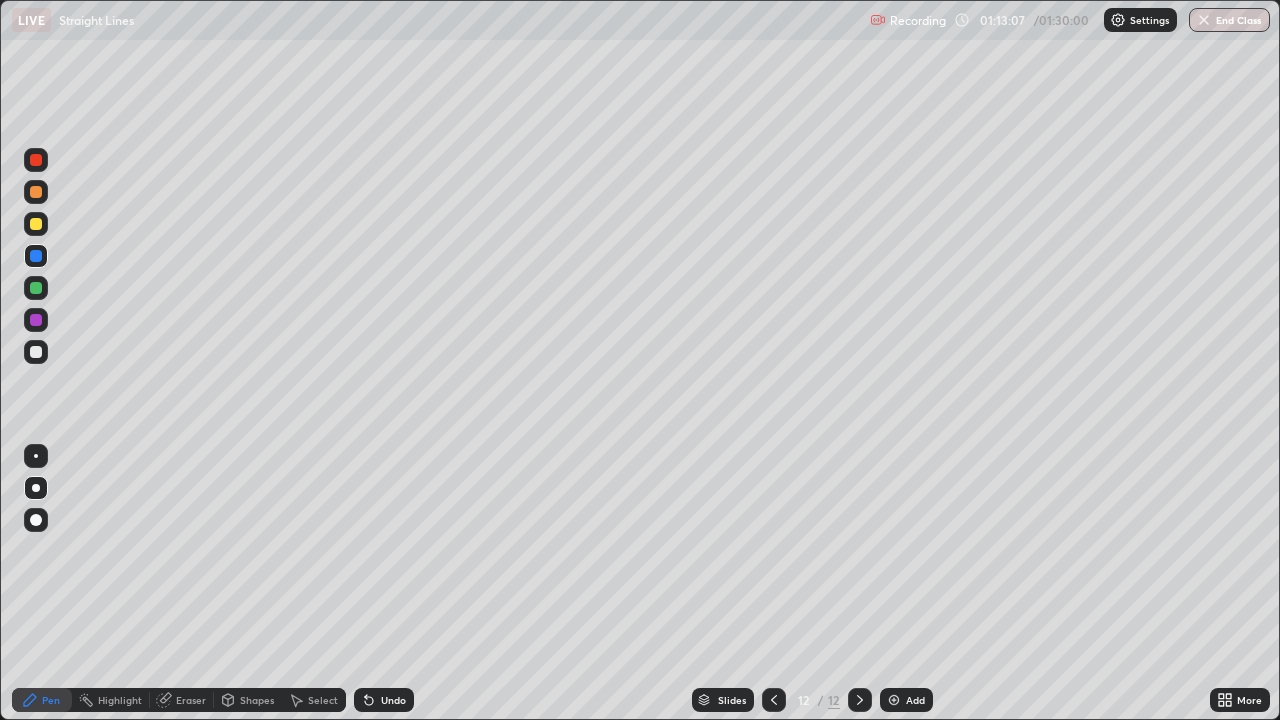 click 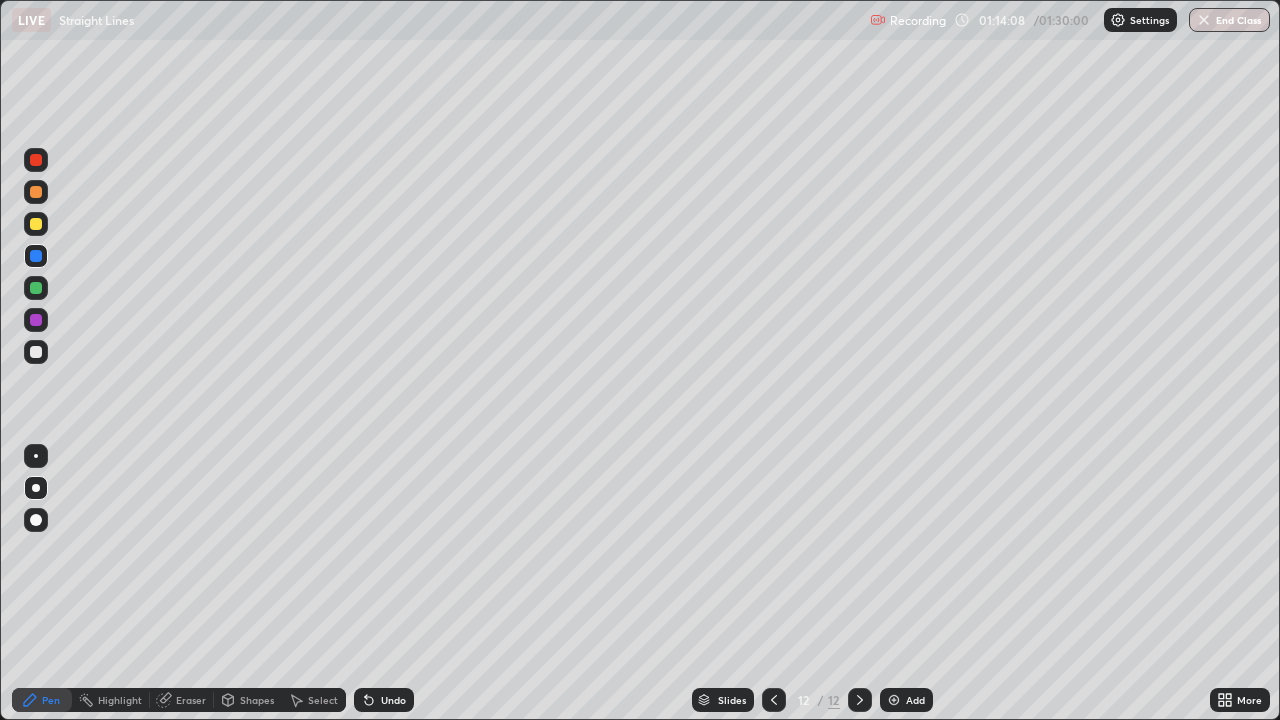 click at bounding box center [1204, 20] 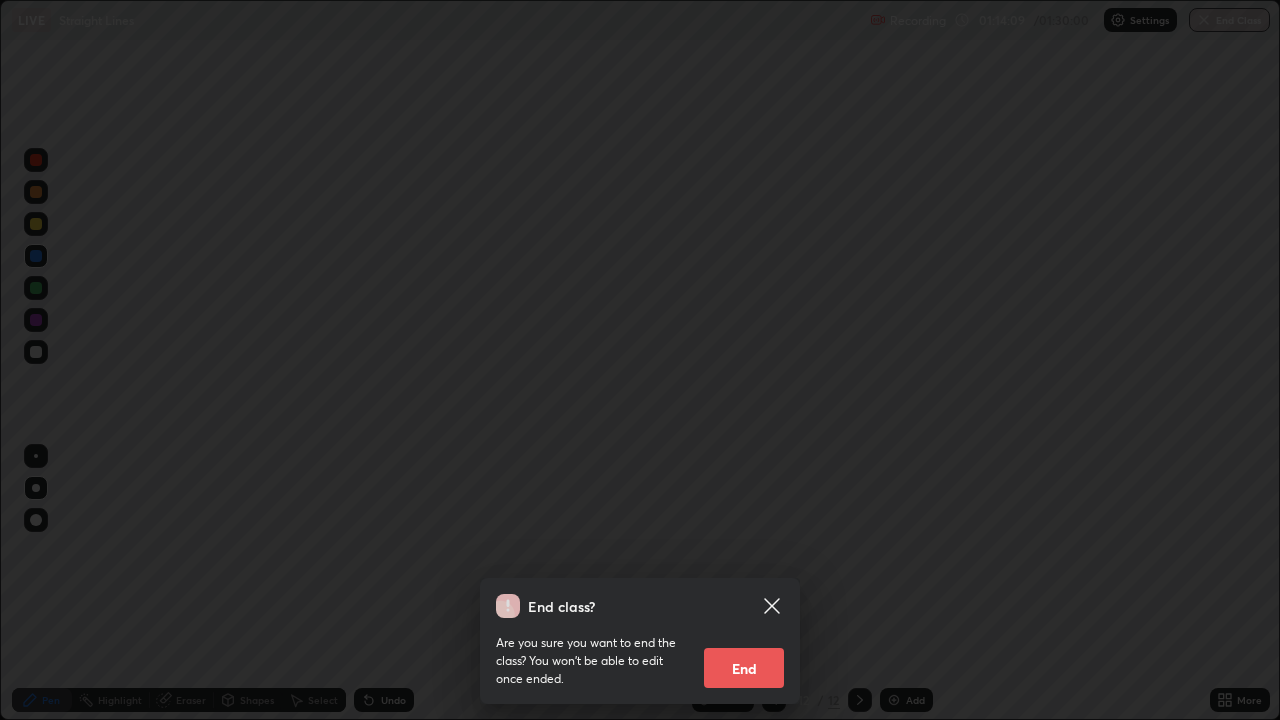 click on "End" at bounding box center [744, 668] 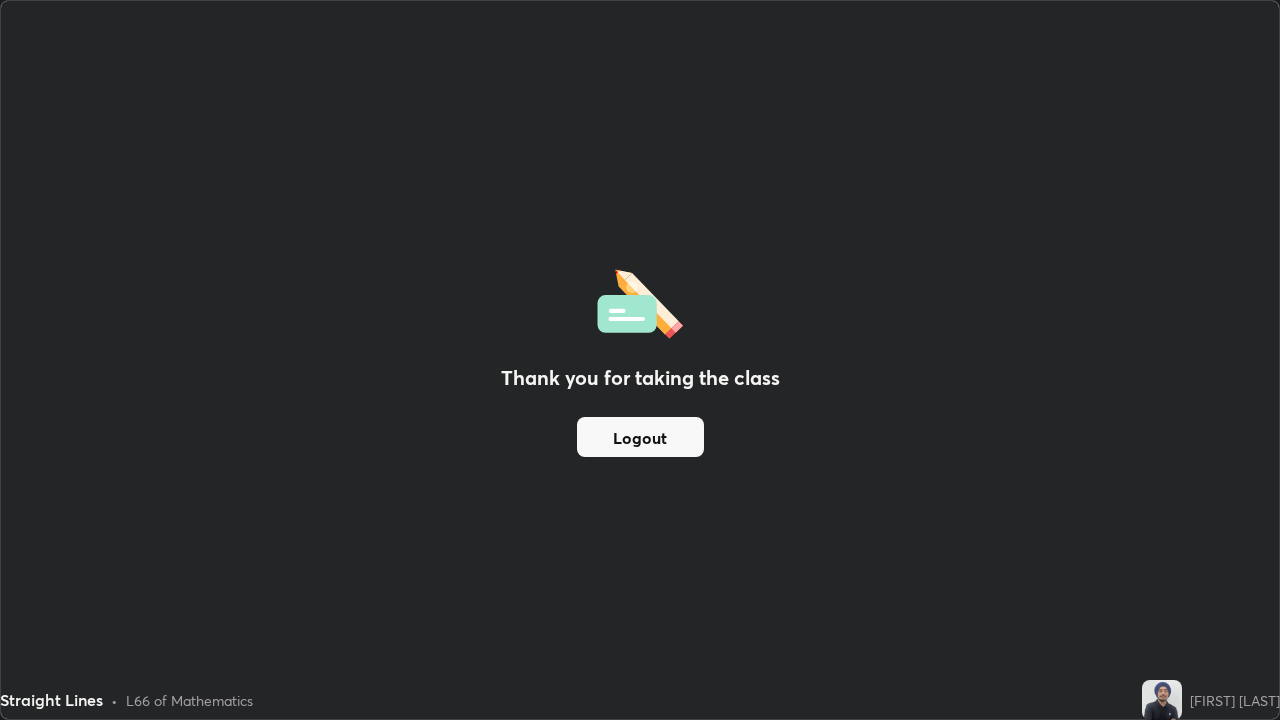 click on "Logout" at bounding box center (640, 437) 